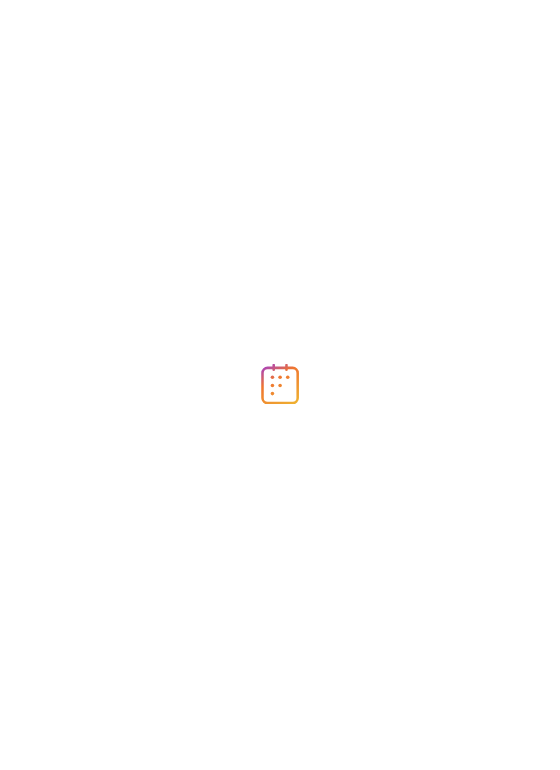 scroll, scrollTop: 0, scrollLeft: 0, axis: both 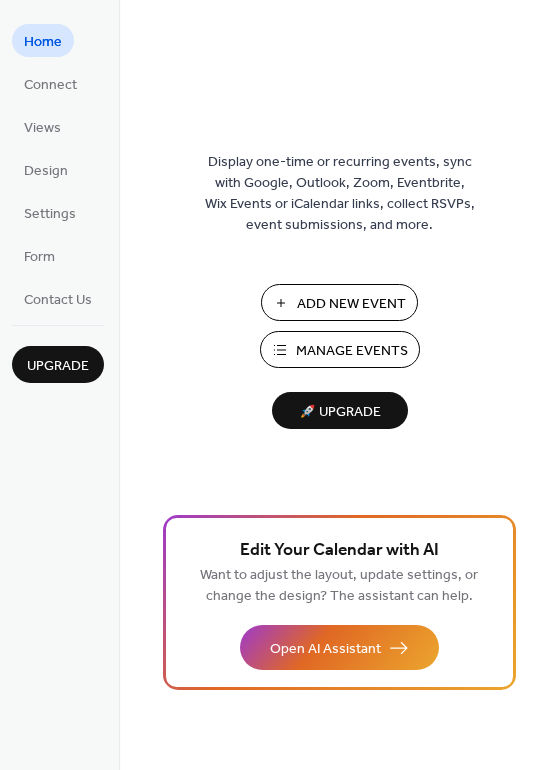 click on "Manage Events" at bounding box center (352, 351) 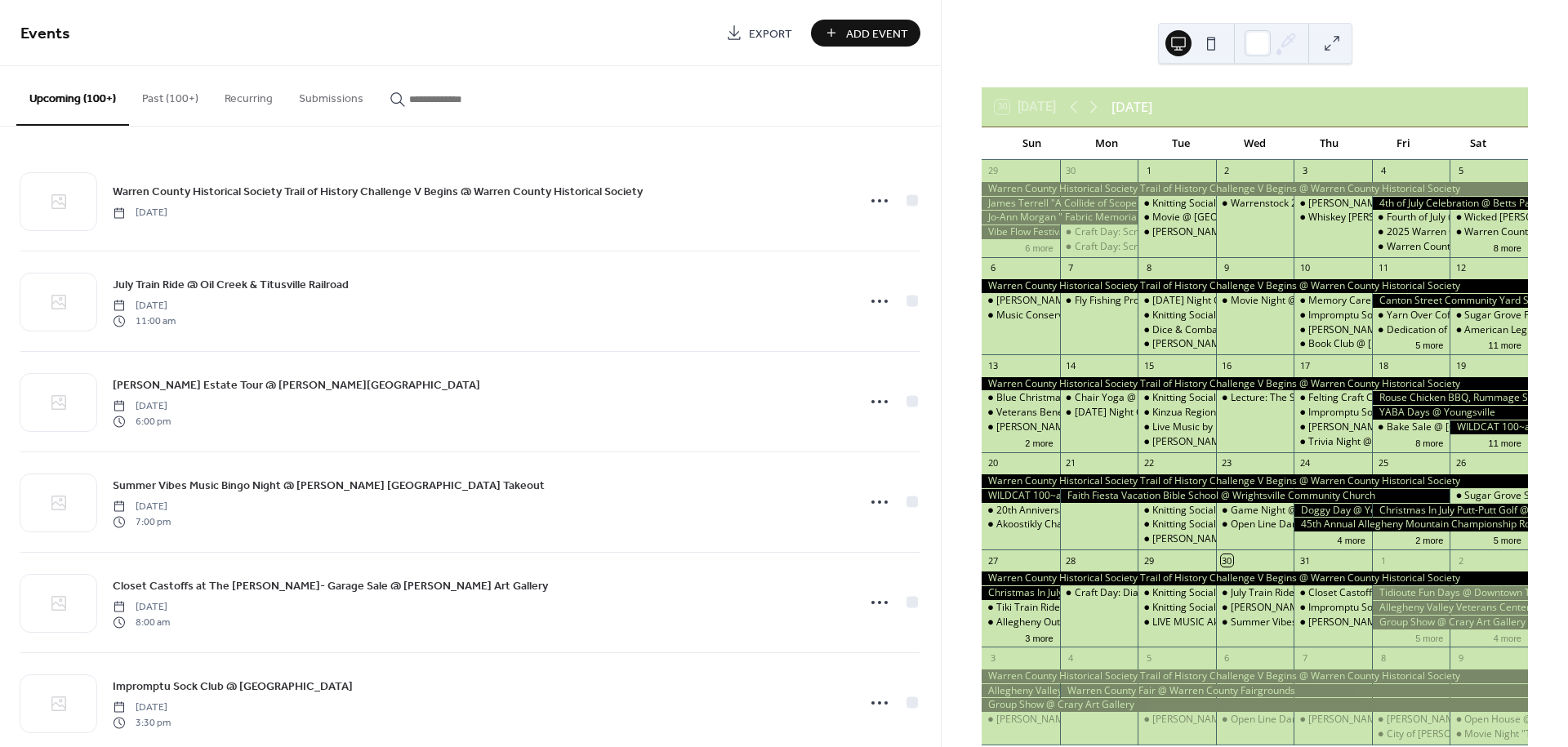 scroll, scrollTop: 0, scrollLeft: 0, axis: both 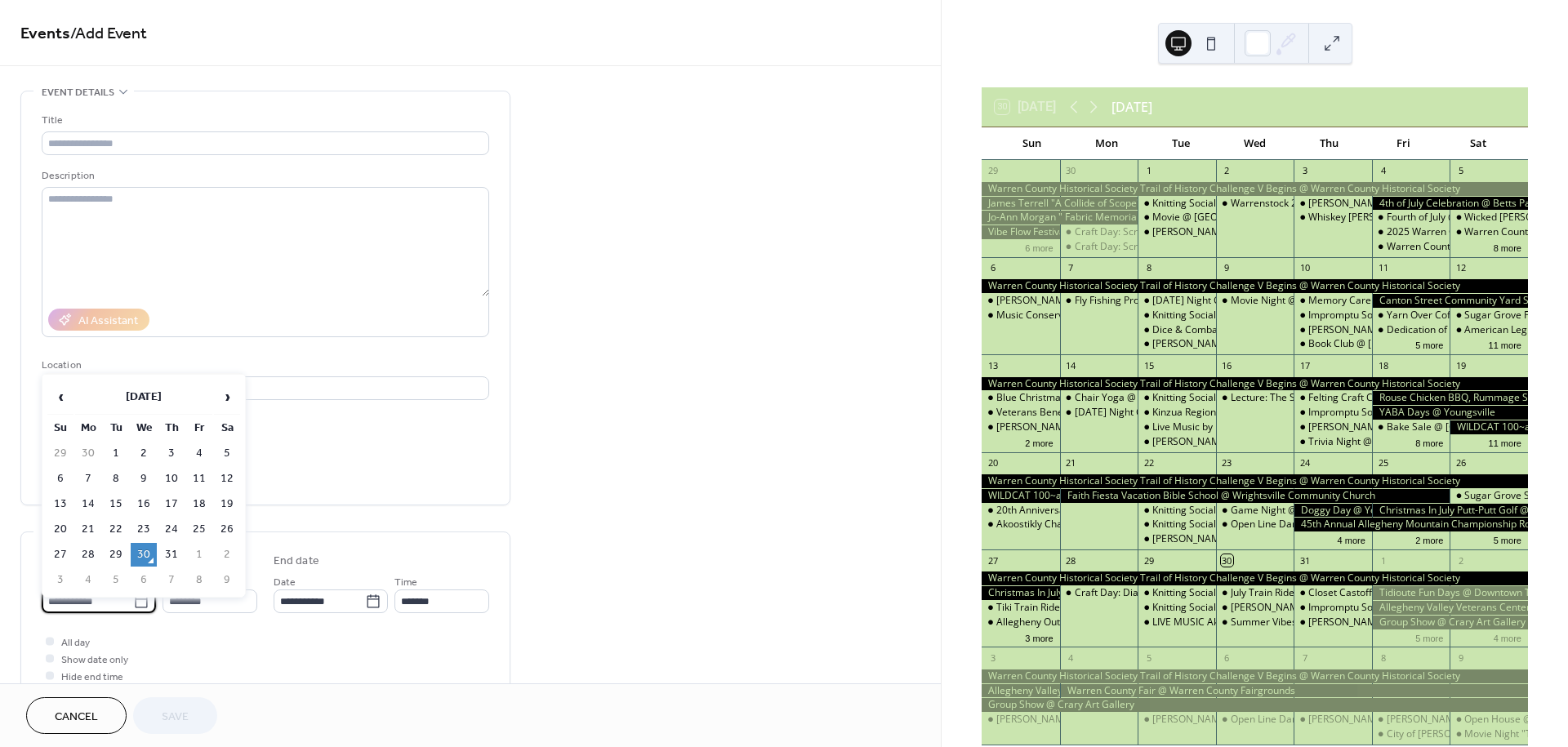 click on "**********" at bounding box center [87, 601] 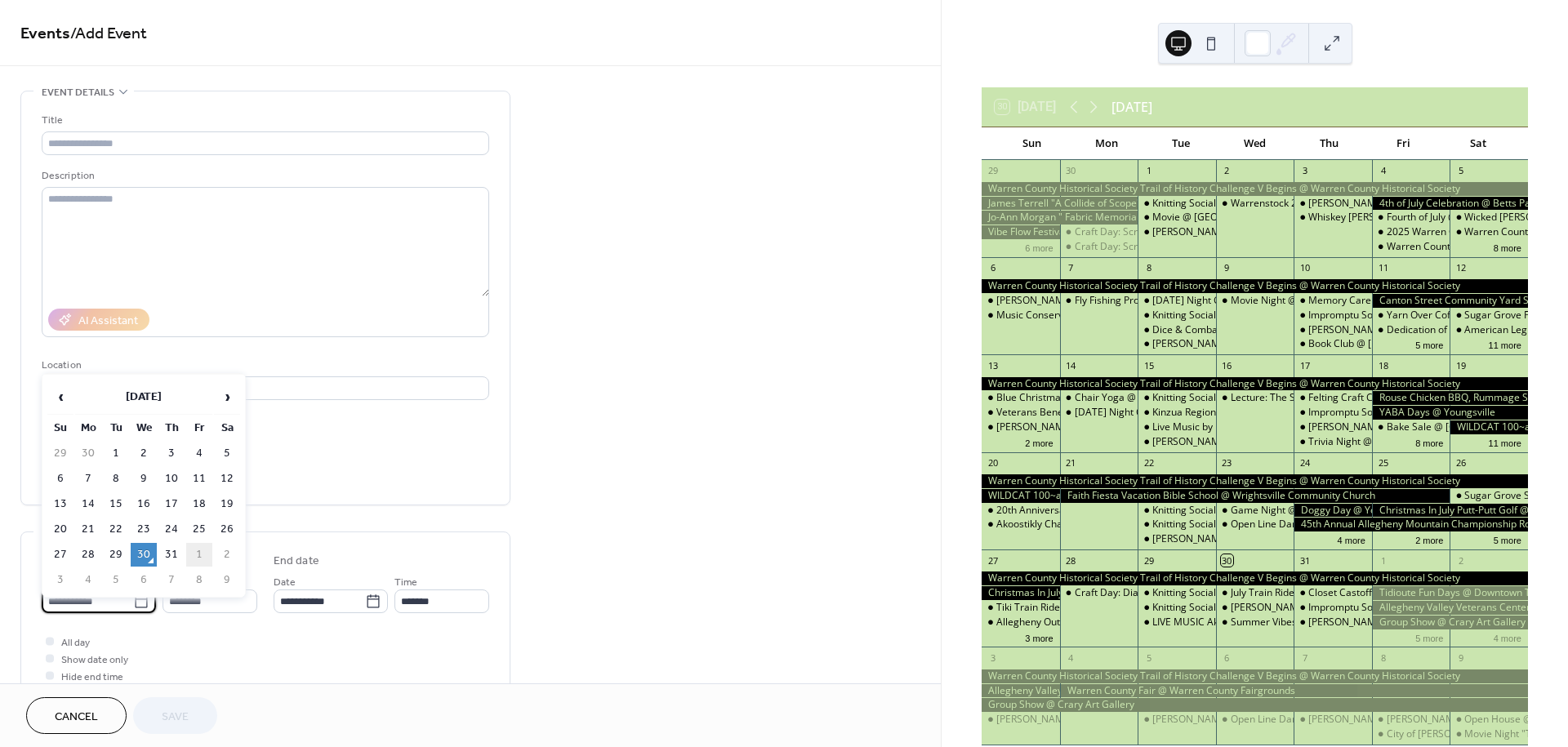 click on "1" at bounding box center [199, 554] 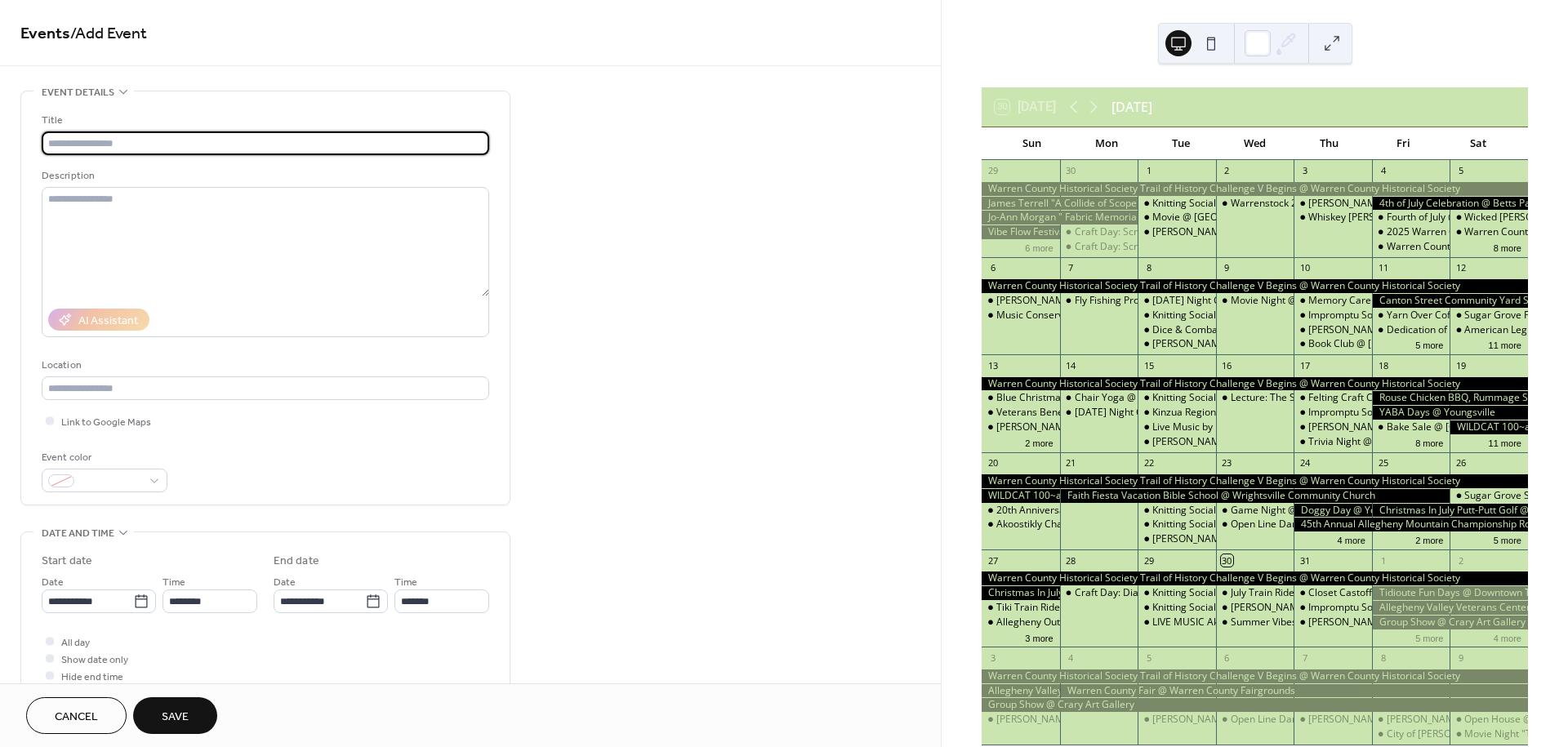 click at bounding box center [265, 143] 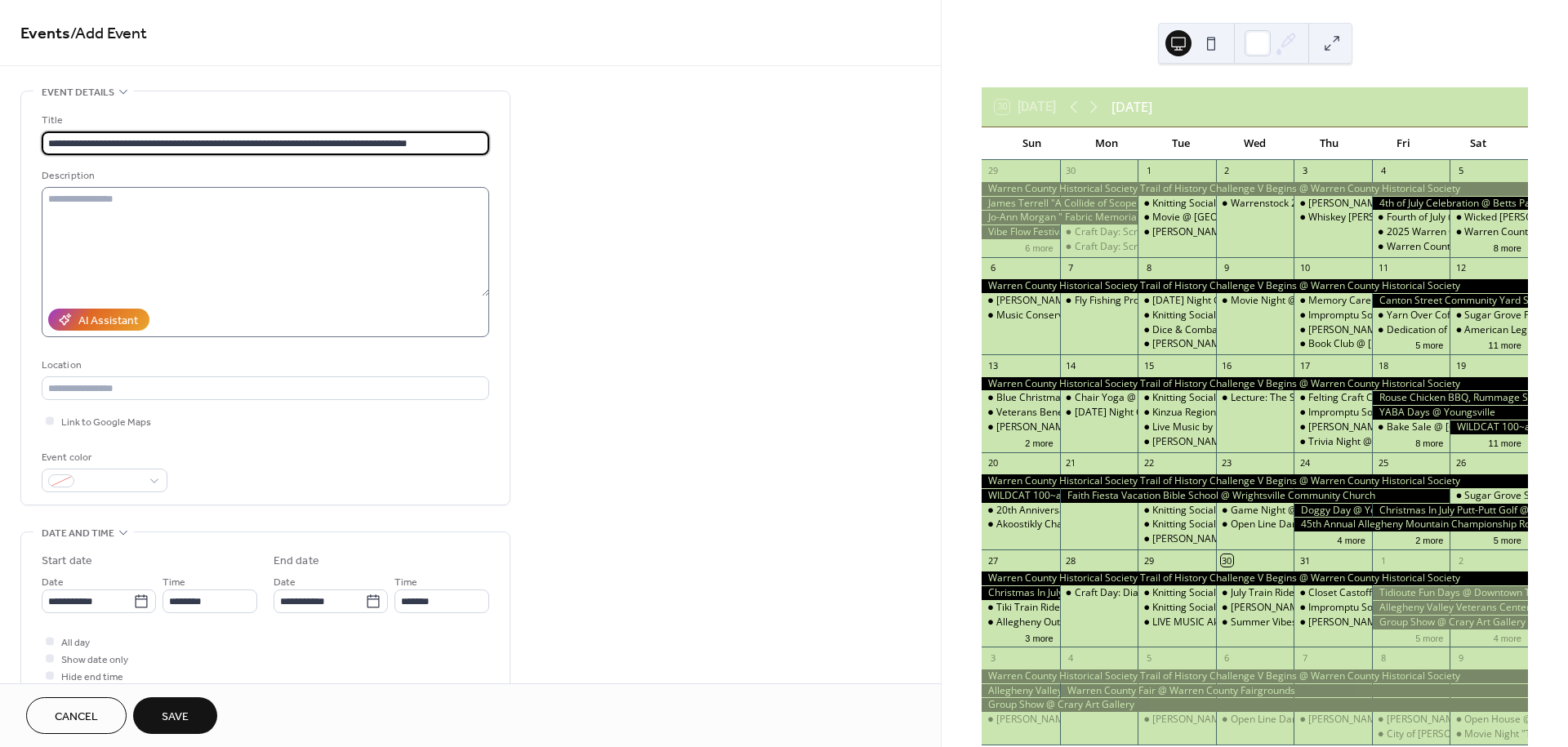 type on "**********" 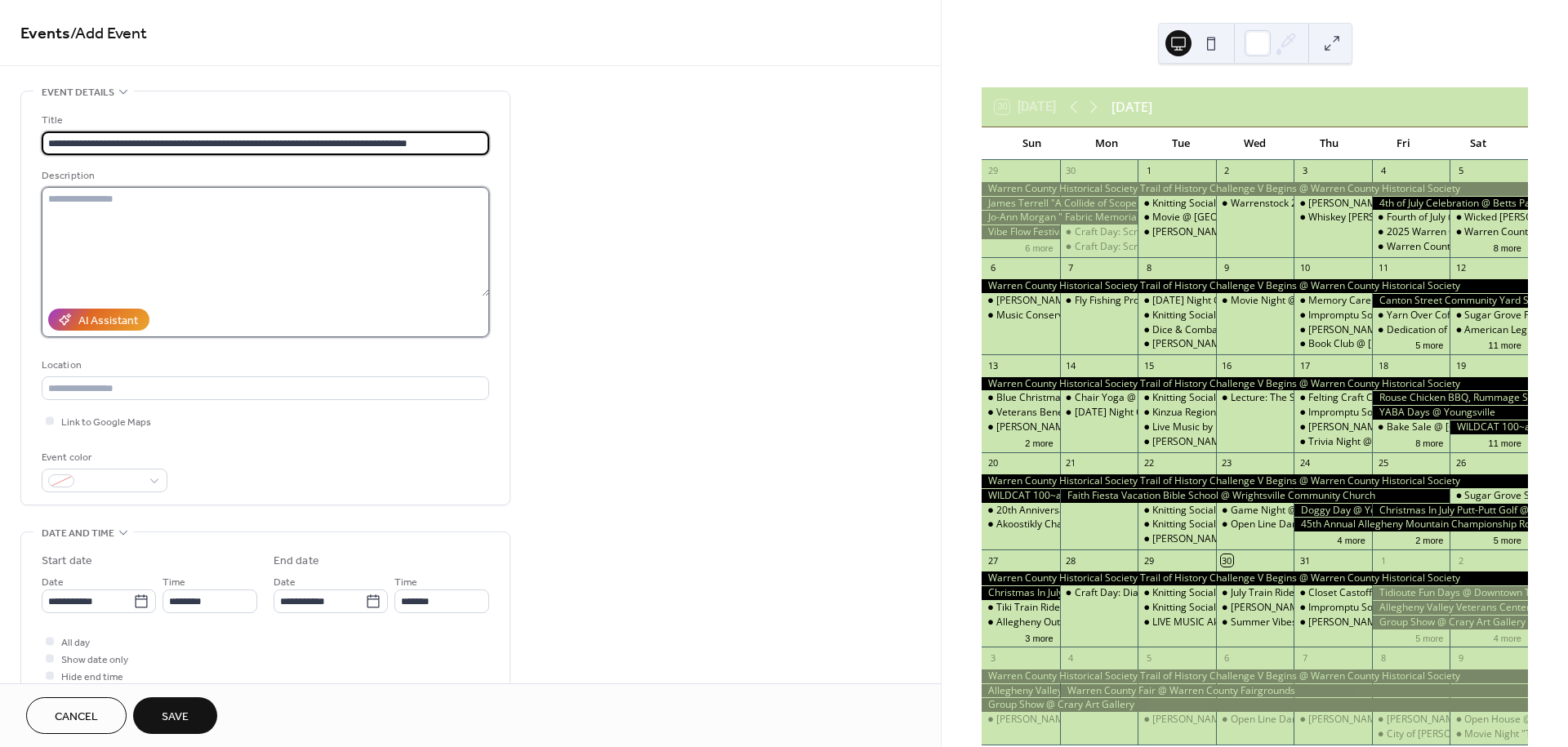 click at bounding box center [265, 242] 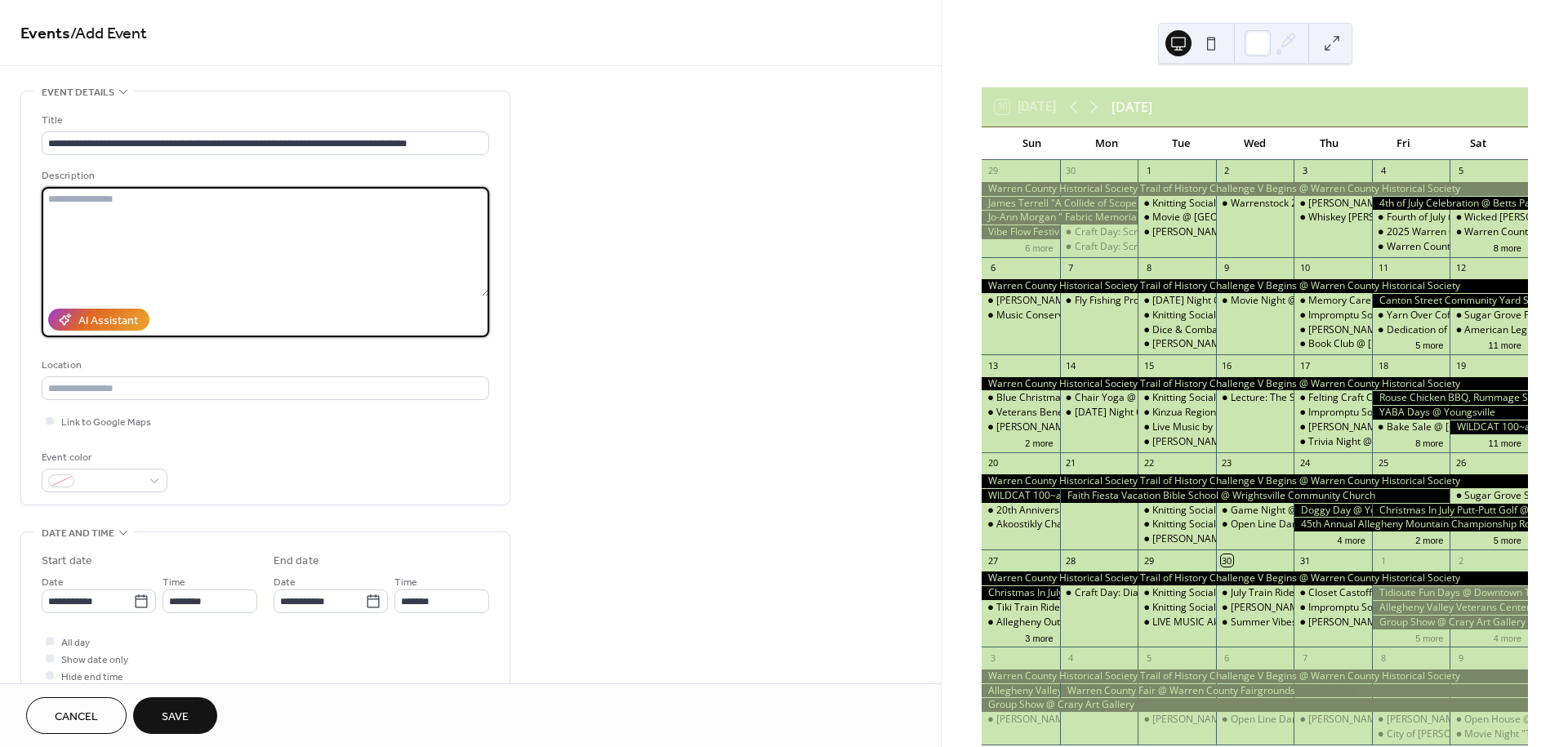 click at bounding box center [265, 242] 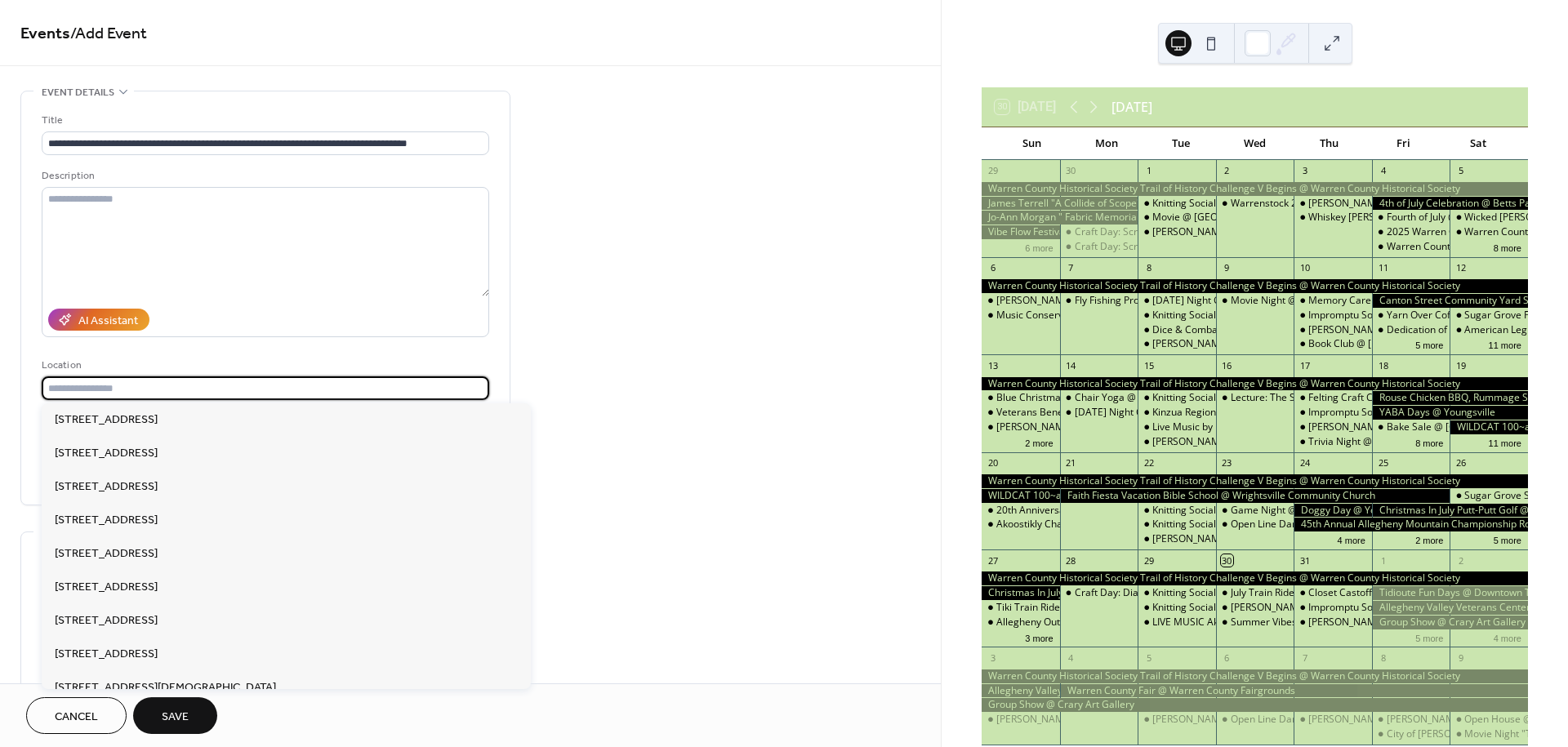 click at bounding box center [265, 388] 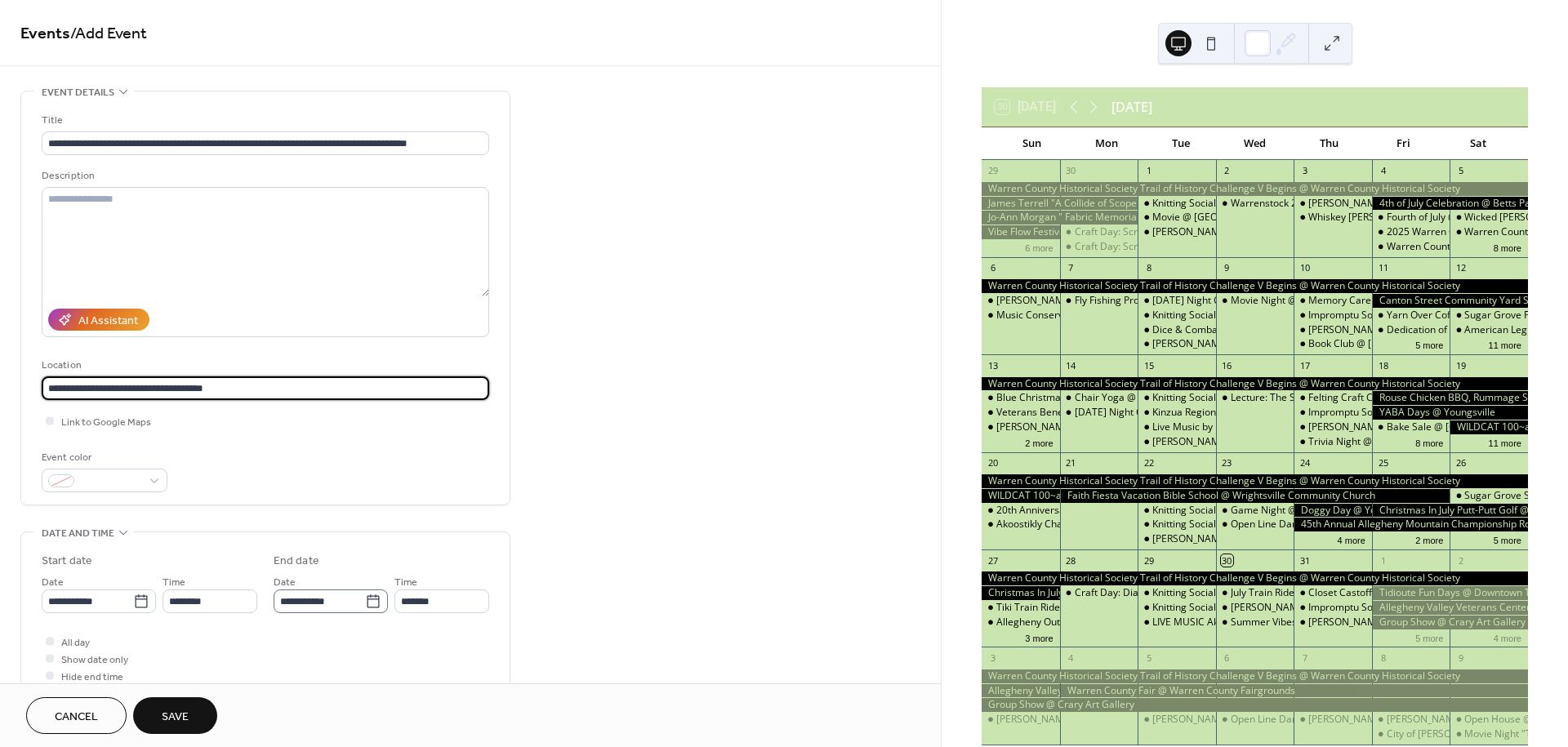 type on "**********" 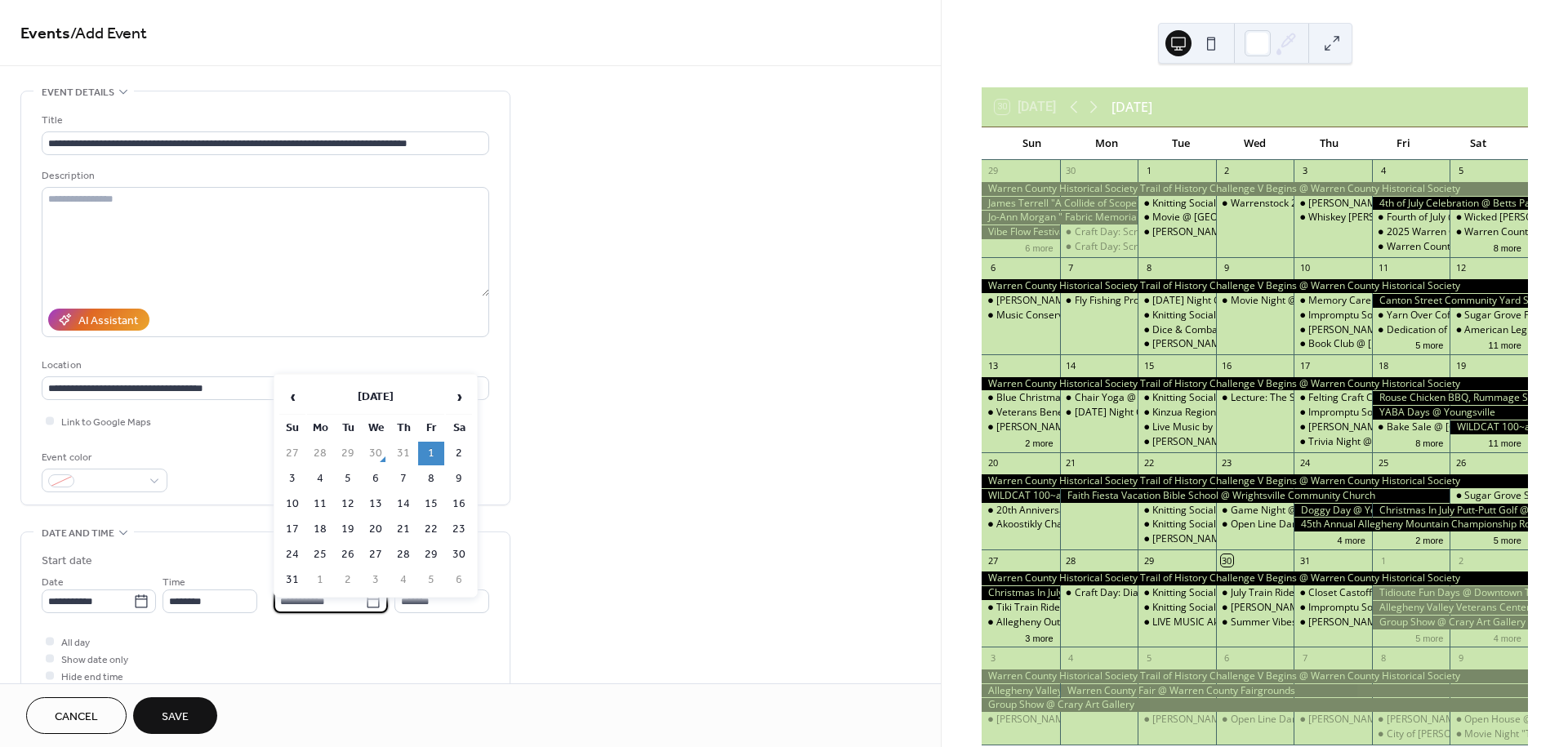 click on "**********" at bounding box center (319, 601) 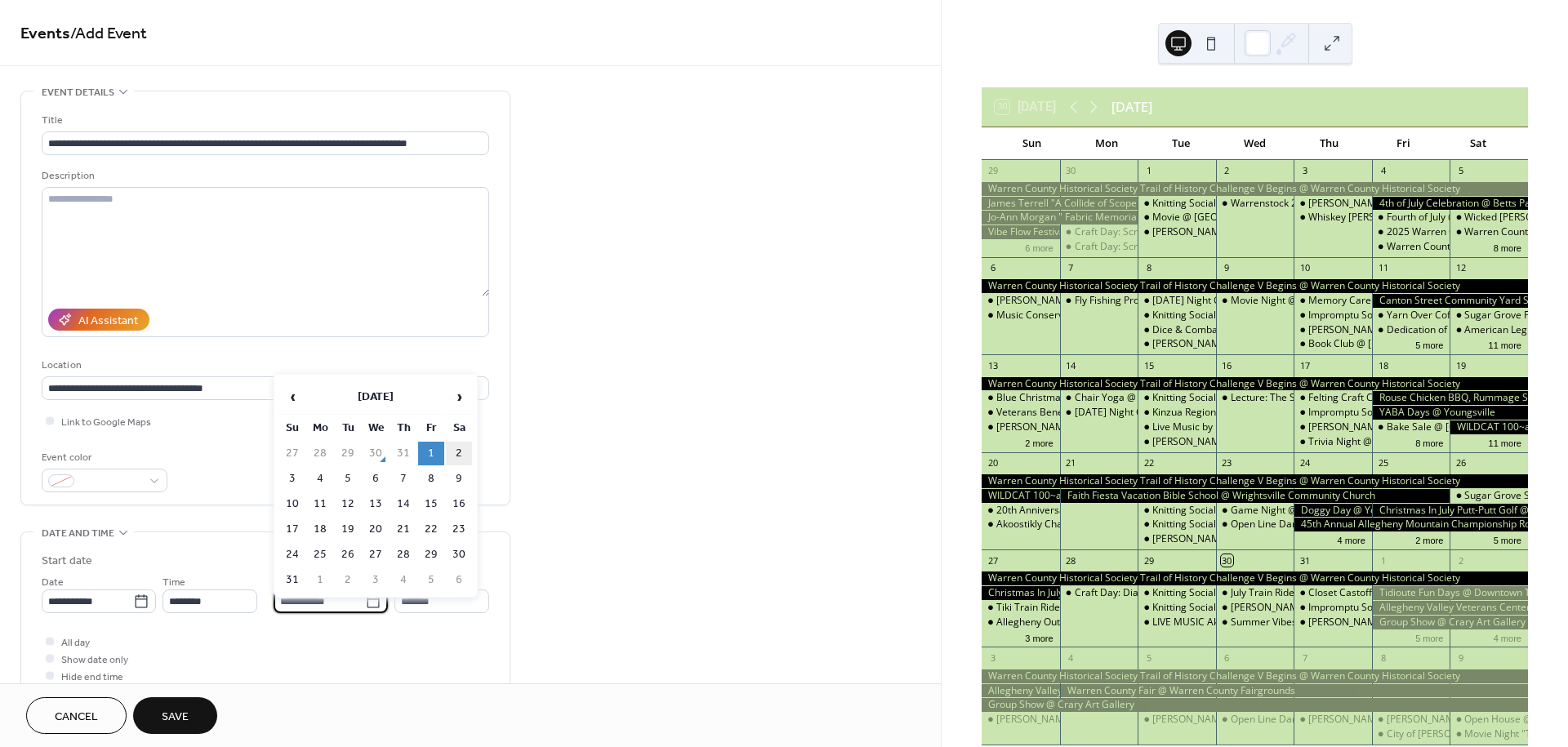 click on "2" at bounding box center [459, 453] 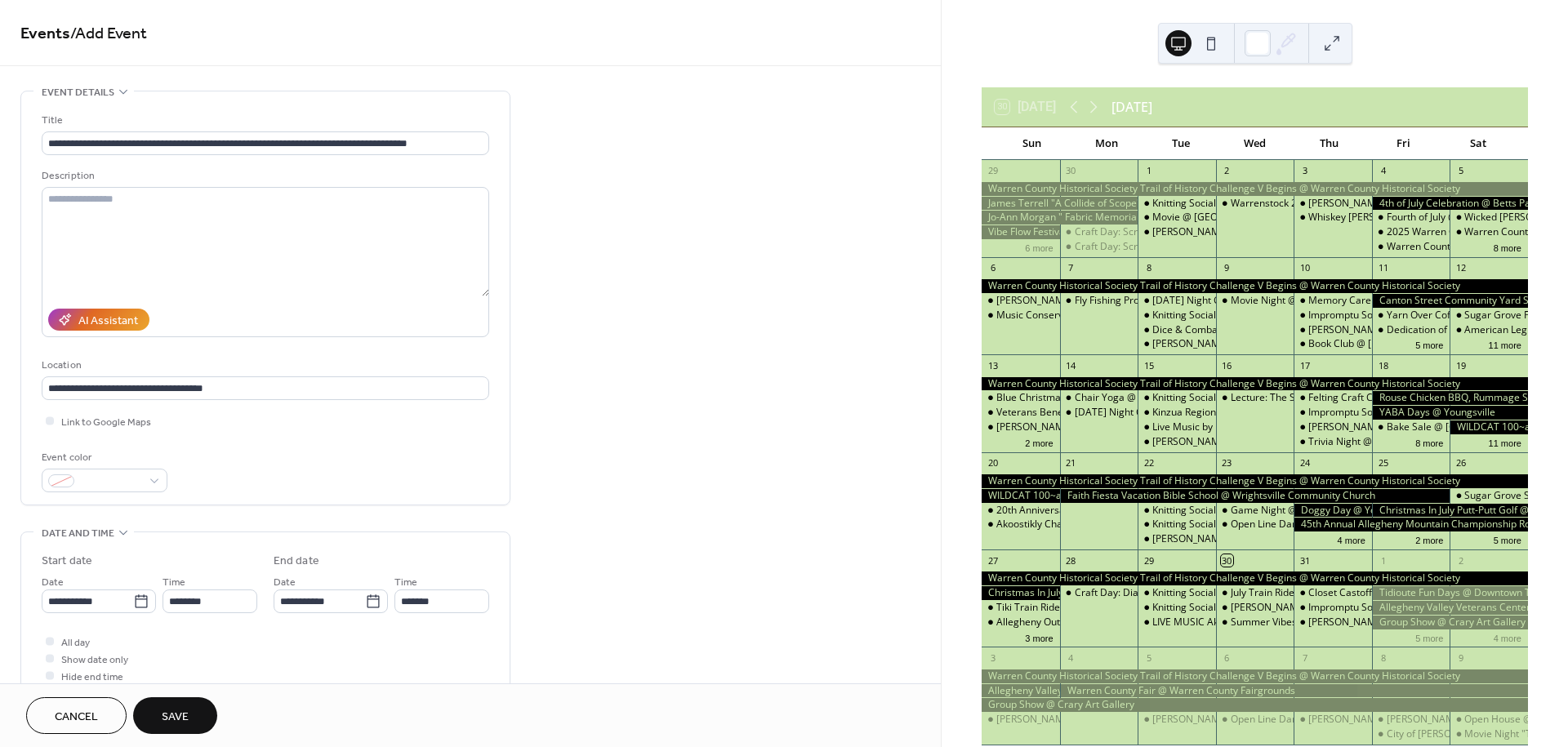 type on "**********" 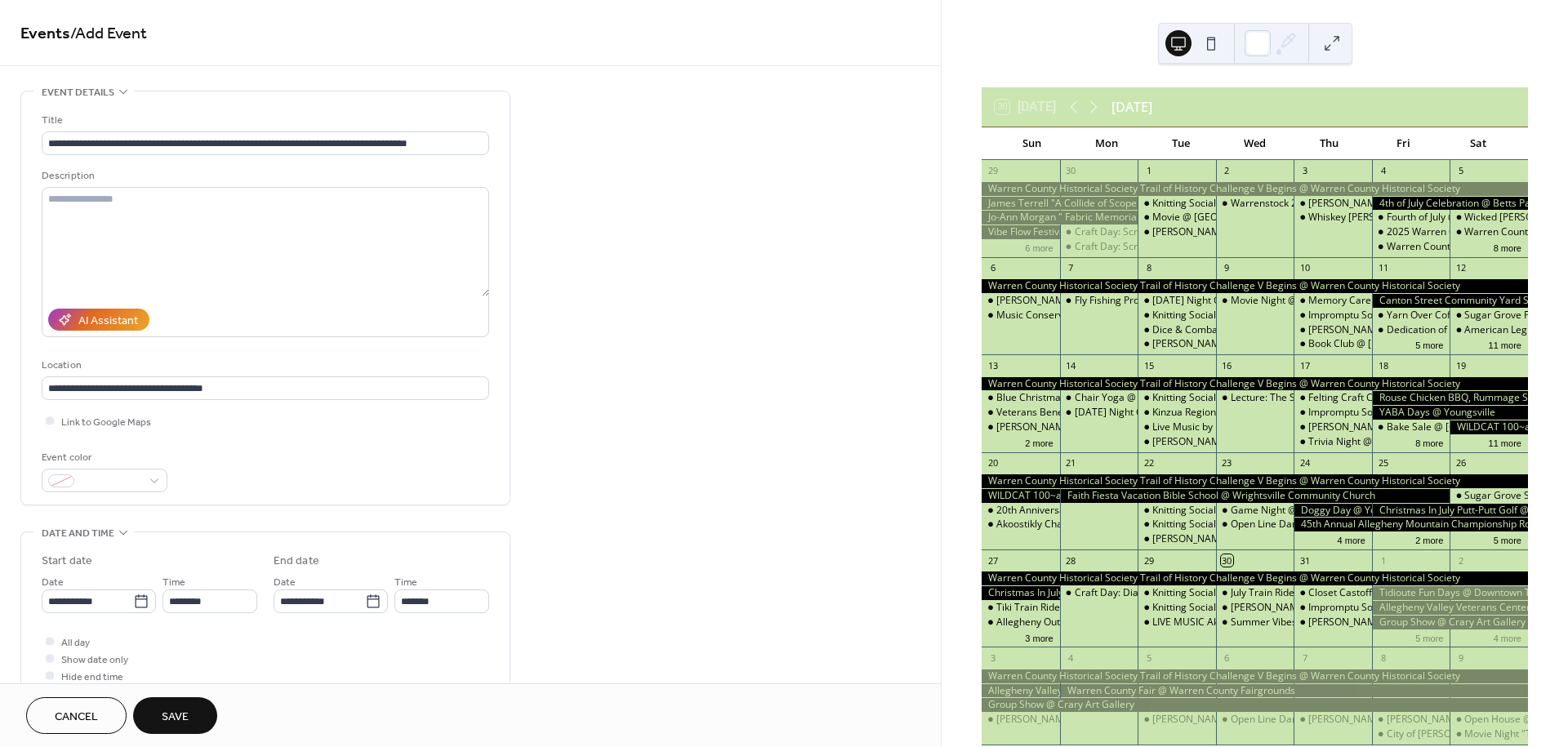 click on "**********" at bounding box center (265, 618) 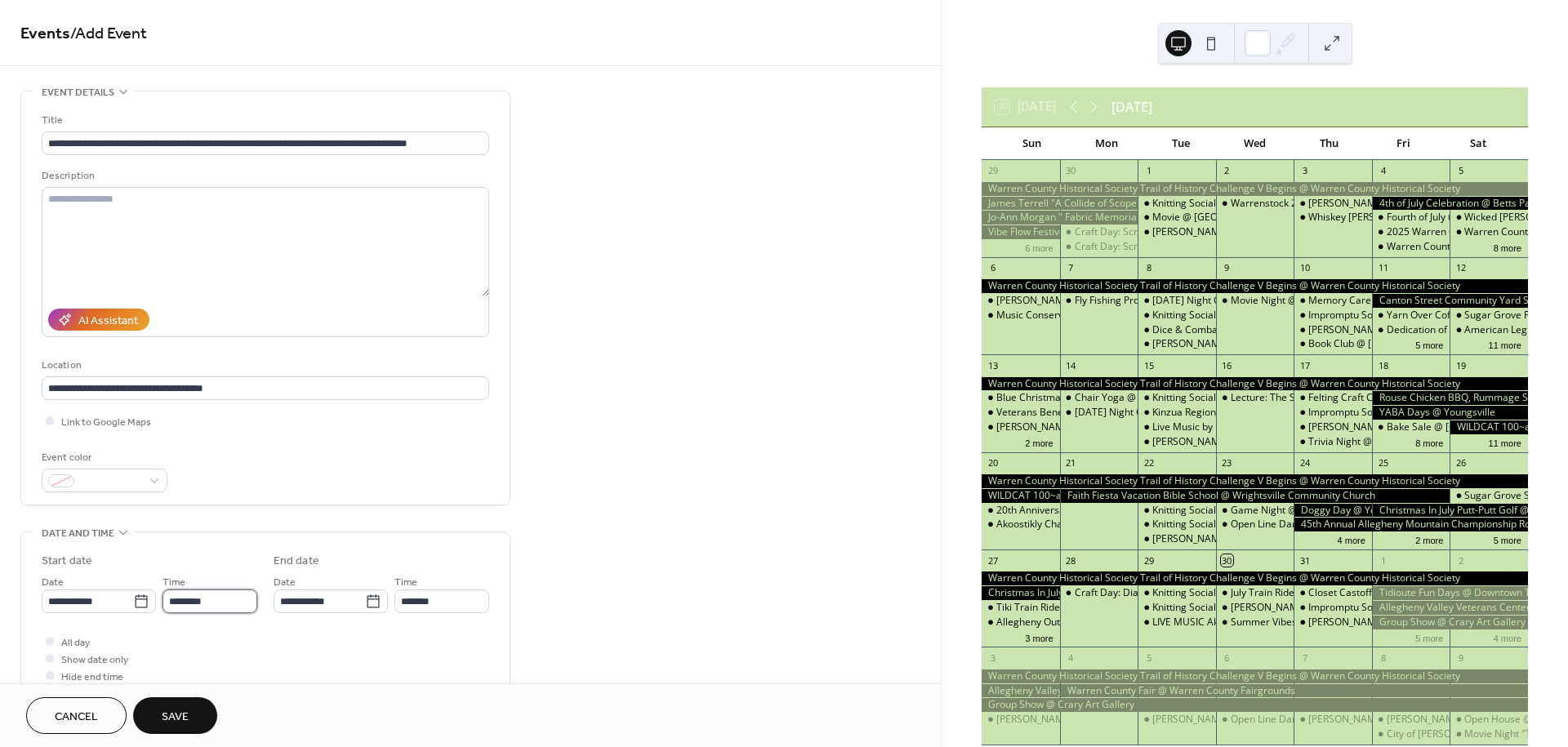 click on "********" at bounding box center [210, 601] 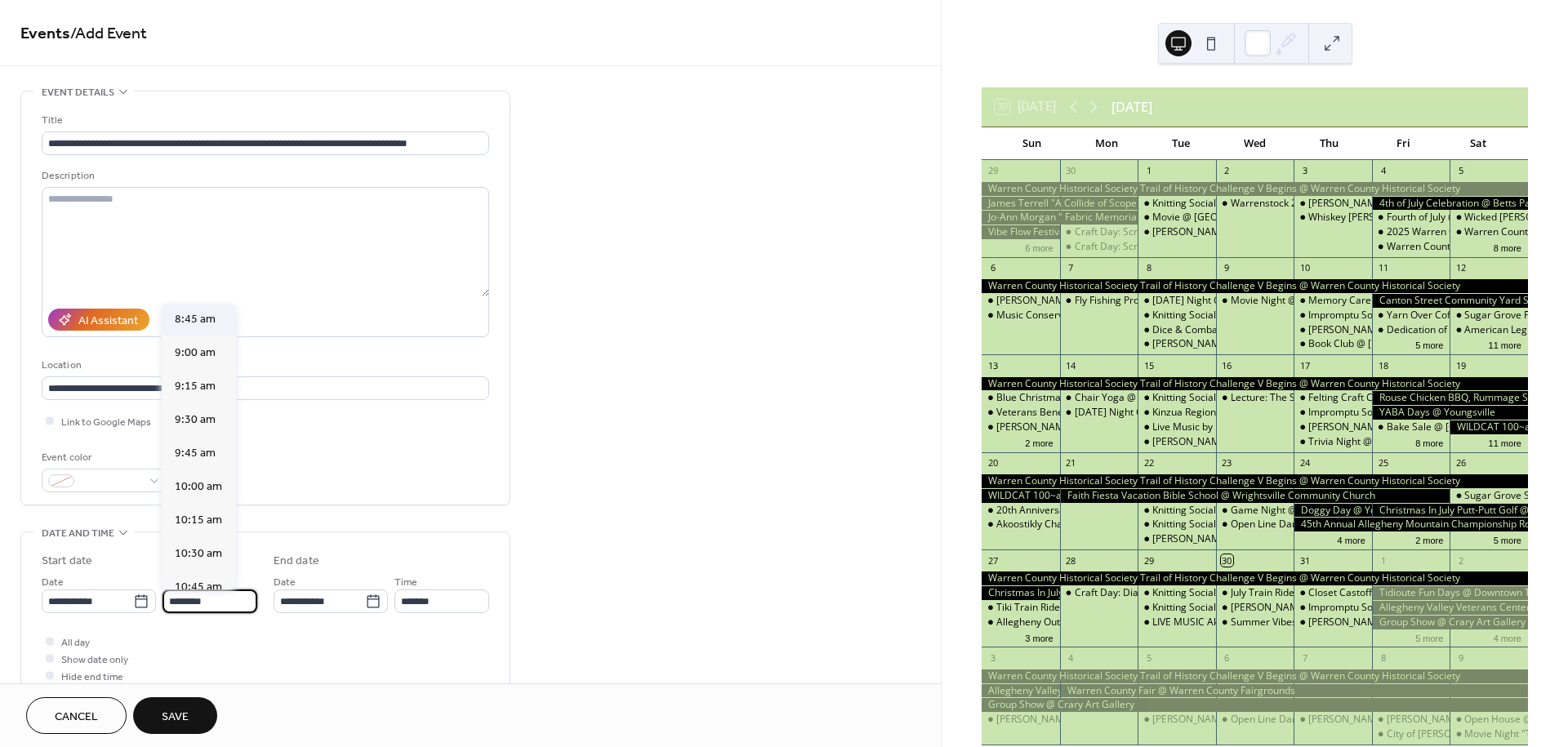 scroll, scrollTop: 1170, scrollLeft: 0, axis: vertical 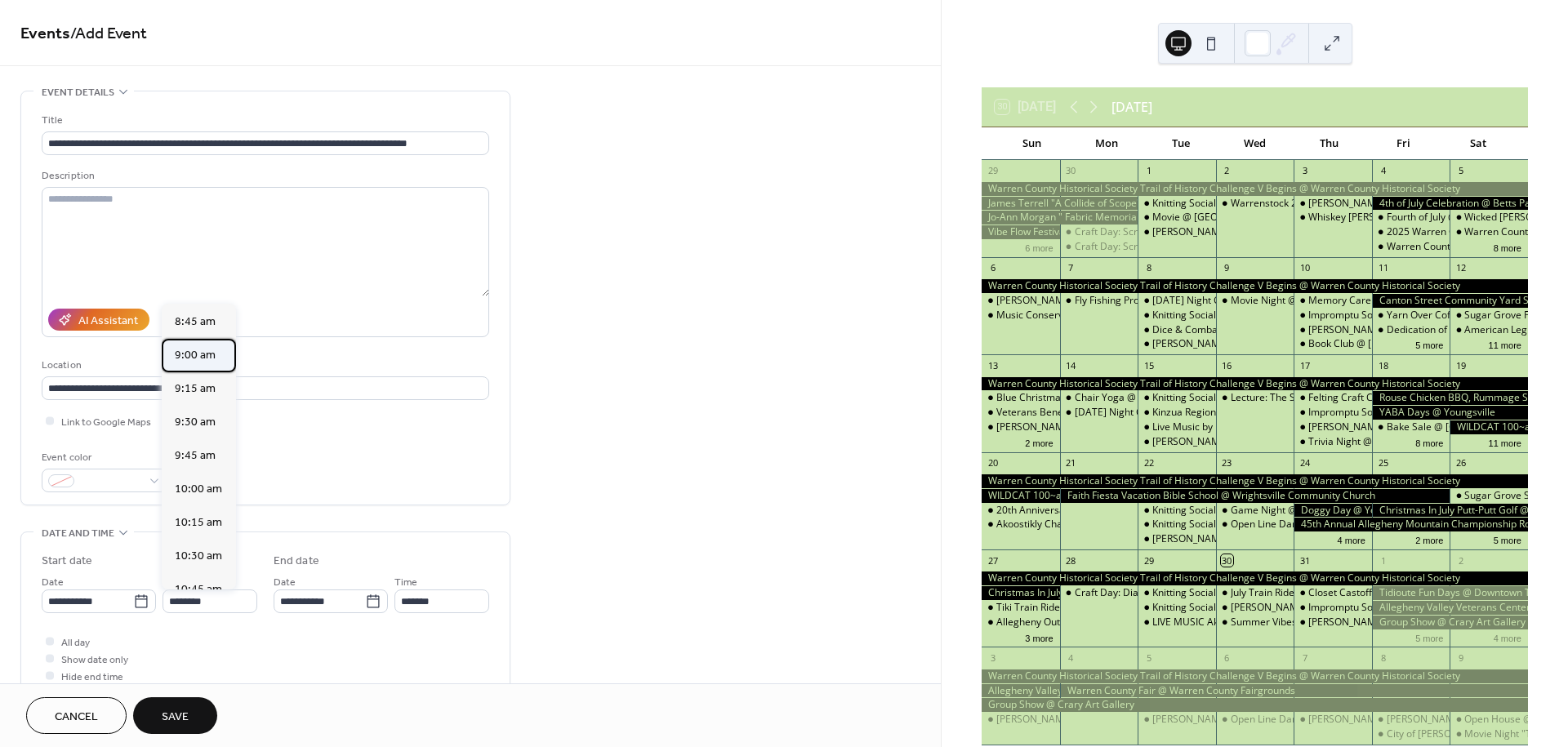 click on "9:00 am" at bounding box center [195, 355] 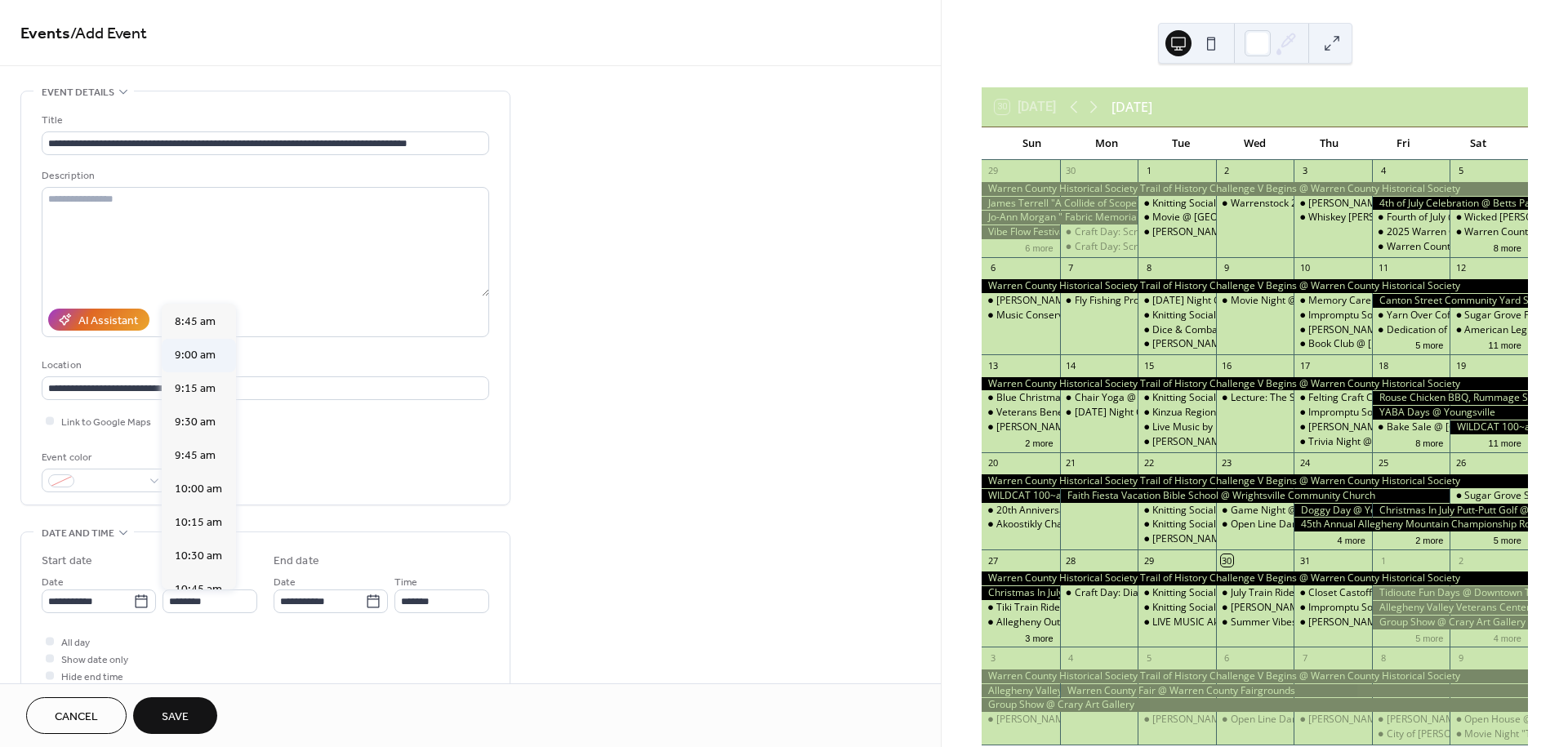type on "*******" 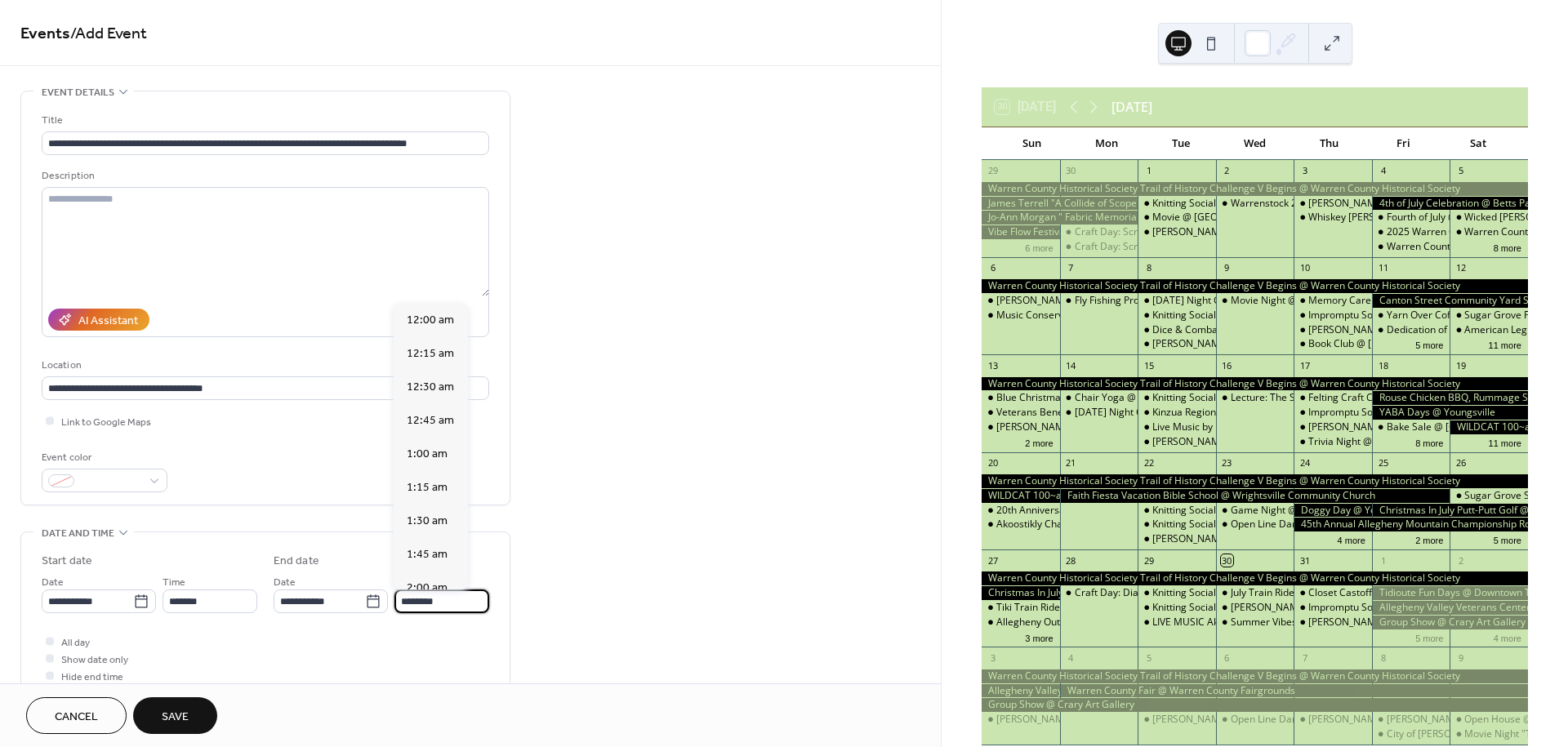 click on "********" at bounding box center (442, 601) 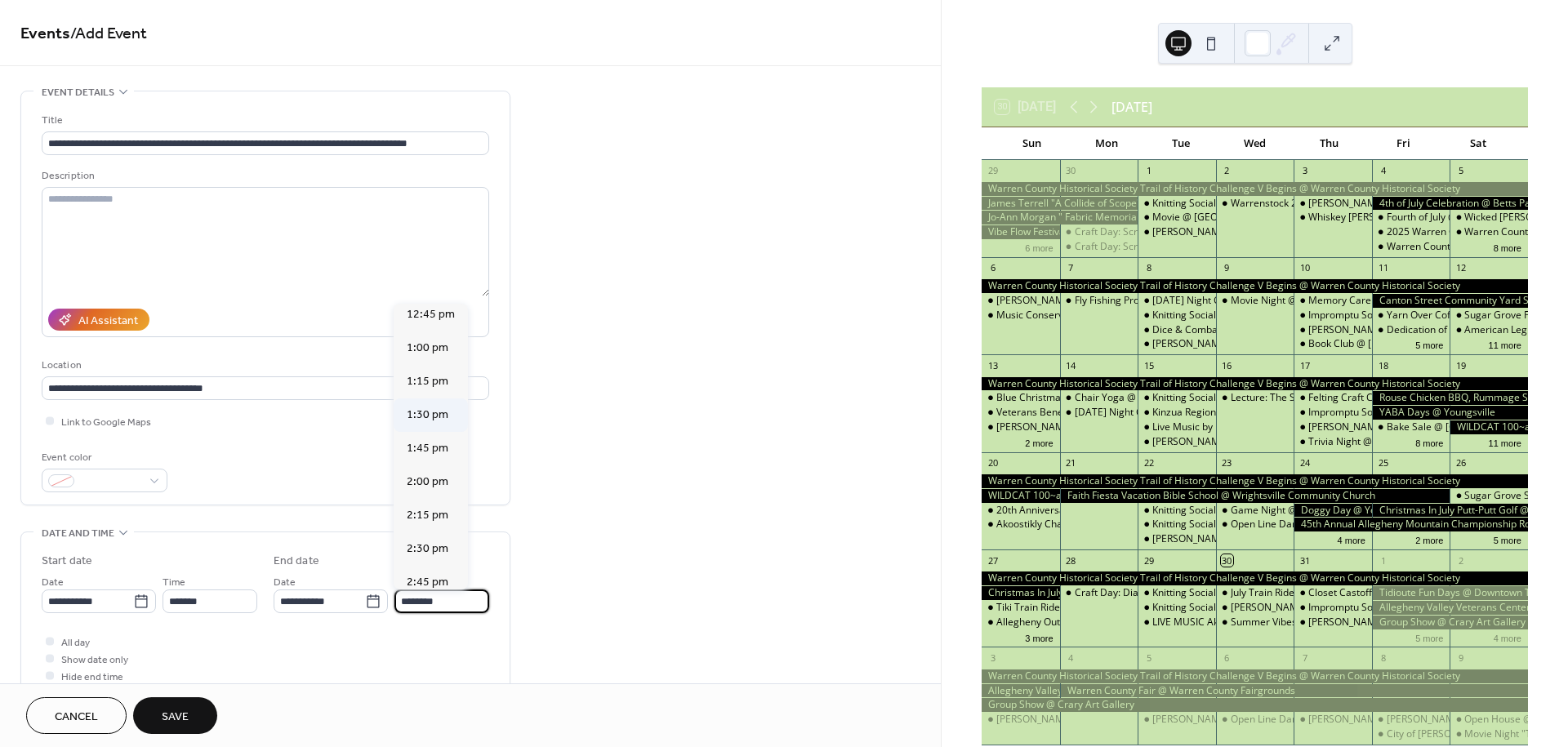 scroll, scrollTop: 1715, scrollLeft: 0, axis: vertical 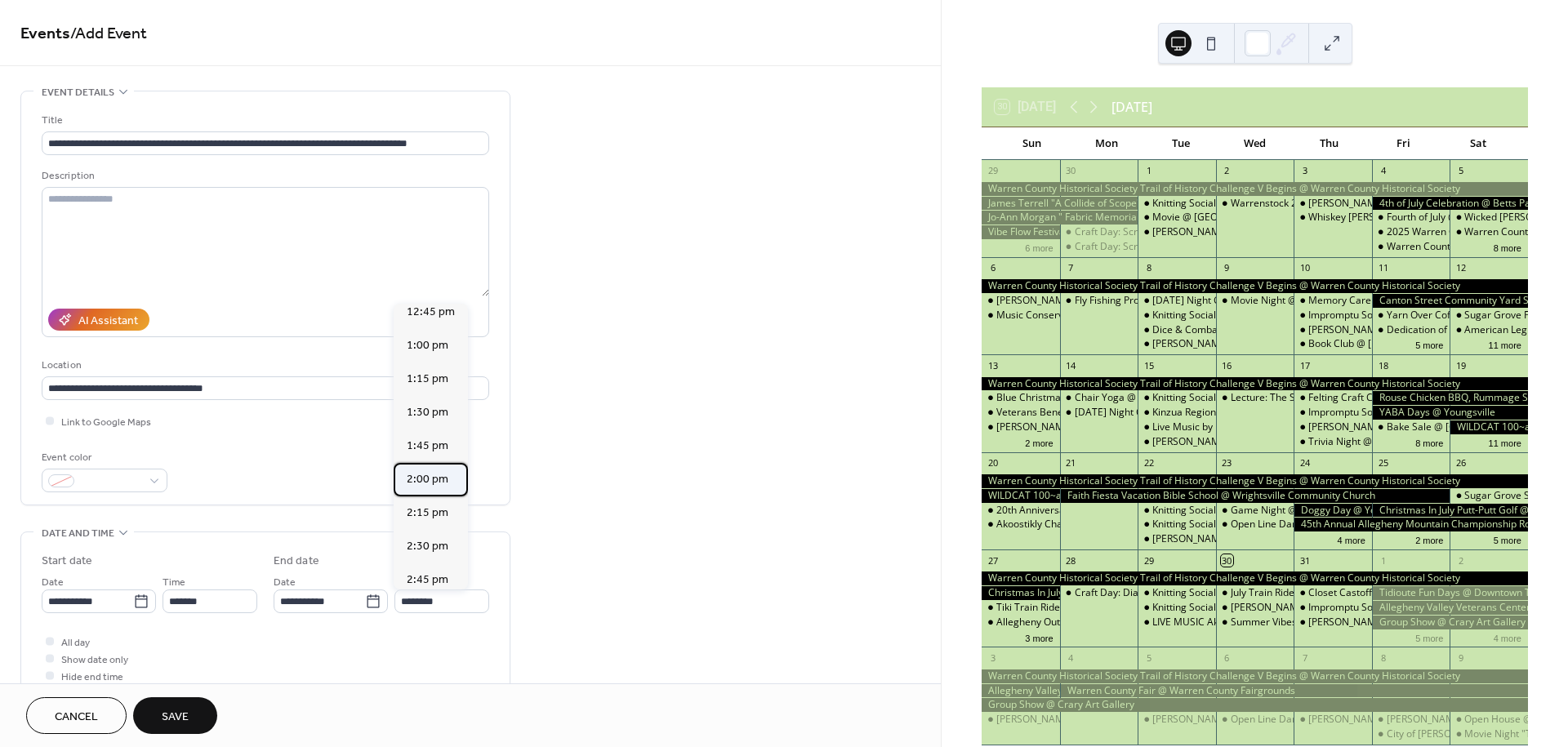 click on "2:00 pm" at bounding box center [427, 479] 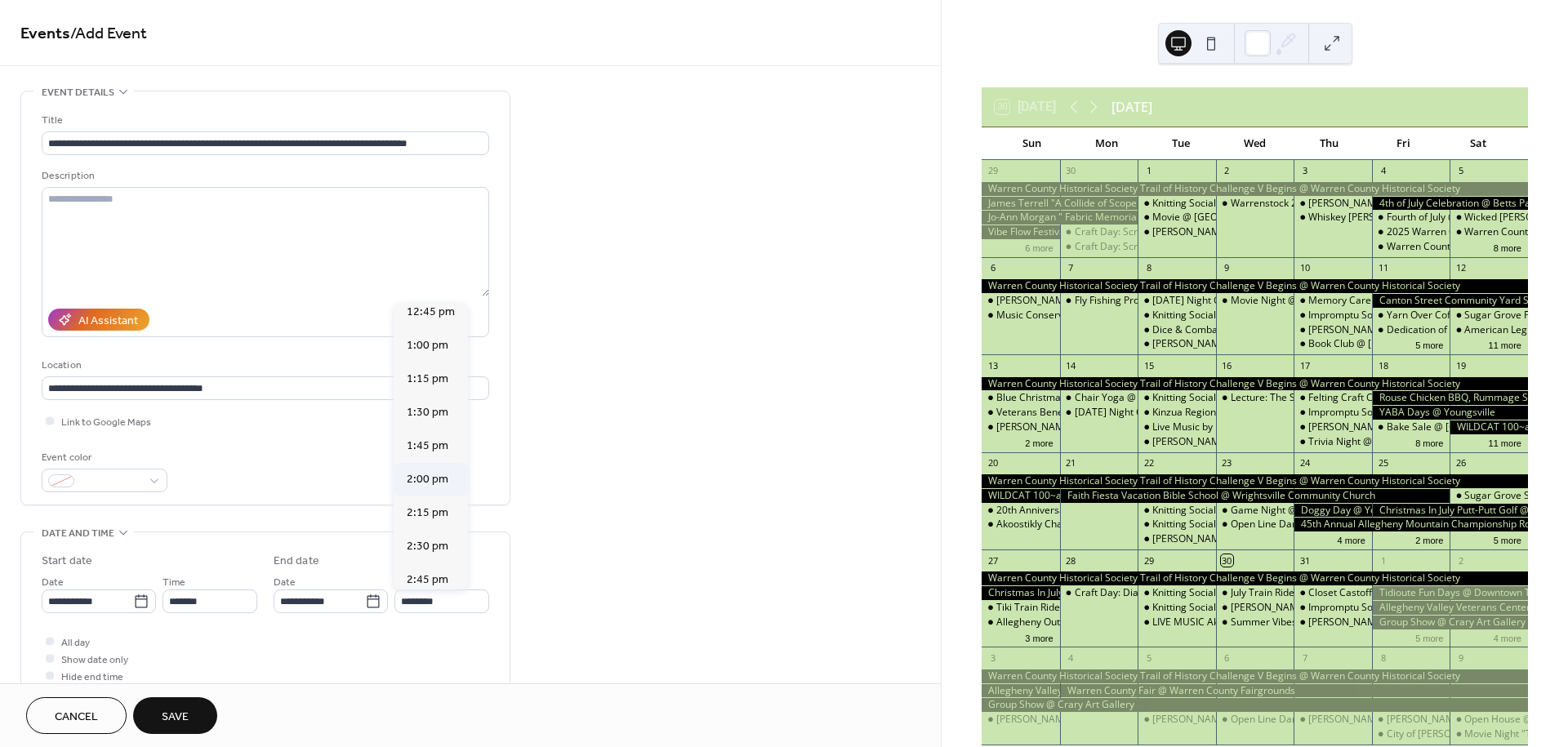 type on "*******" 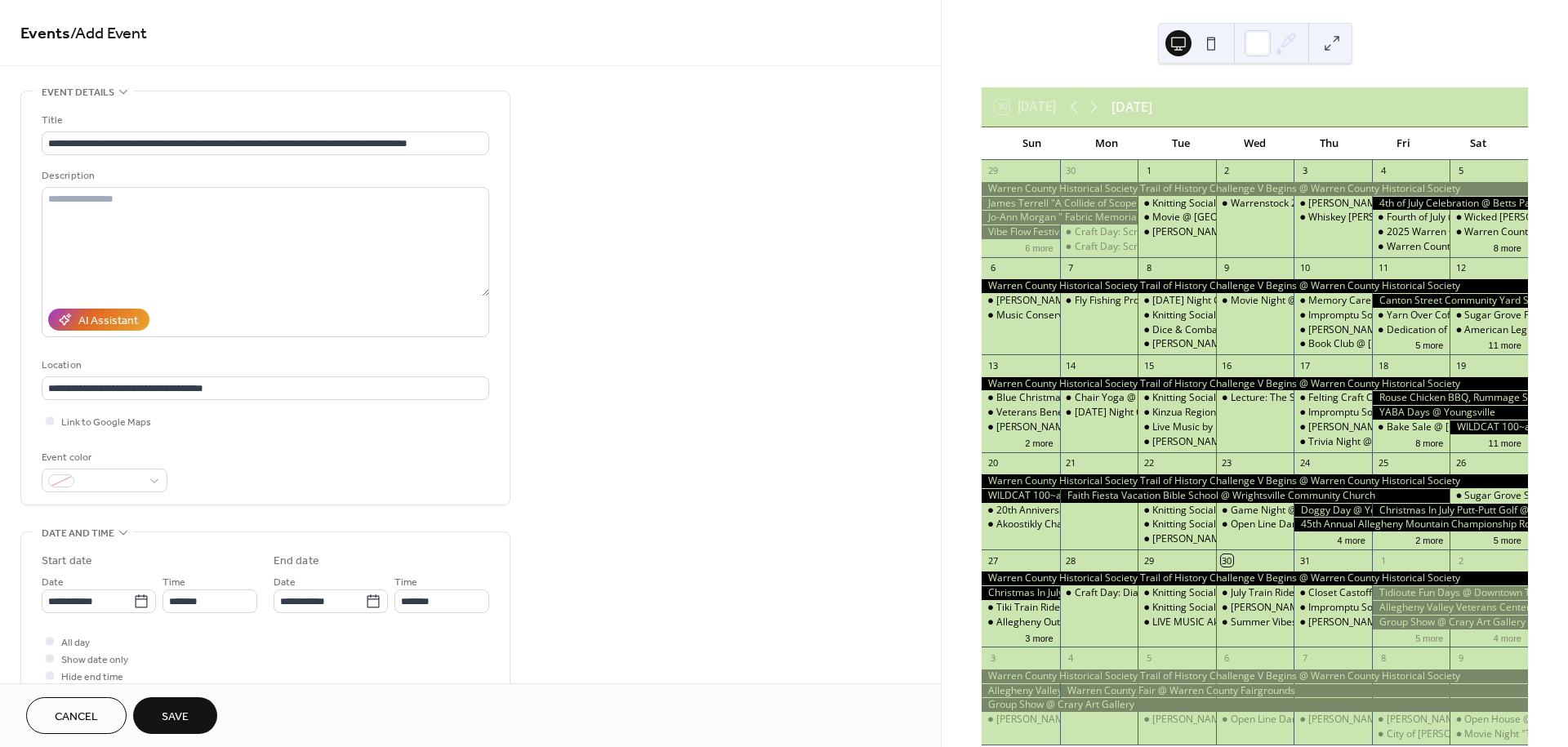click on "Save" at bounding box center (175, 717) 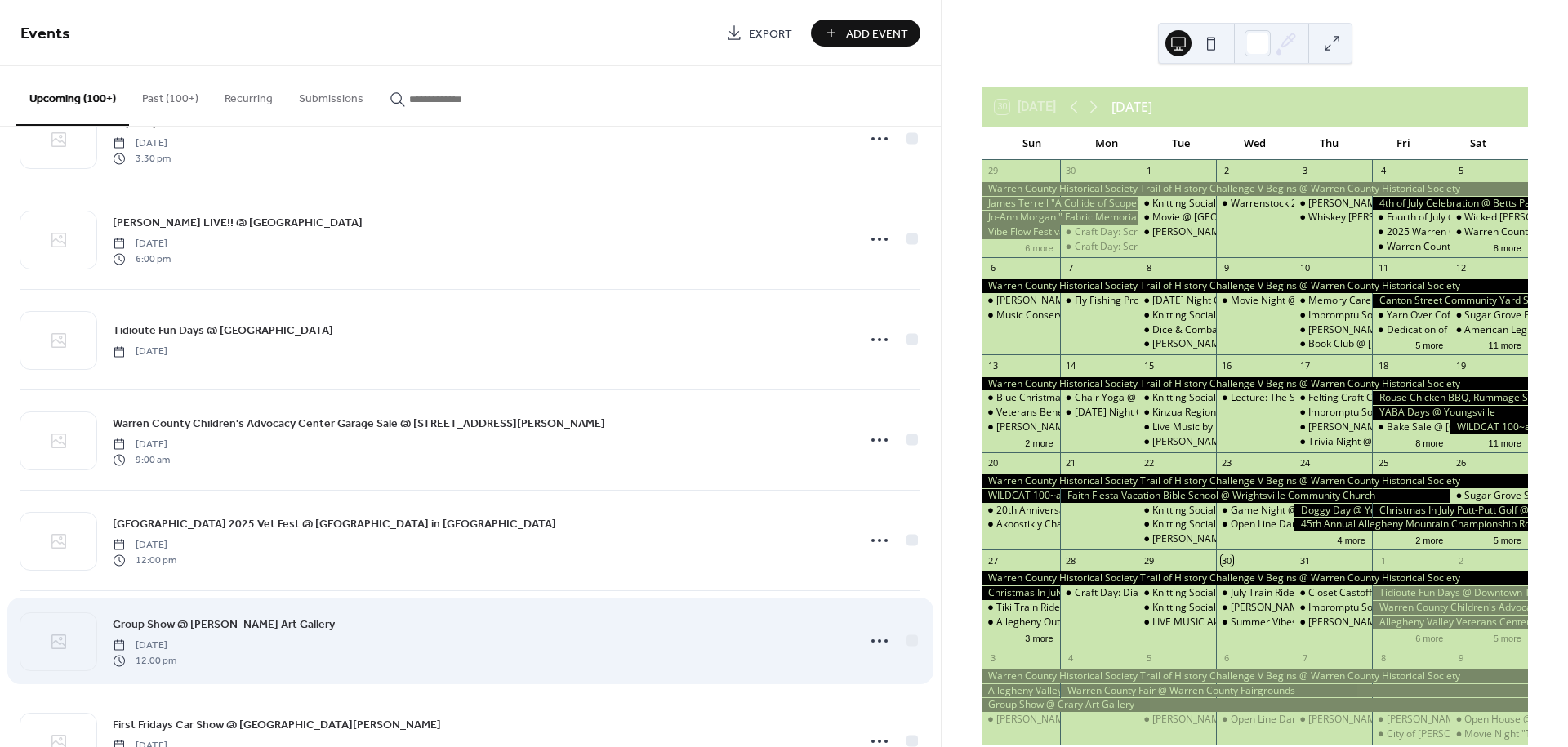 scroll, scrollTop: 544, scrollLeft: 0, axis: vertical 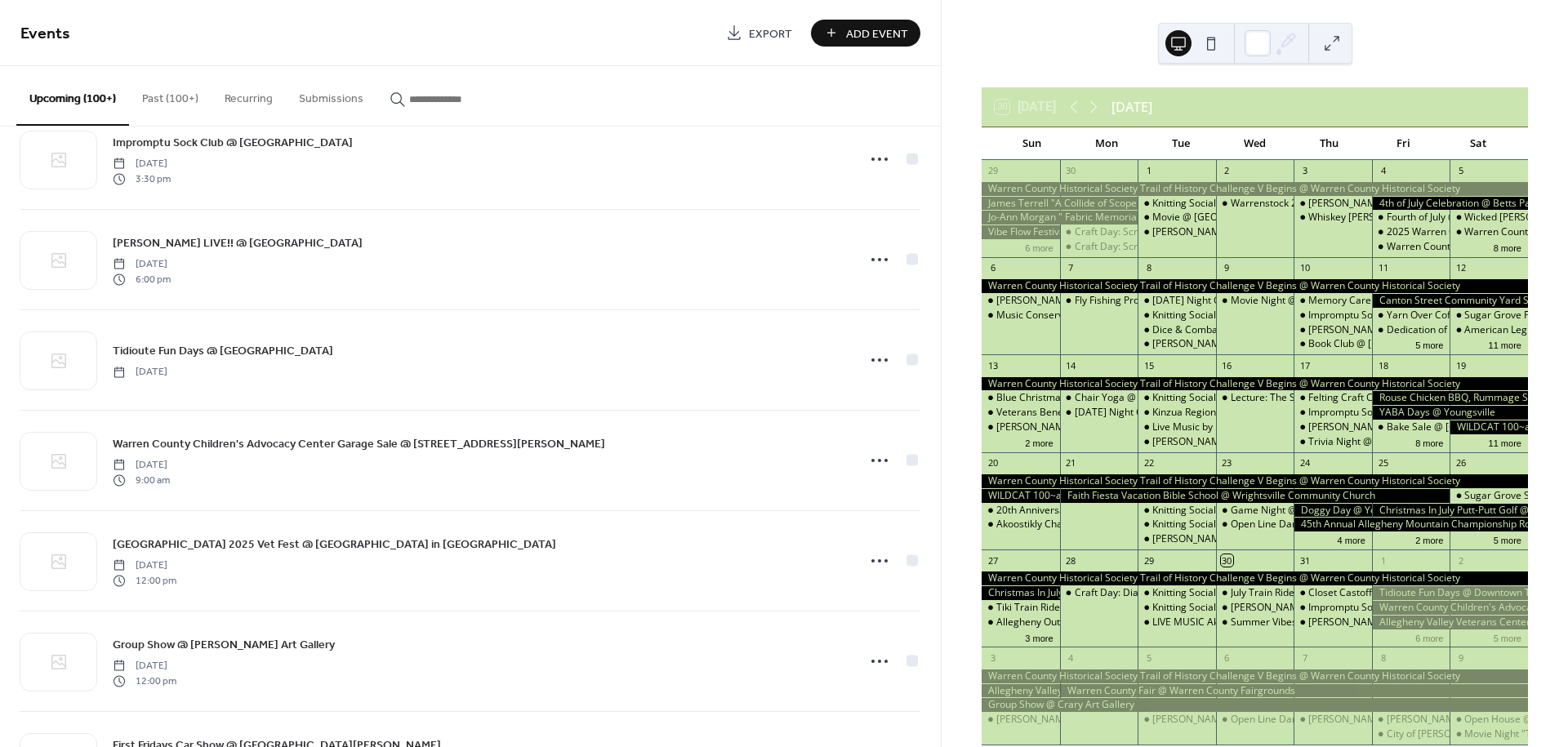 click on "Add Event" at bounding box center [877, 33] 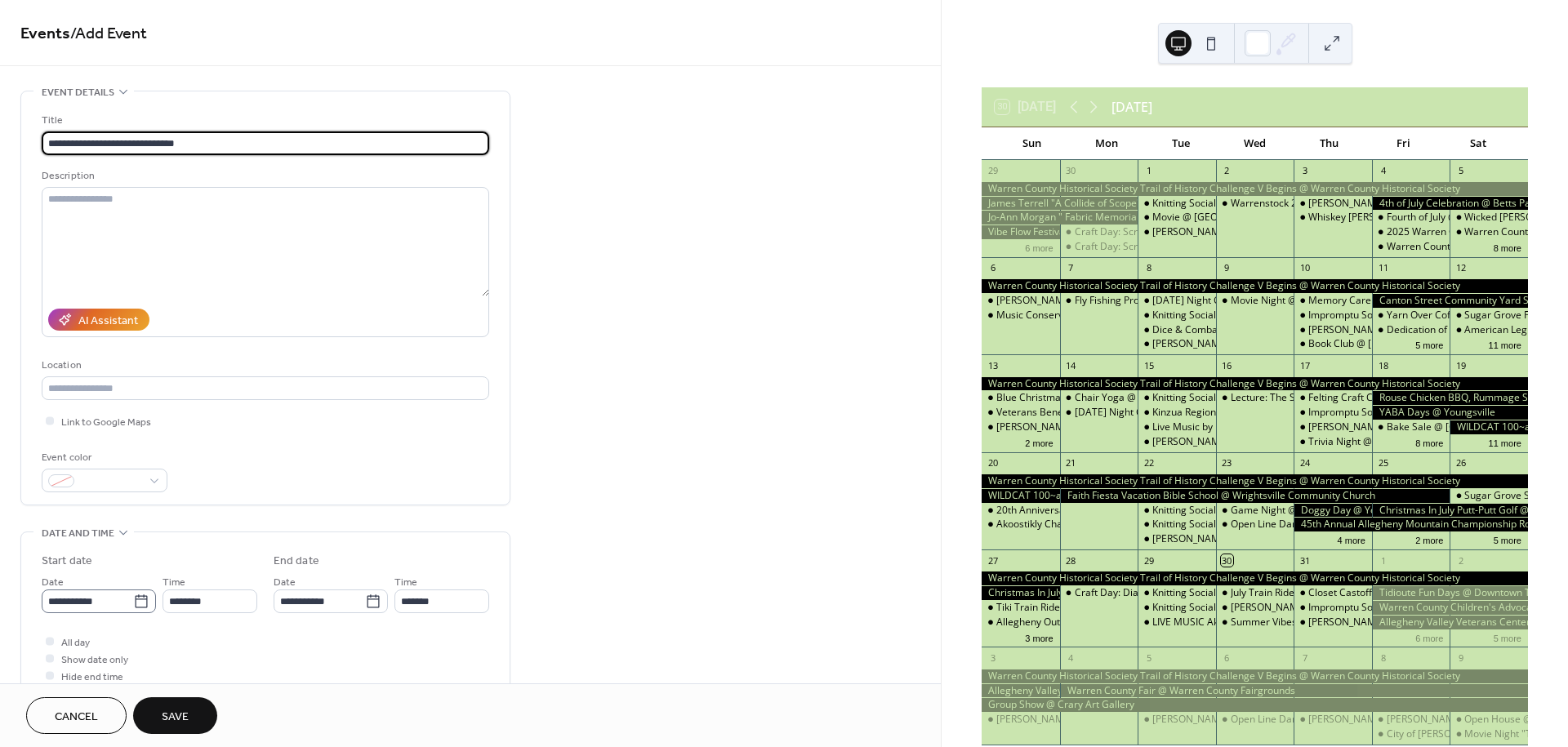 type on "**********" 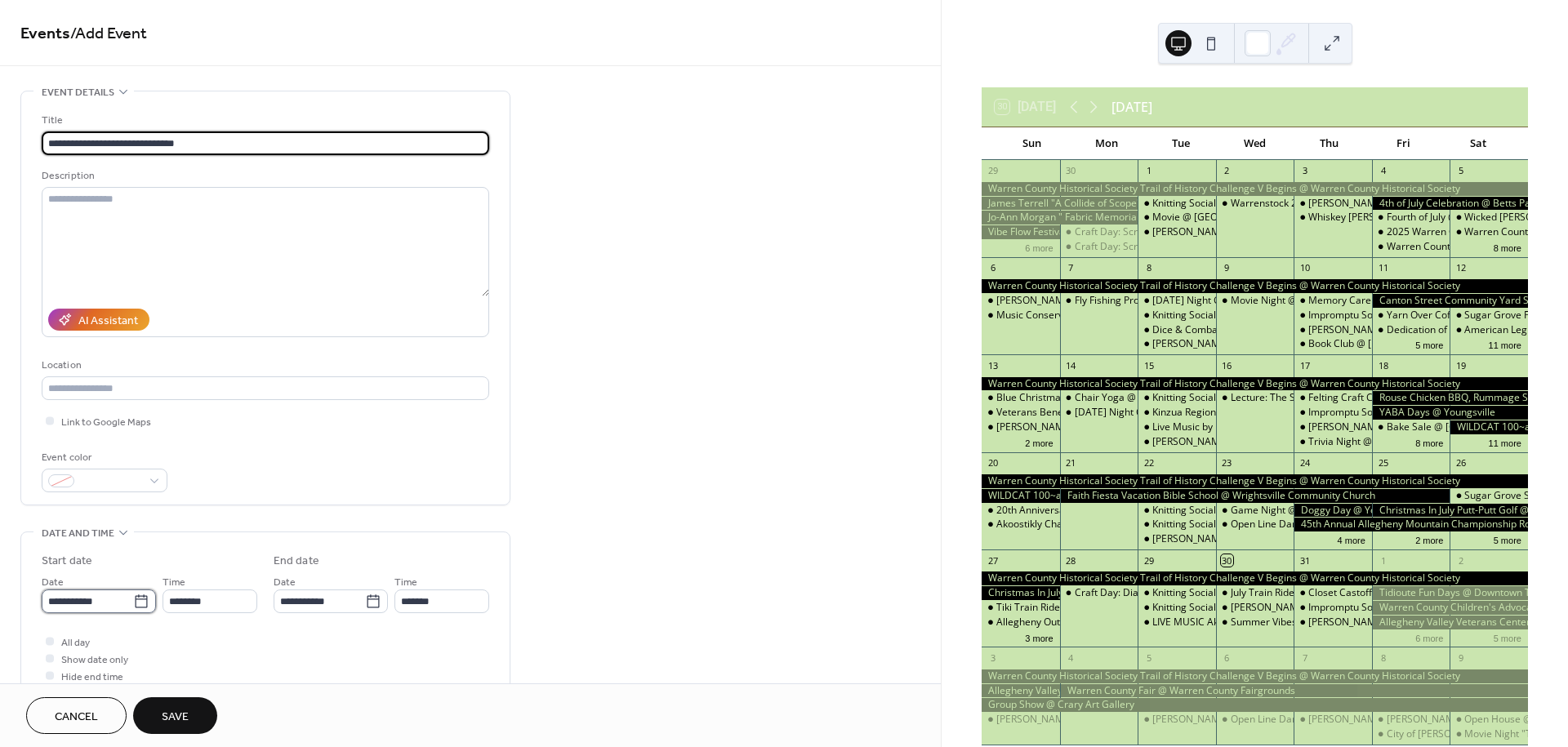 click on "**********" at bounding box center (87, 601) 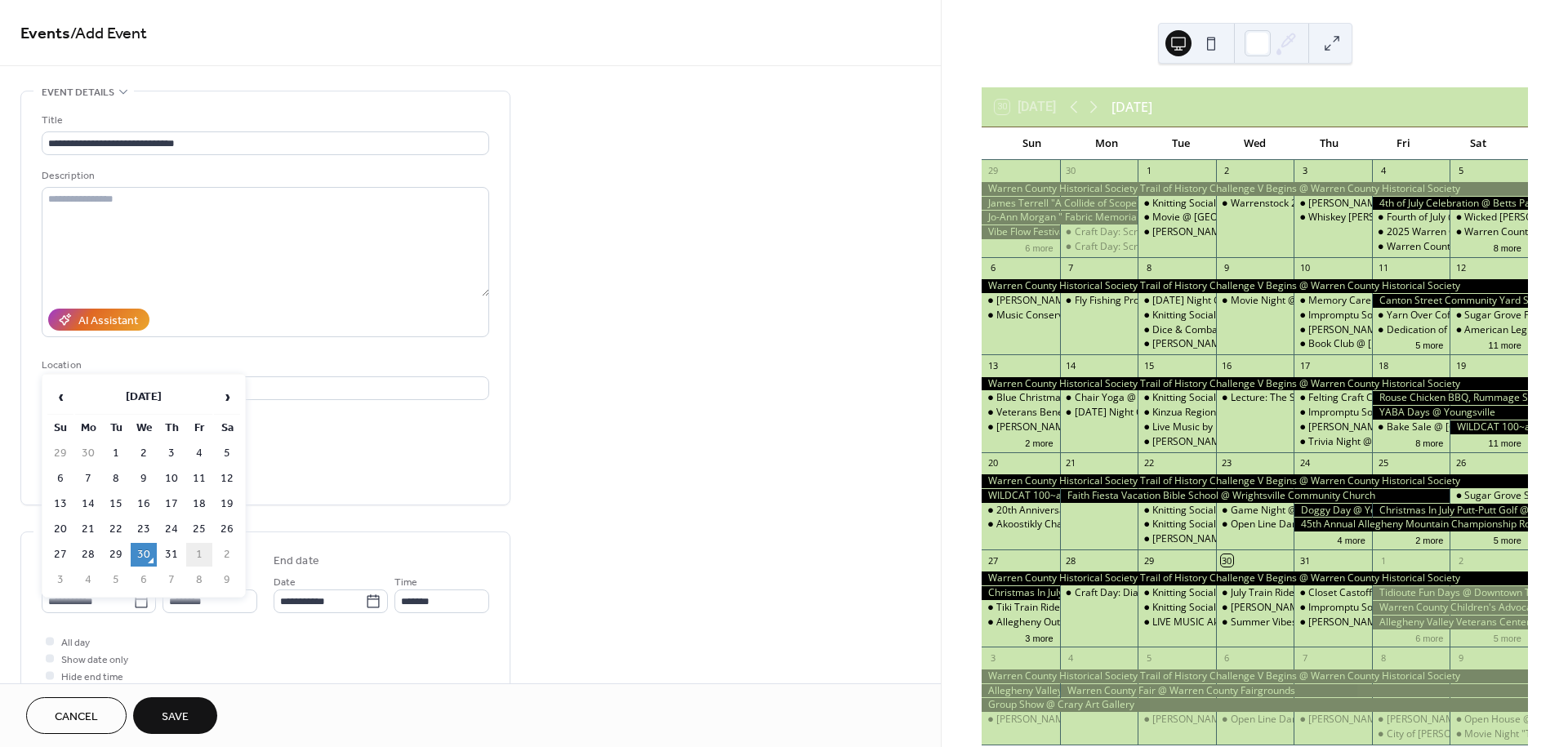 click on "1" at bounding box center (199, 554) 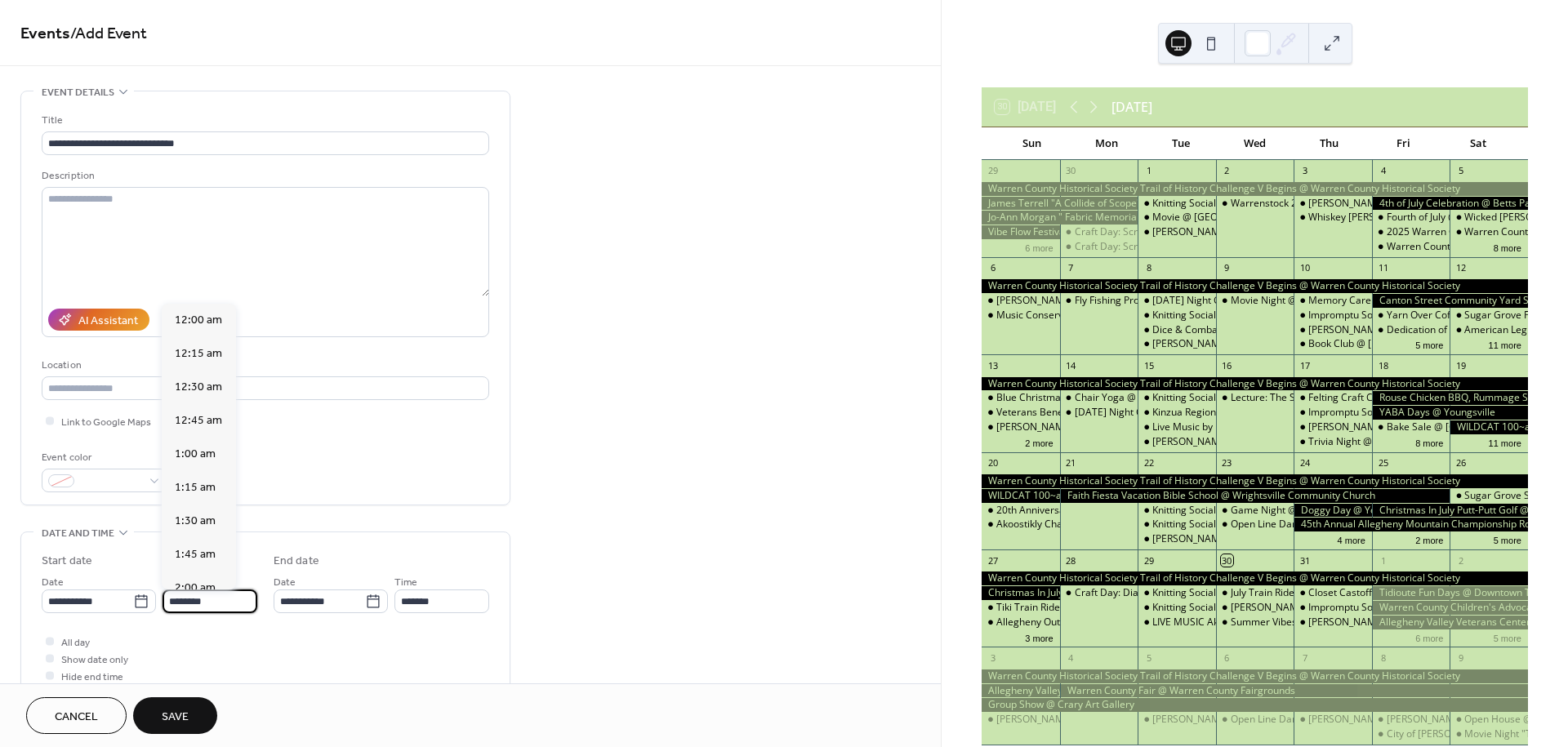 click on "********" at bounding box center (210, 601) 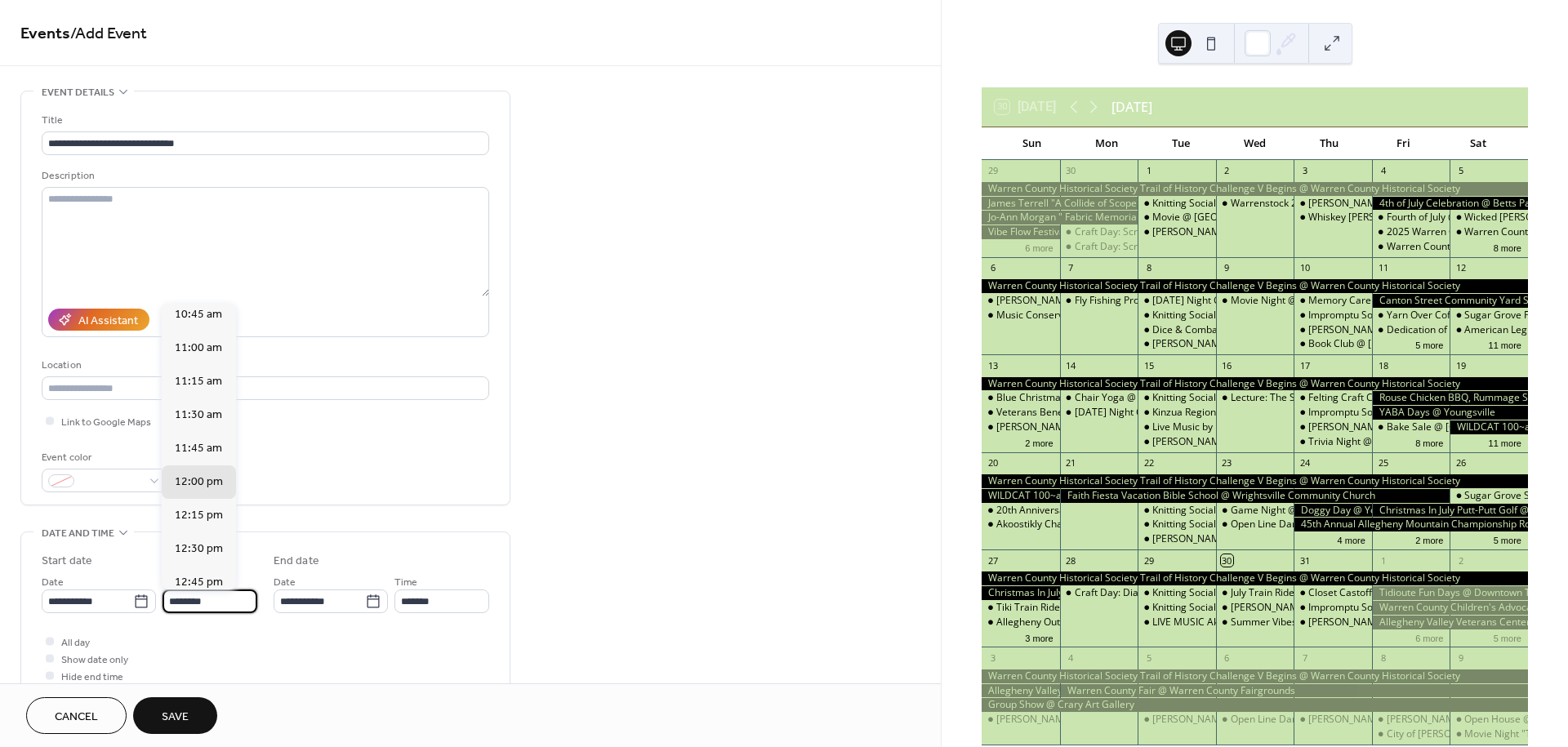 scroll, scrollTop: 1442, scrollLeft: 0, axis: vertical 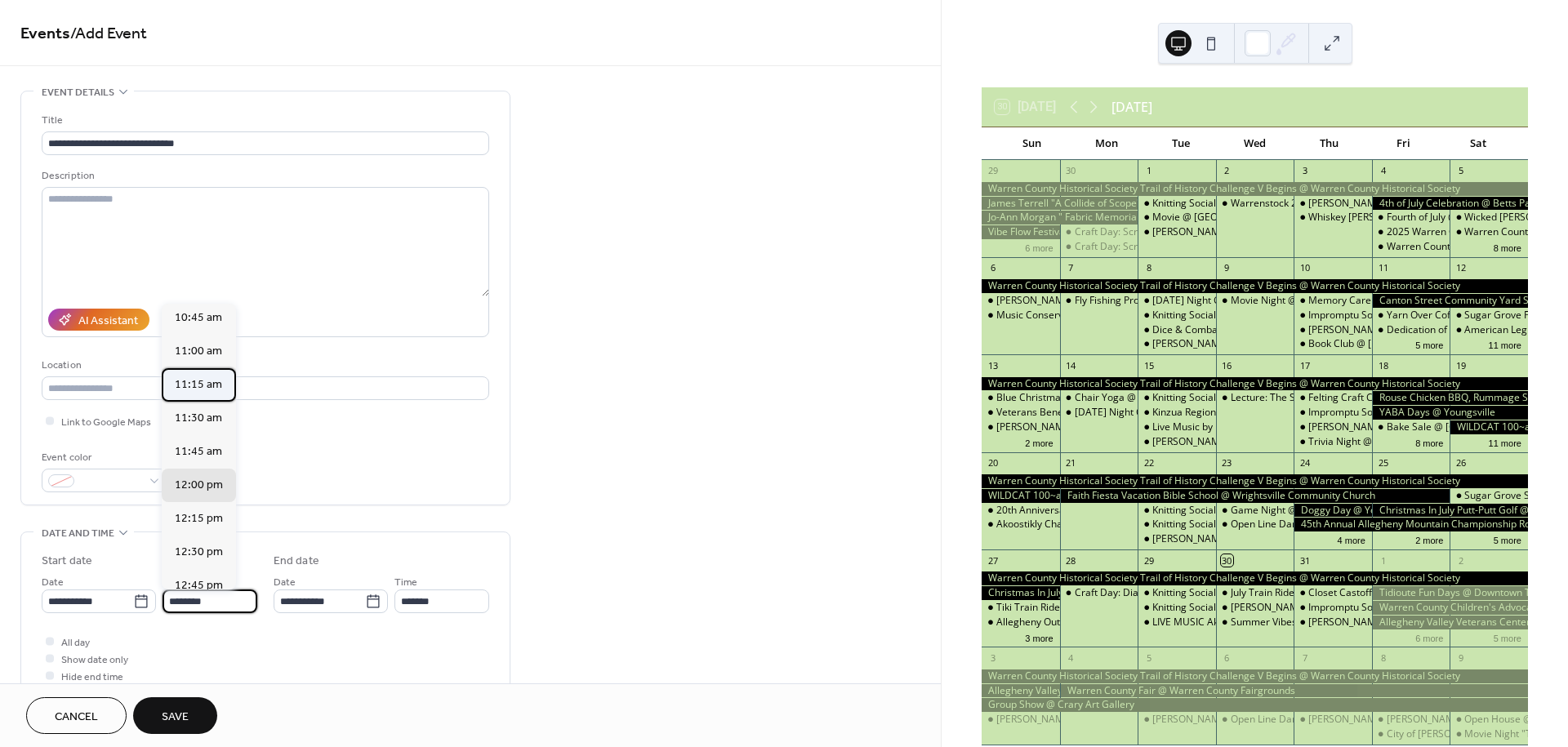 click on "11:15 am" at bounding box center [198, 385] 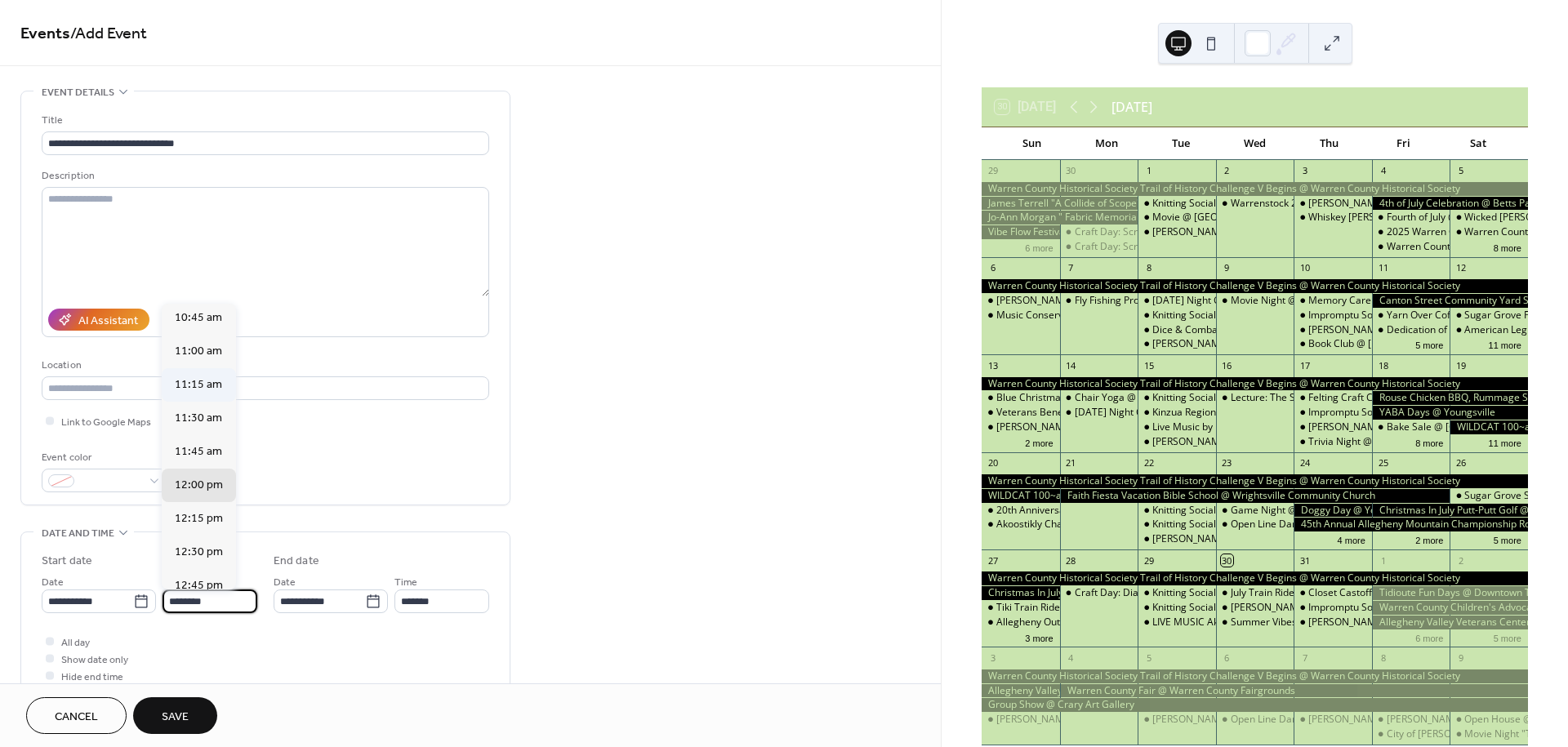 type on "********" 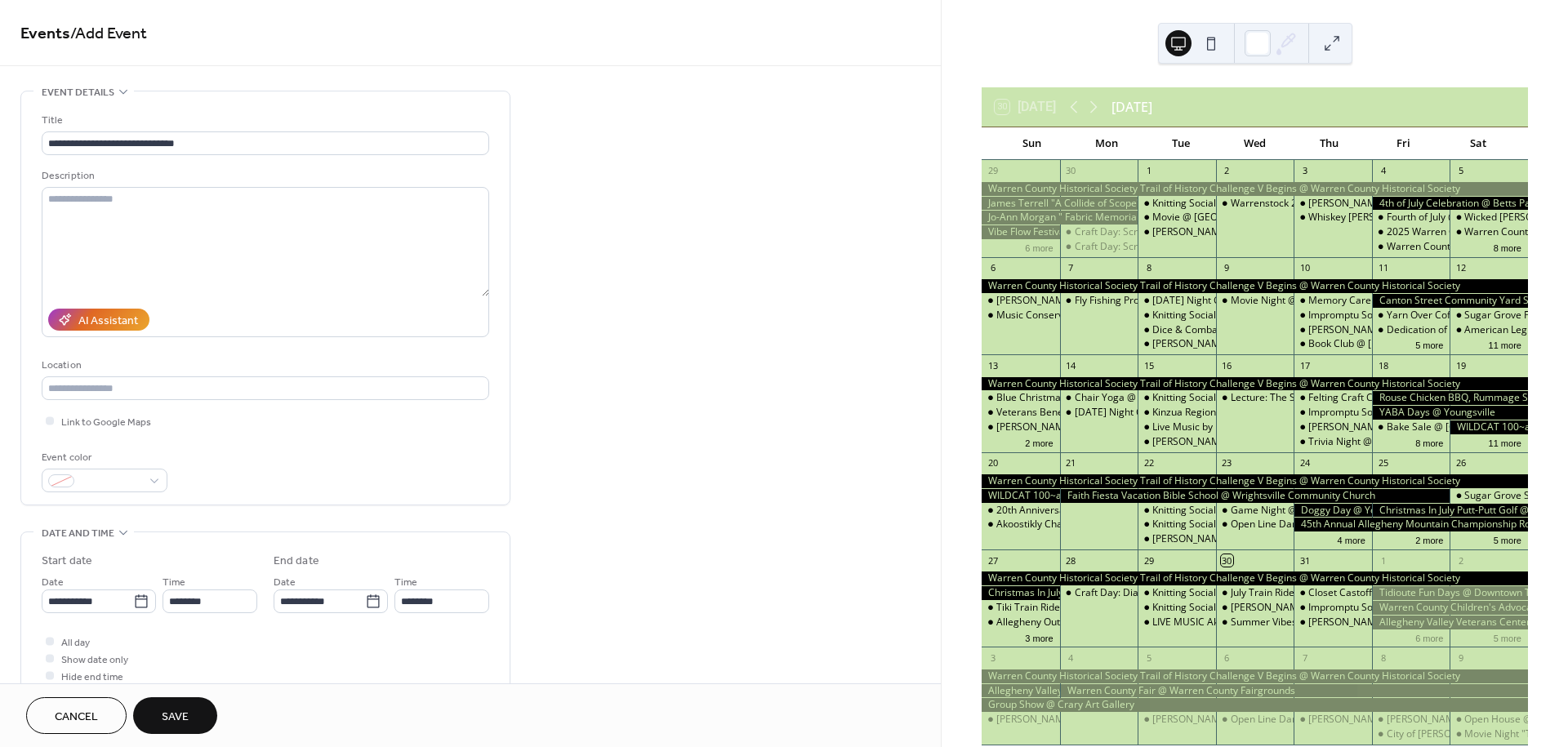 click on "Save" at bounding box center [175, 715] 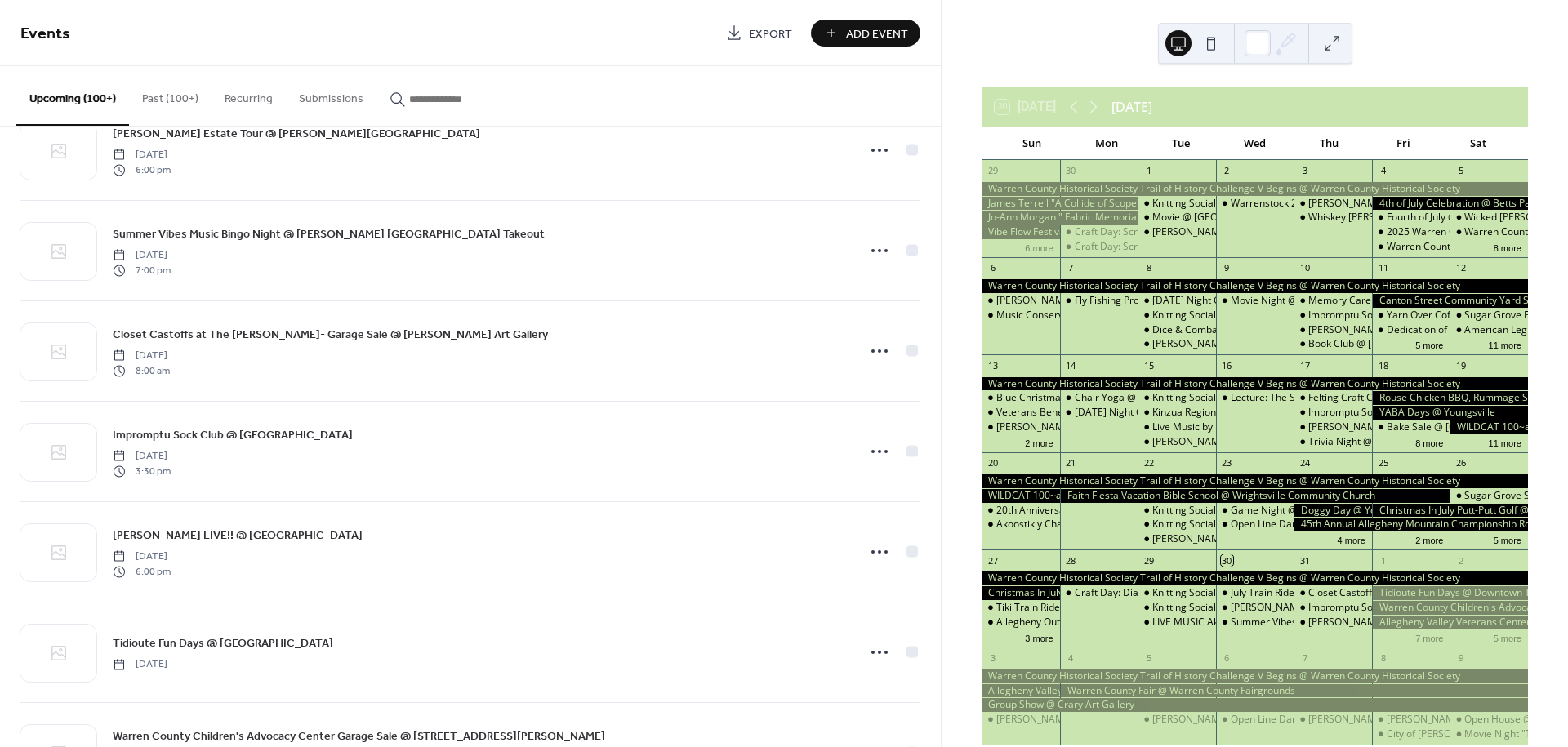 scroll, scrollTop: 272, scrollLeft: 0, axis: vertical 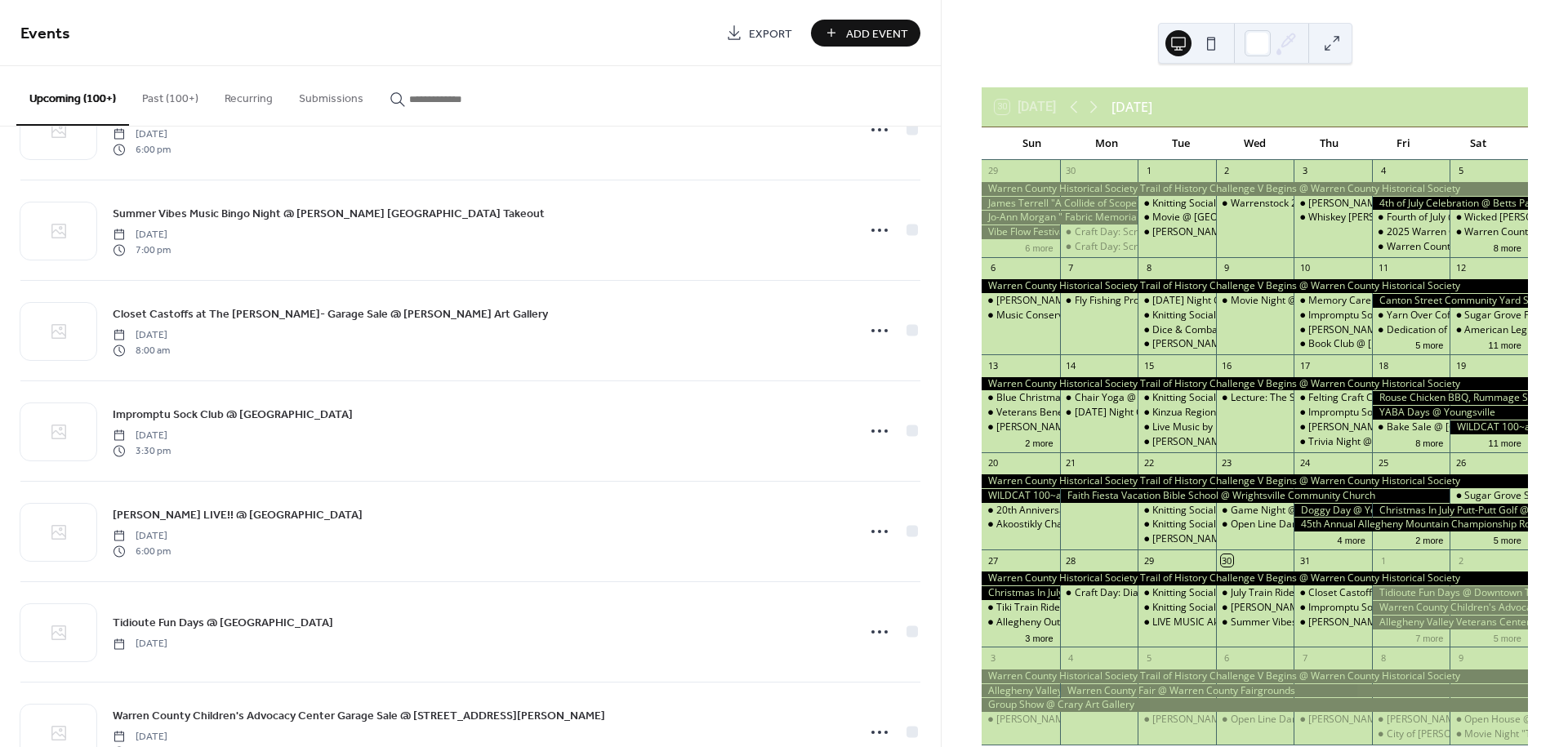 click on "Add Event" at bounding box center [866, 33] 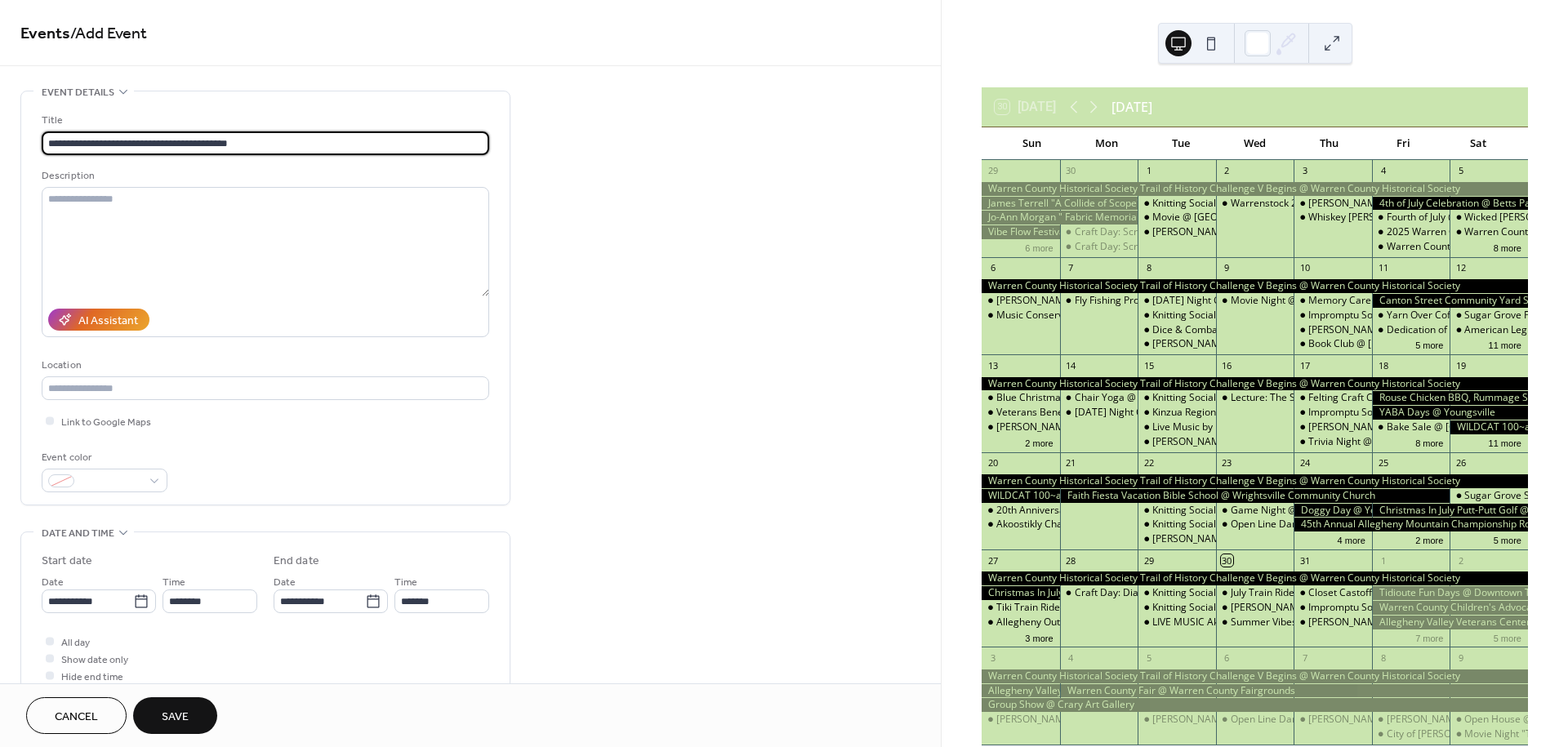 type on "**********" 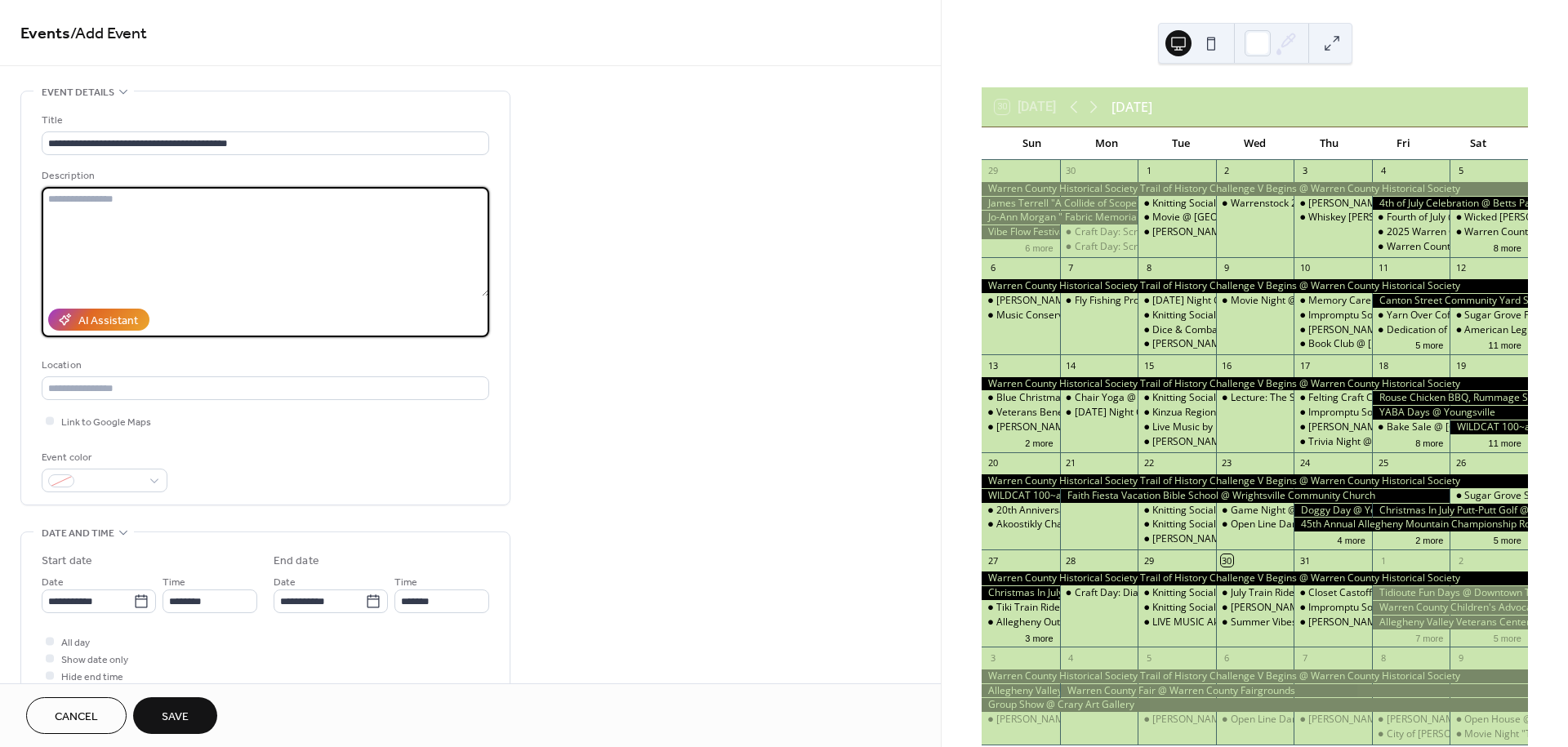 click at bounding box center (265, 242) 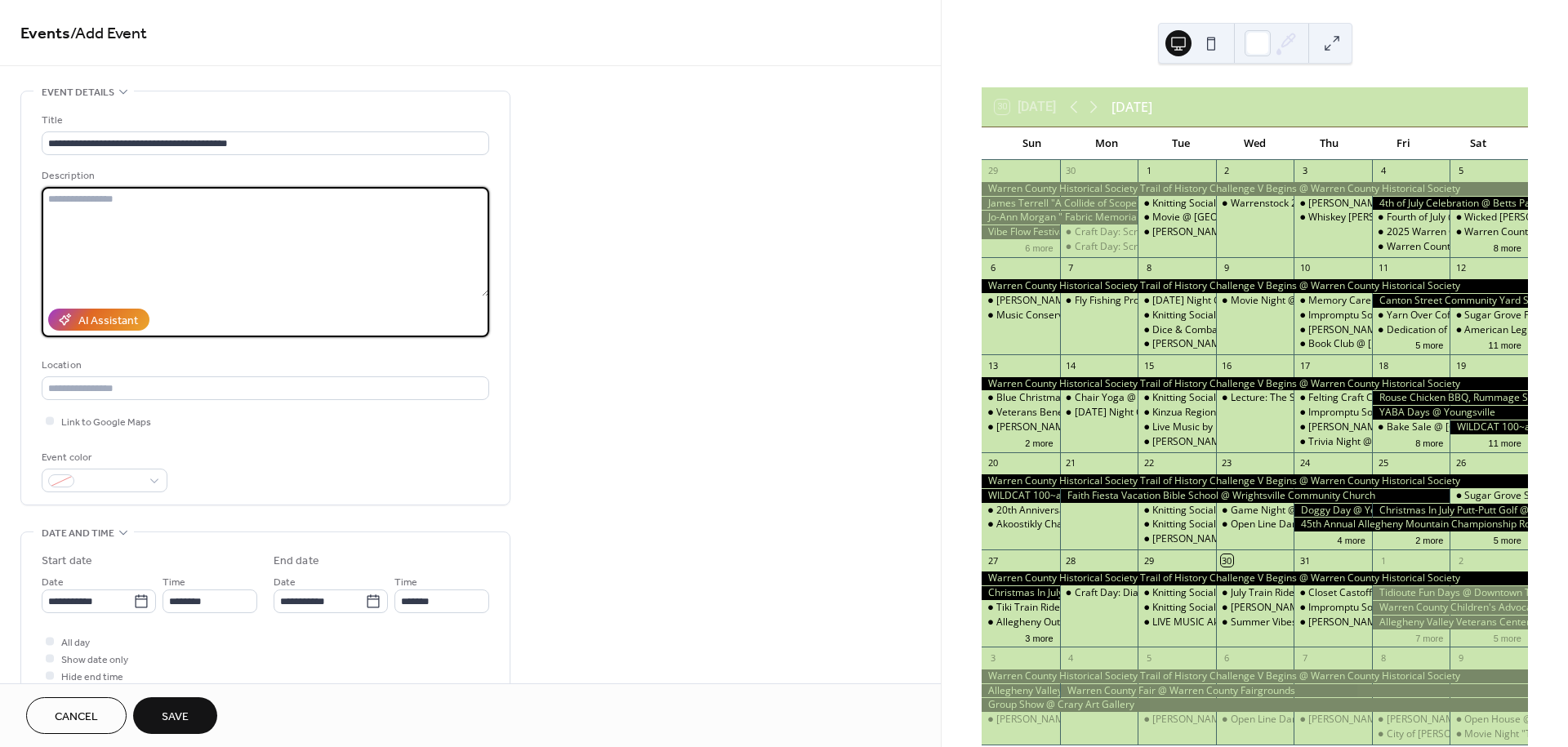 paste on "**********" 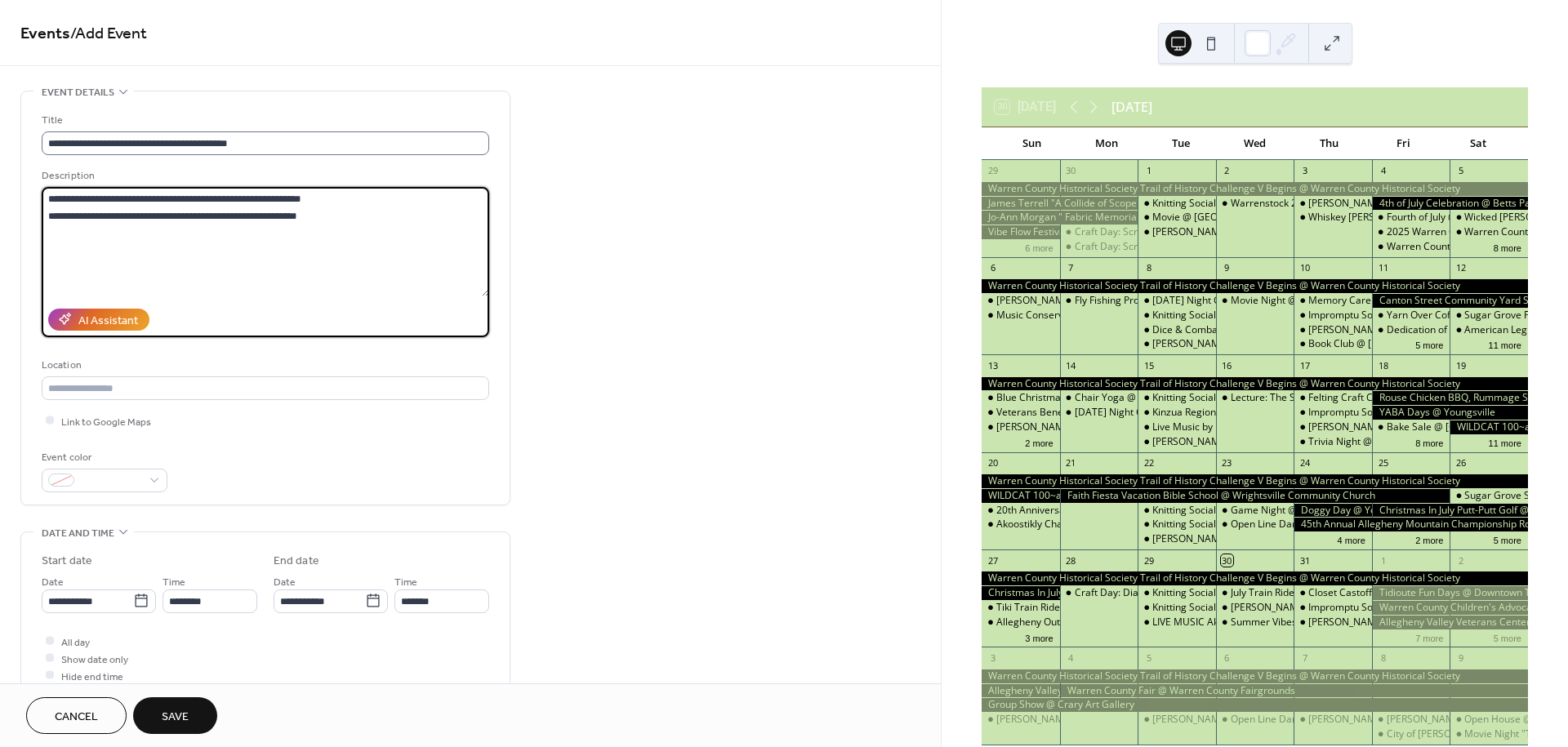 type on "**********" 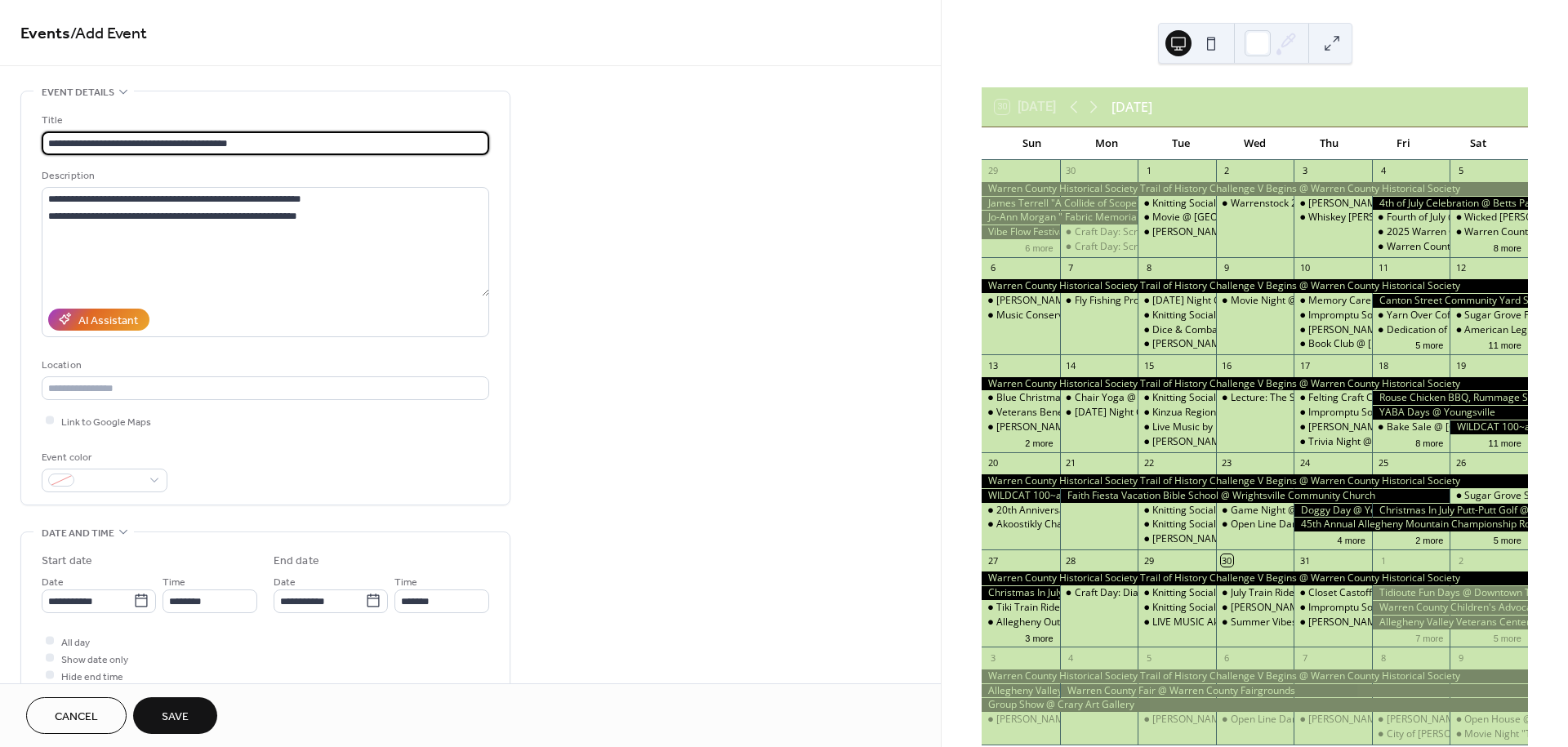 drag, startPoint x: 277, startPoint y: 145, endPoint x: 33, endPoint y: 143, distance: 244.0082 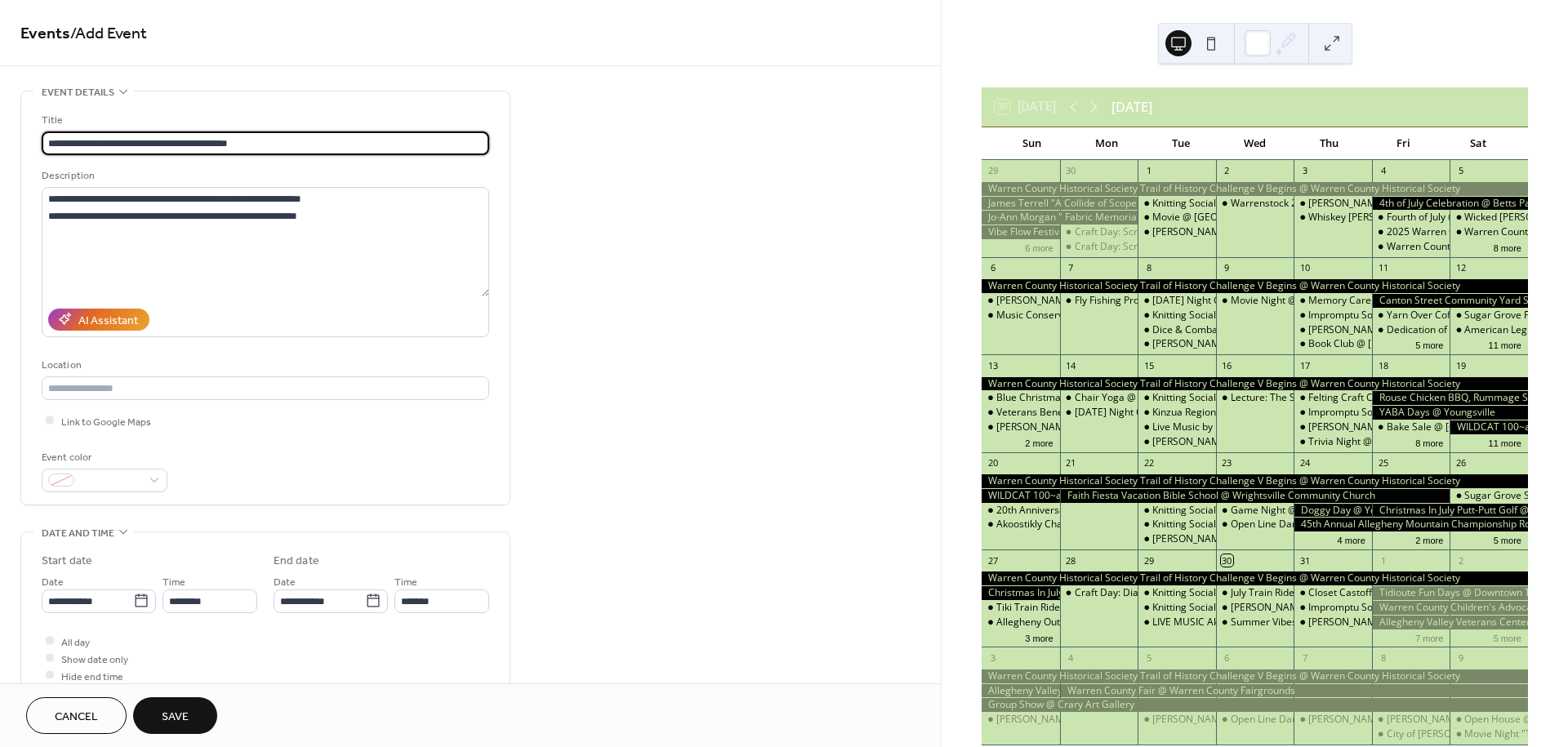 click on "**********" at bounding box center [265, 298] 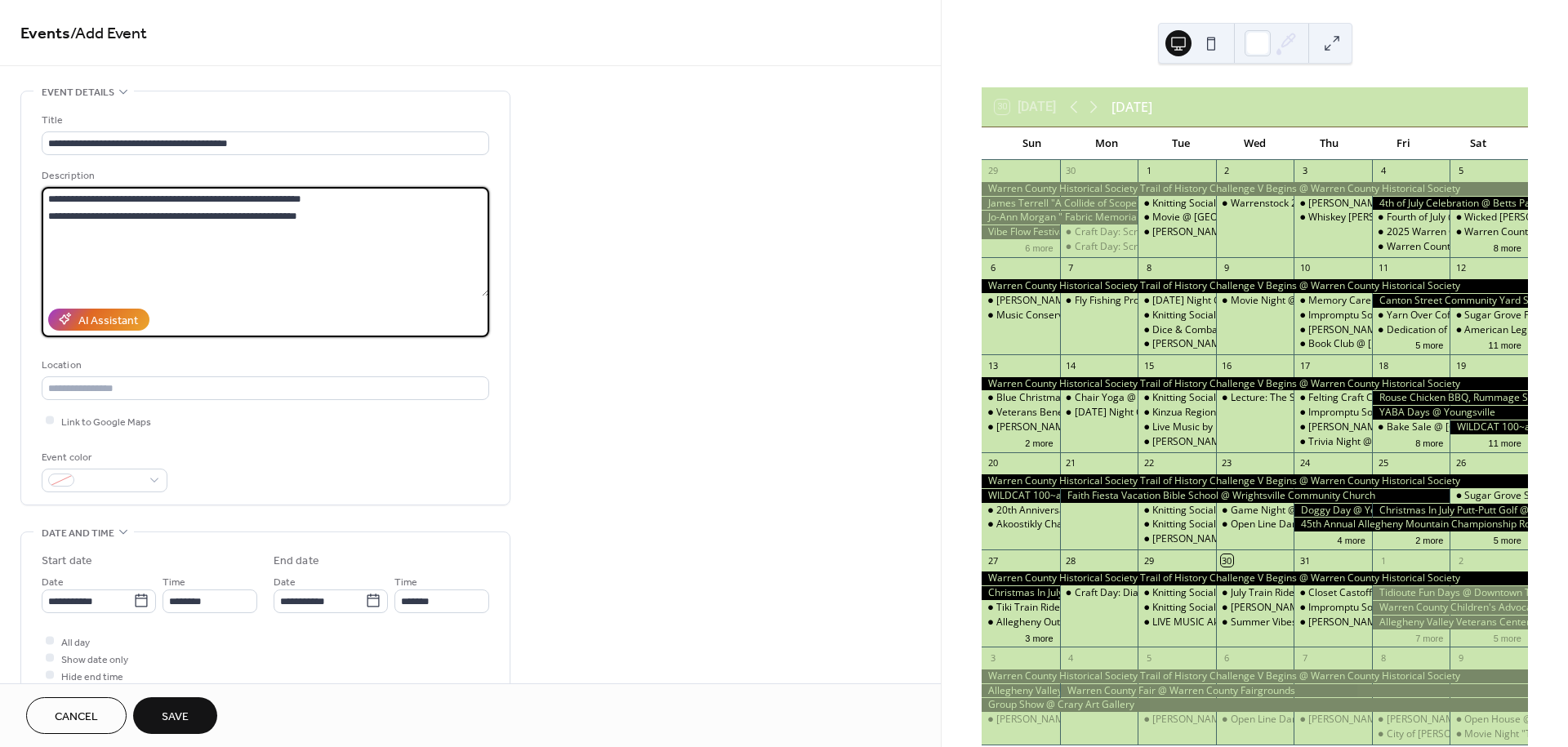 click on "**********" at bounding box center [265, 242] 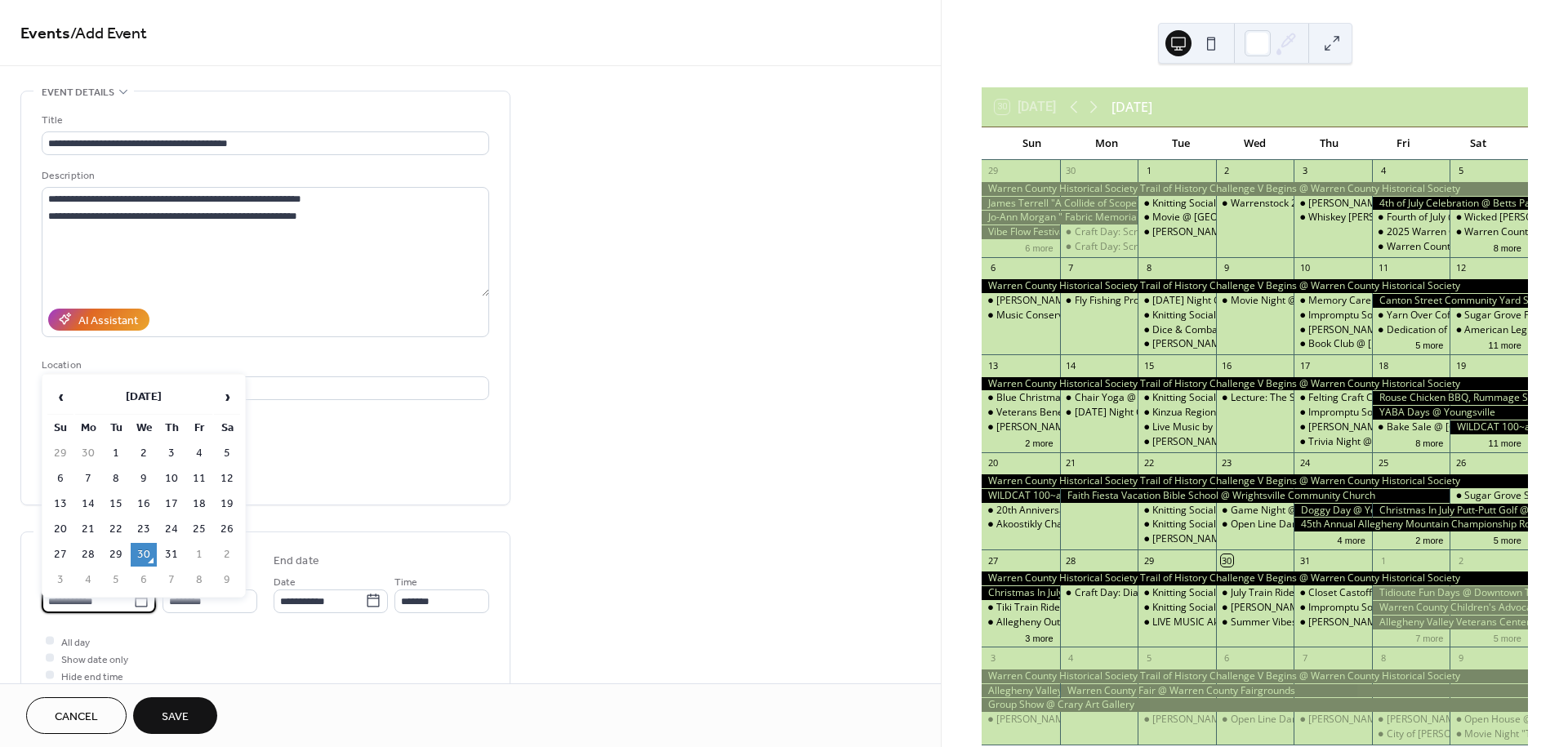 click on "**********" at bounding box center [87, 601] 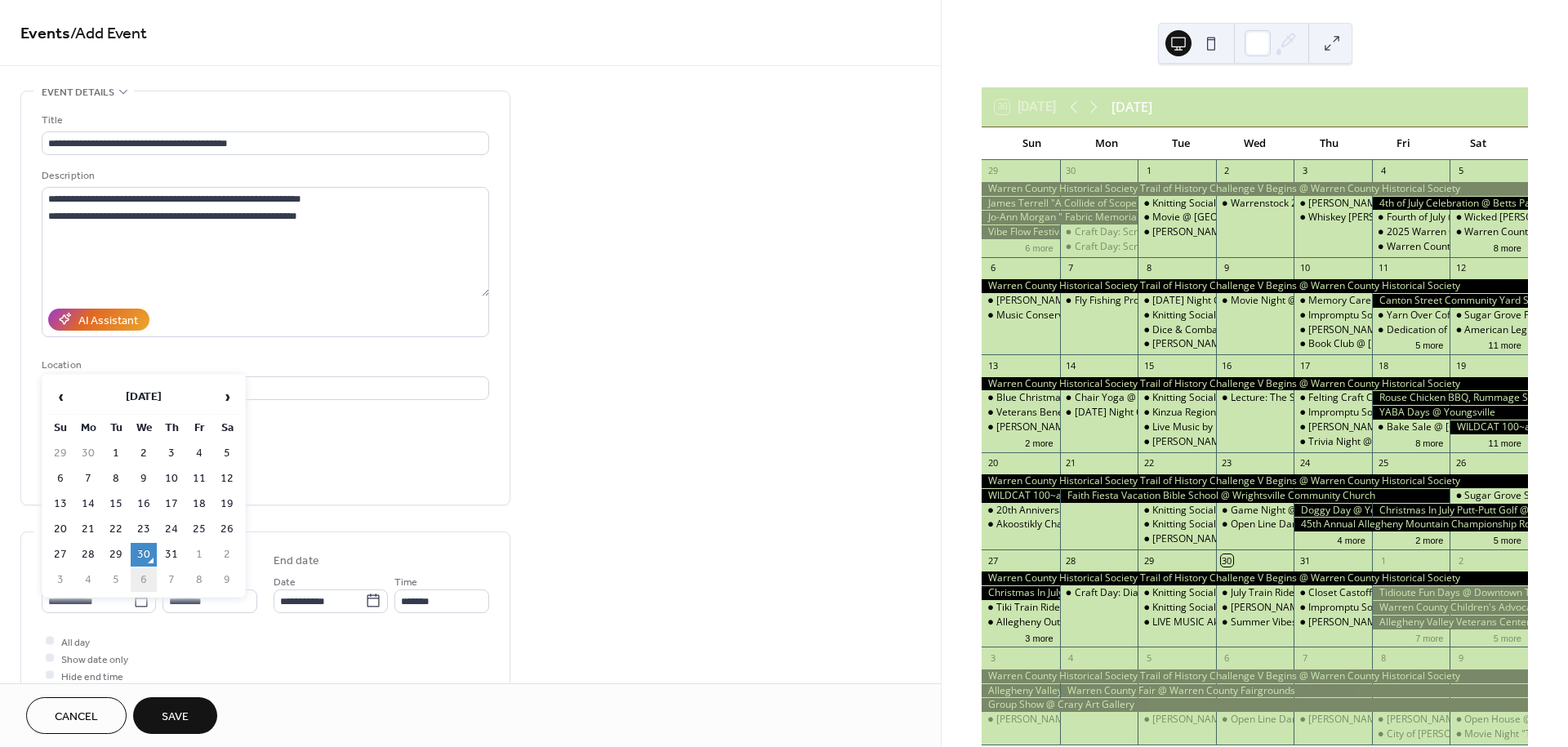 click on "6" at bounding box center [144, 580] 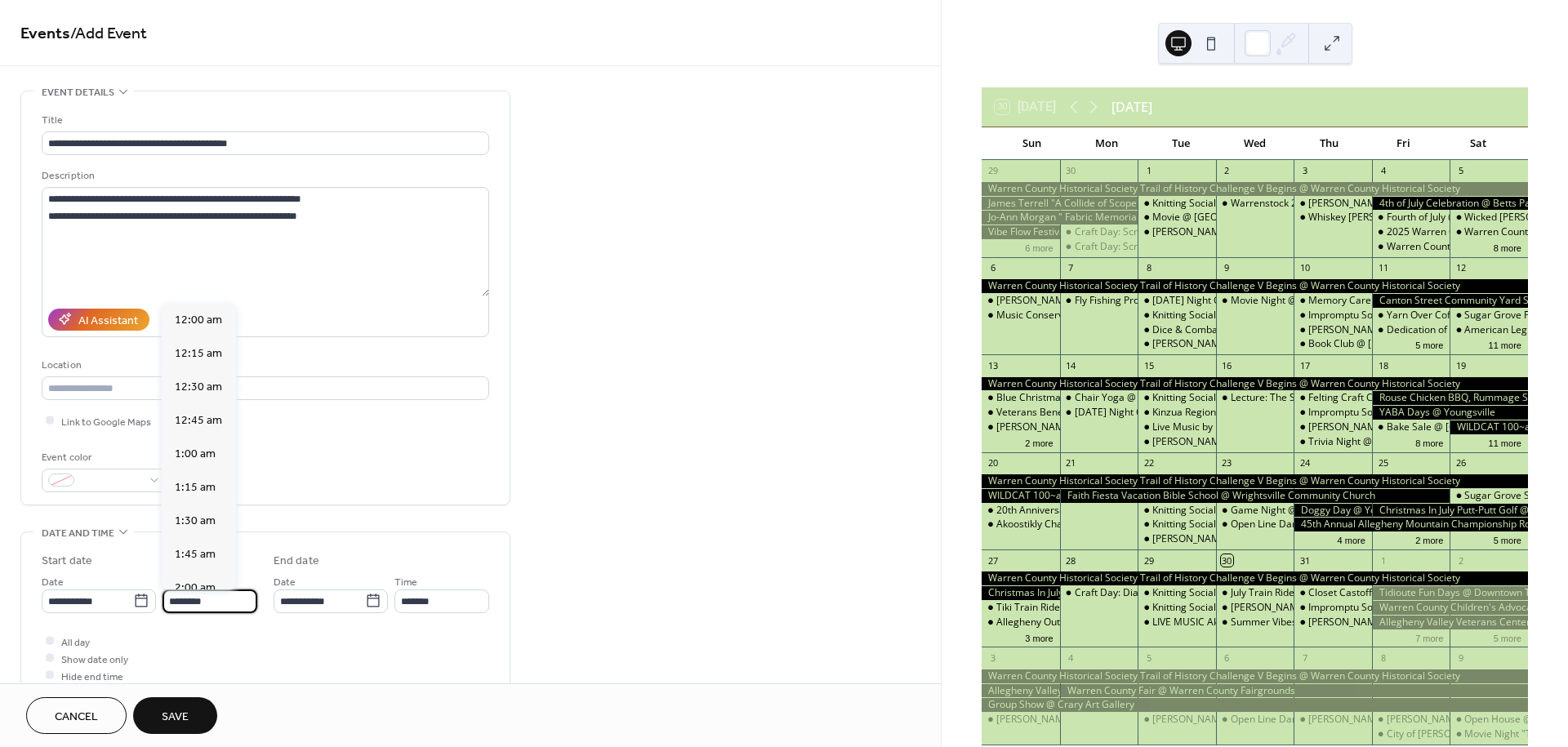 click on "********" at bounding box center [210, 601] 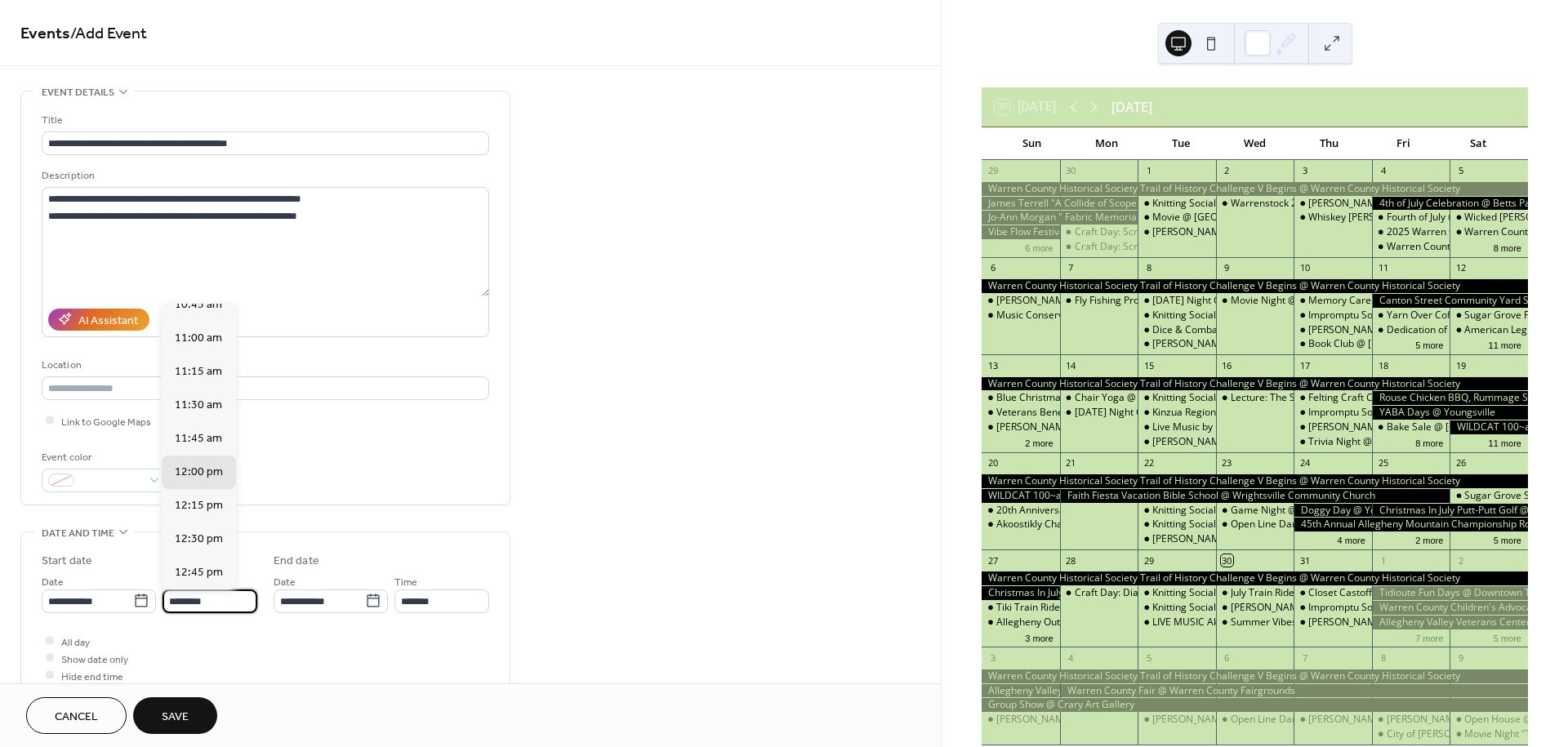 scroll, scrollTop: 1442, scrollLeft: 0, axis: vertical 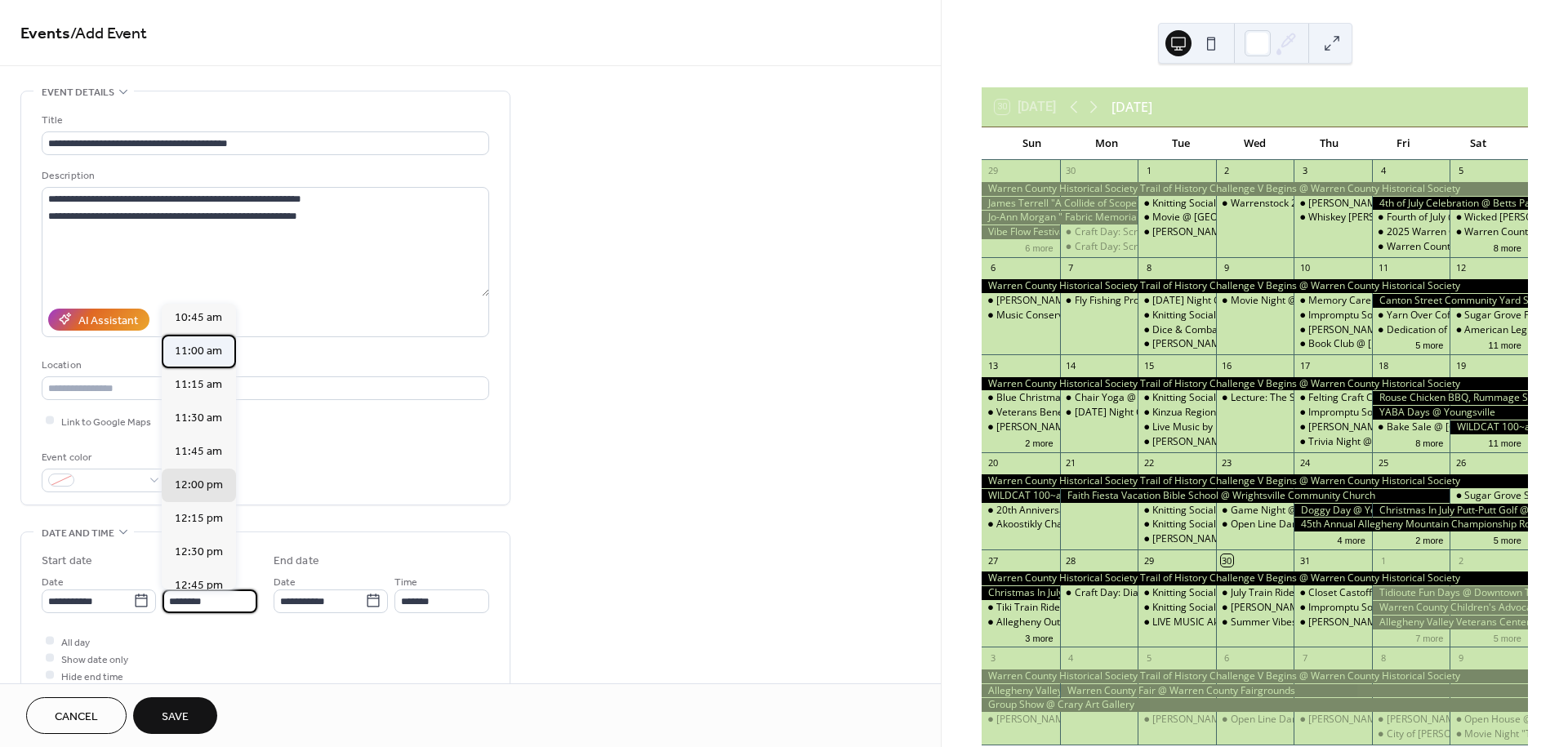 click on "11:00 am" at bounding box center [198, 351] 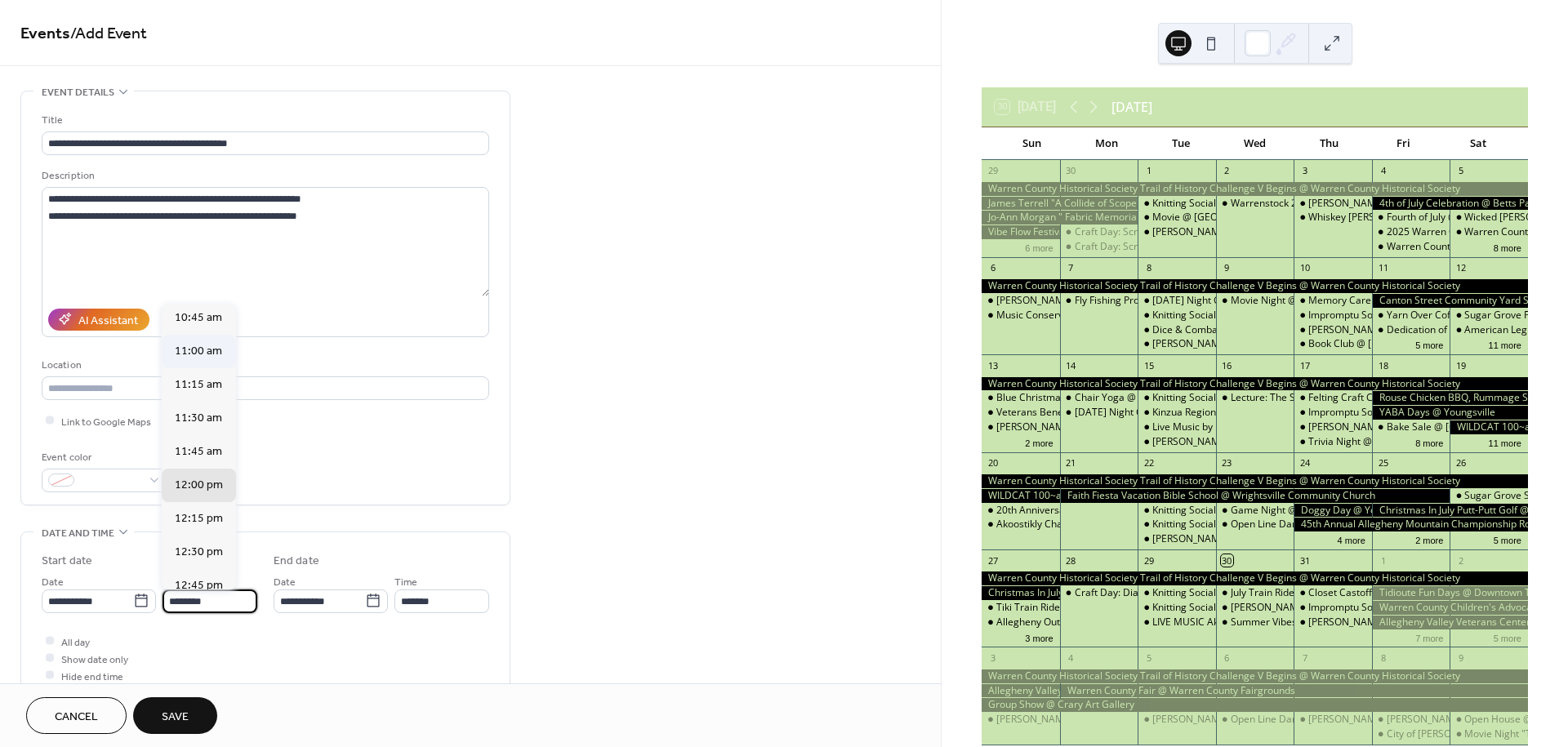 type on "********" 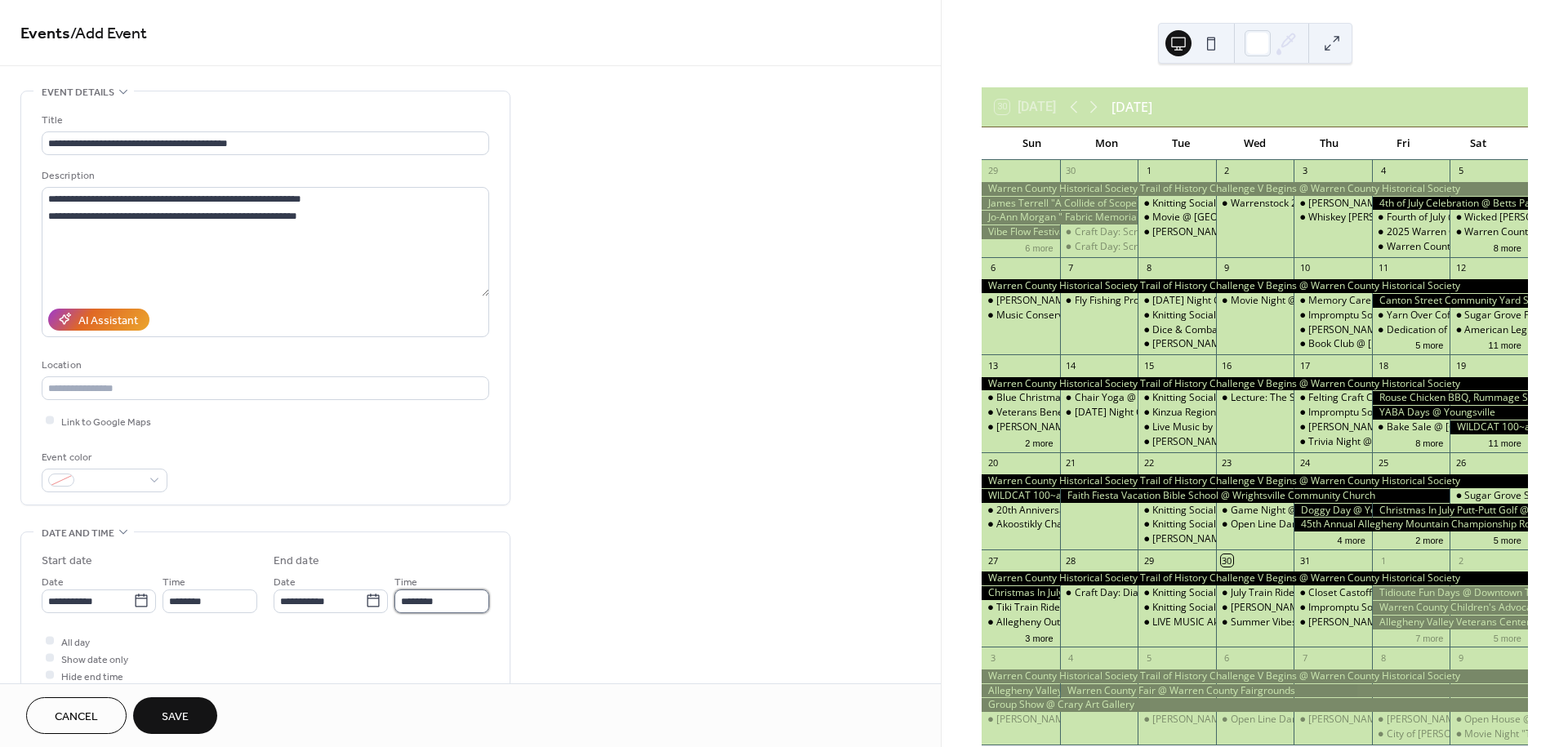 click on "********" at bounding box center (442, 601) 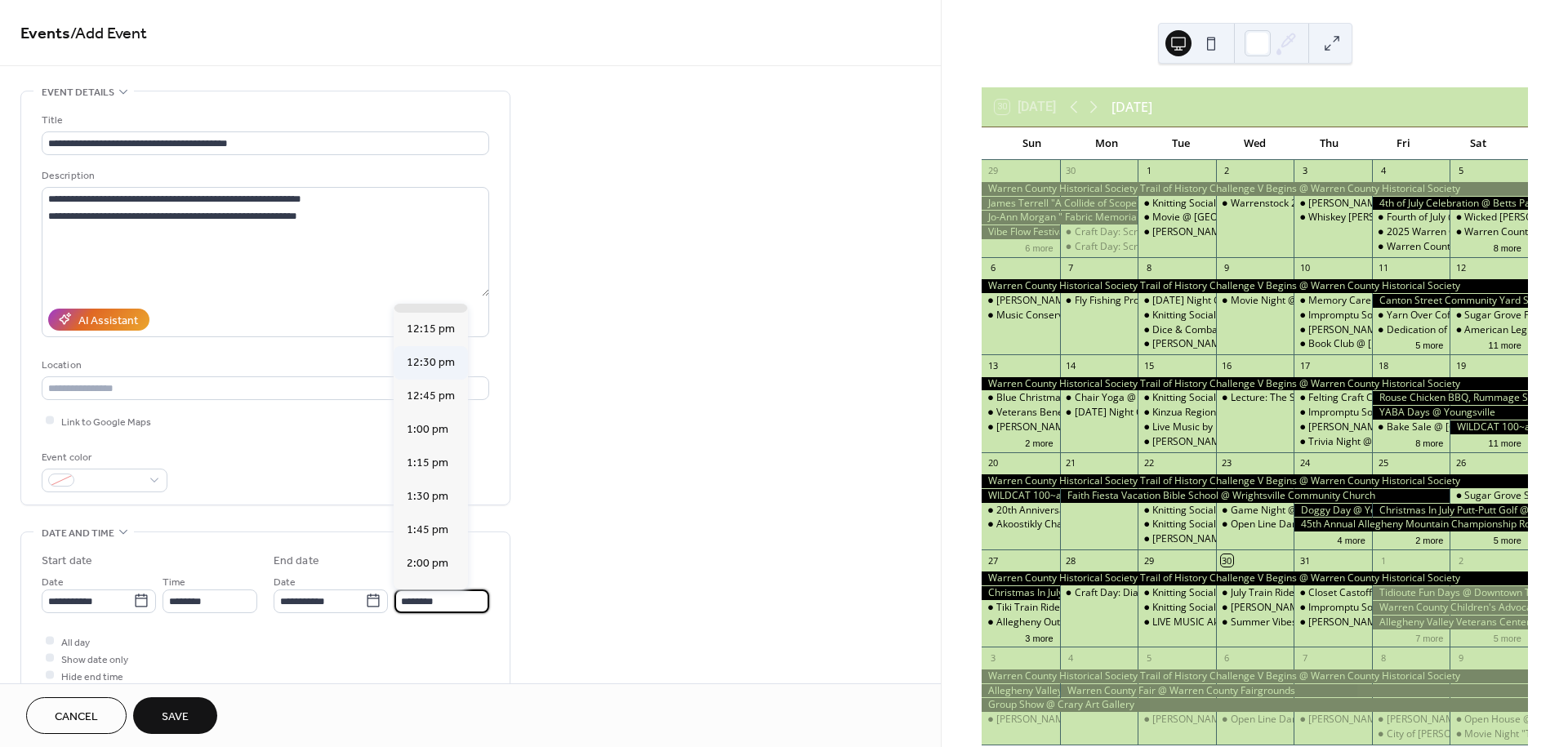 scroll, scrollTop: 181, scrollLeft: 0, axis: vertical 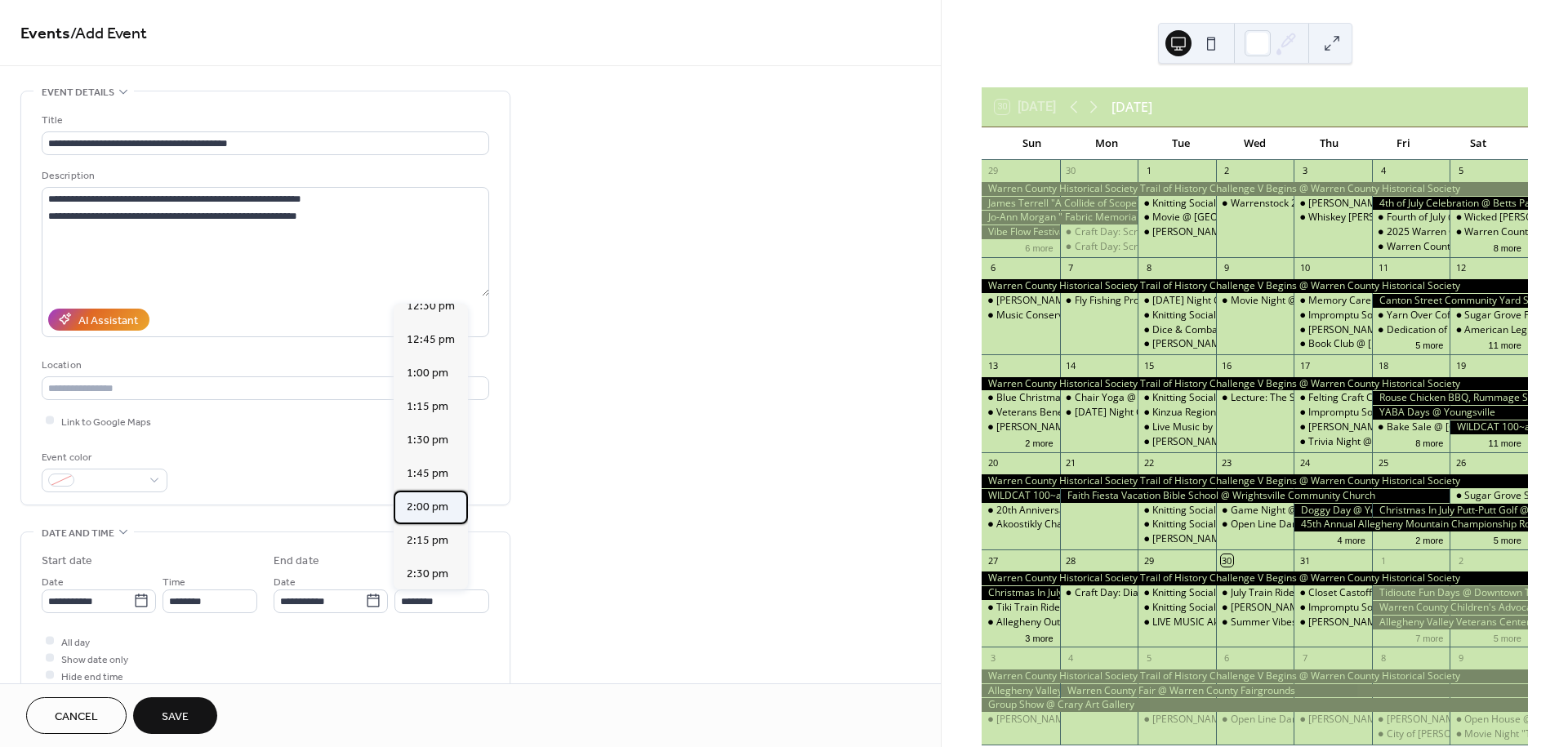 click on "2:00 pm" at bounding box center (427, 507) 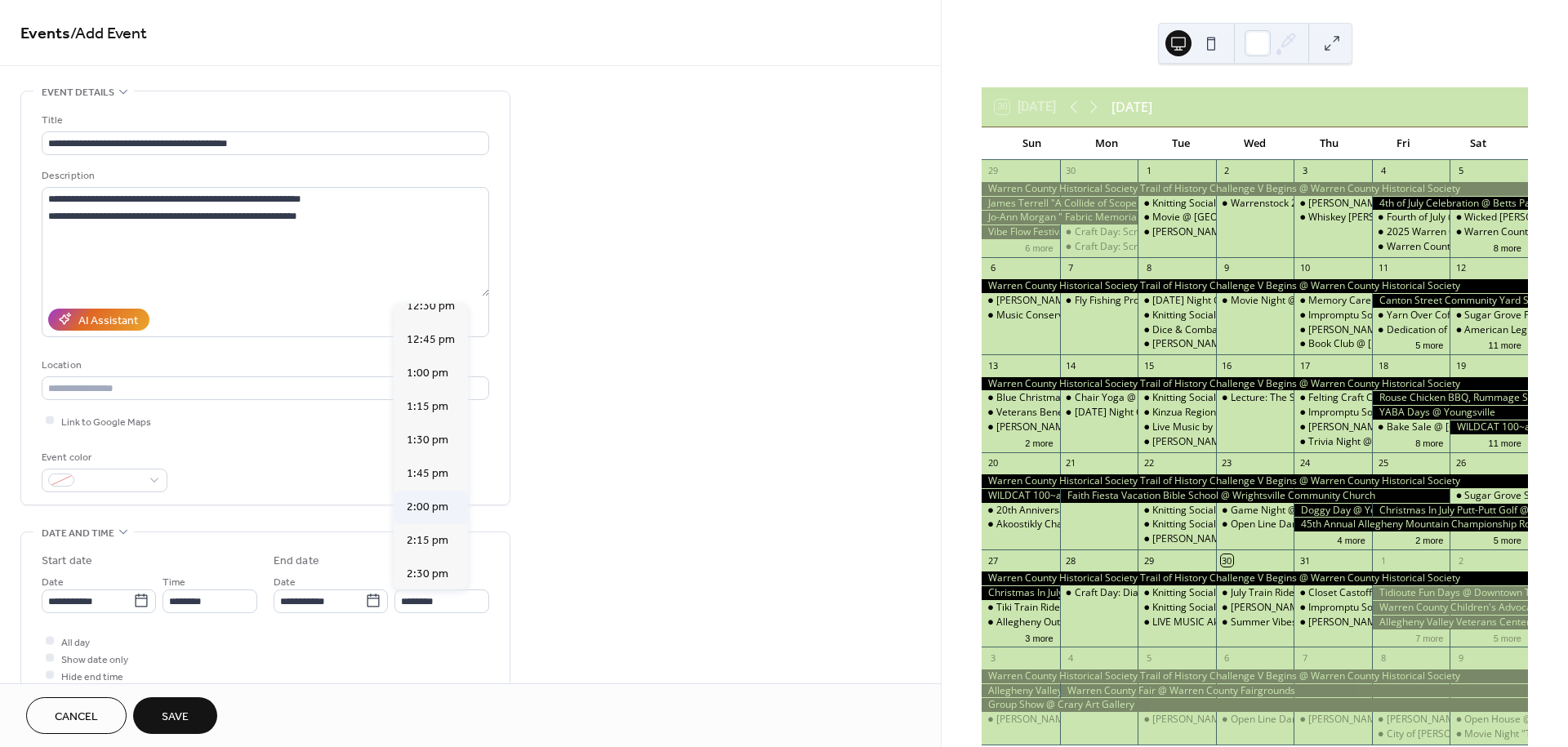 type on "*******" 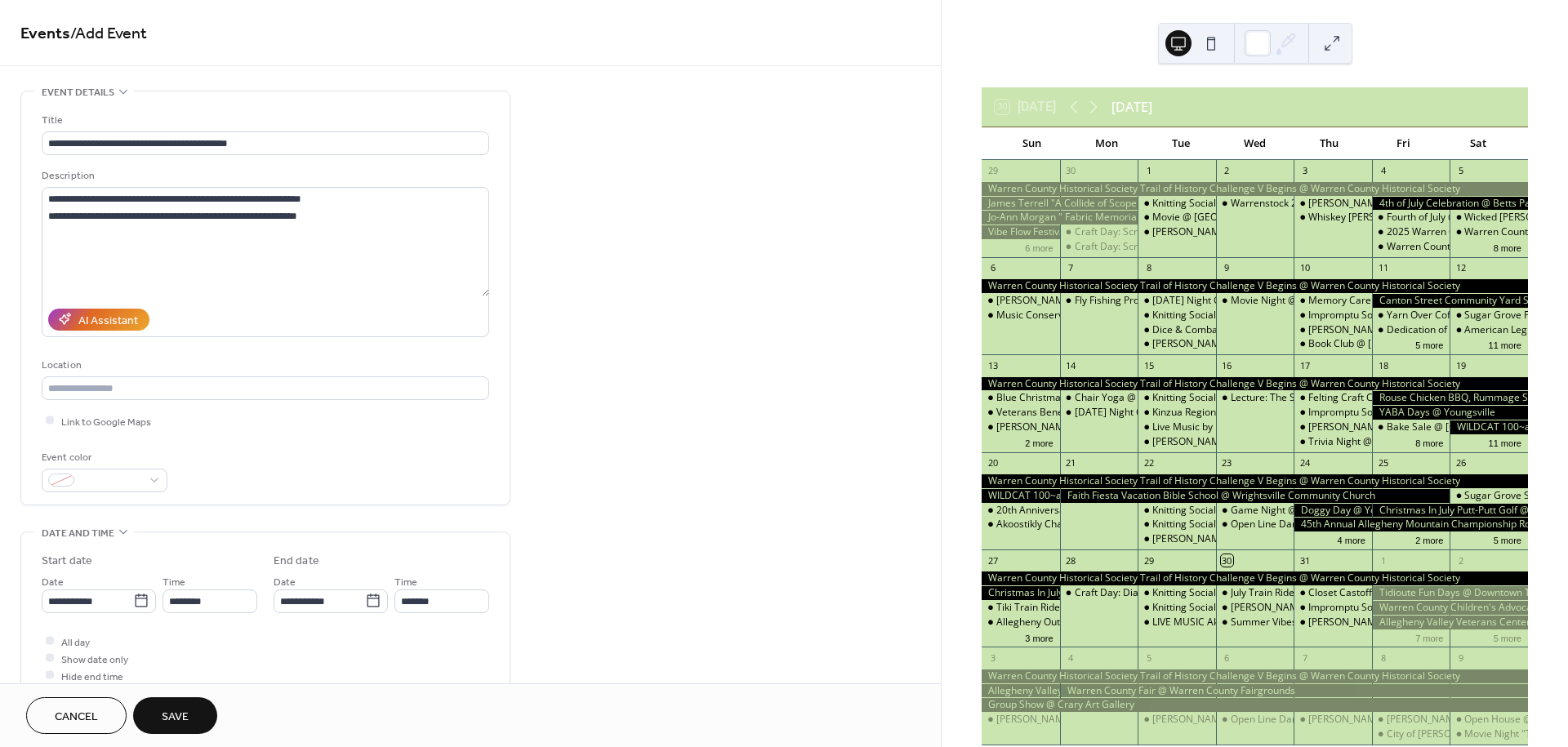 click on "Save" at bounding box center [175, 717] 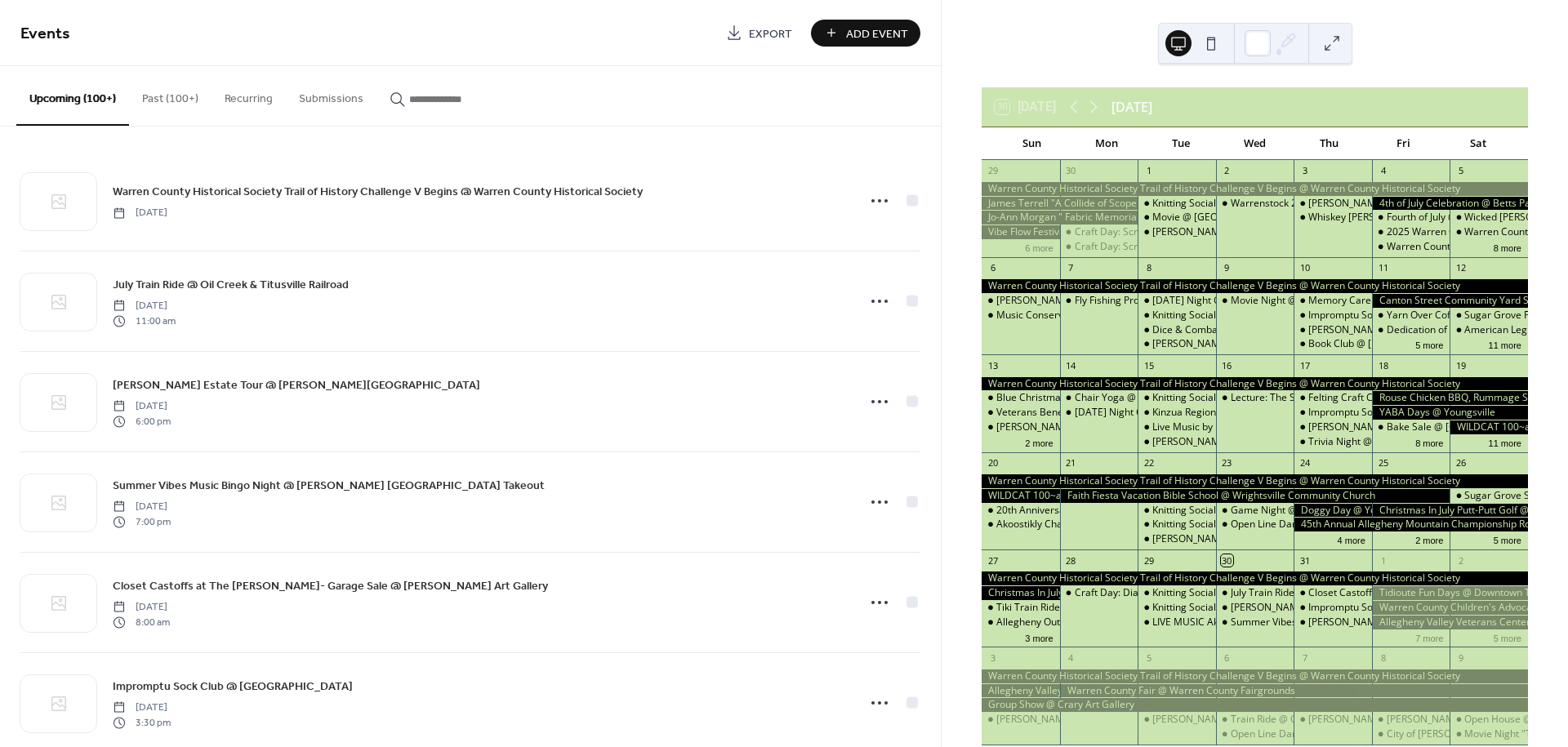 click on "Add Event" at bounding box center (877, 33) 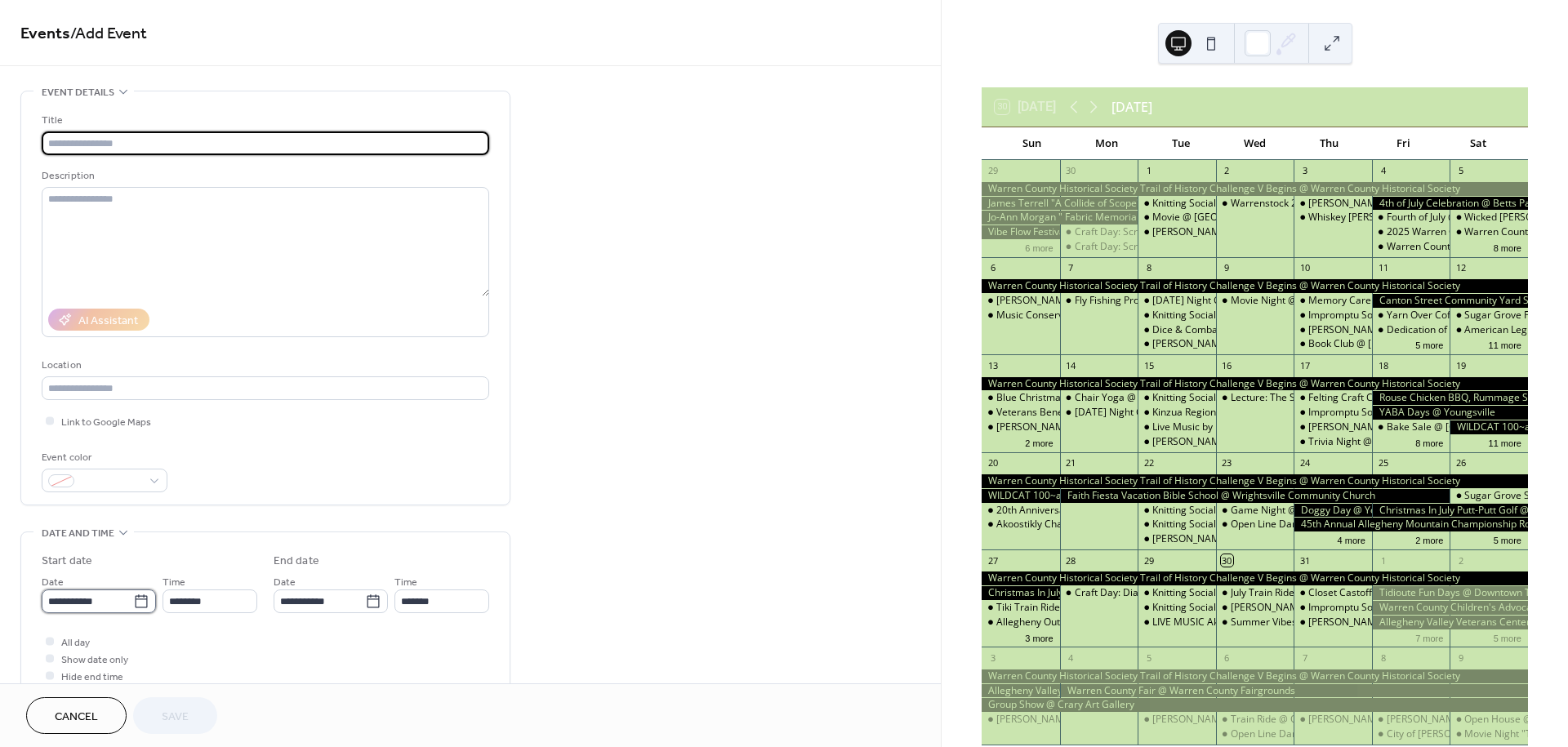 click on "**********" at bounding box center (87, 601) 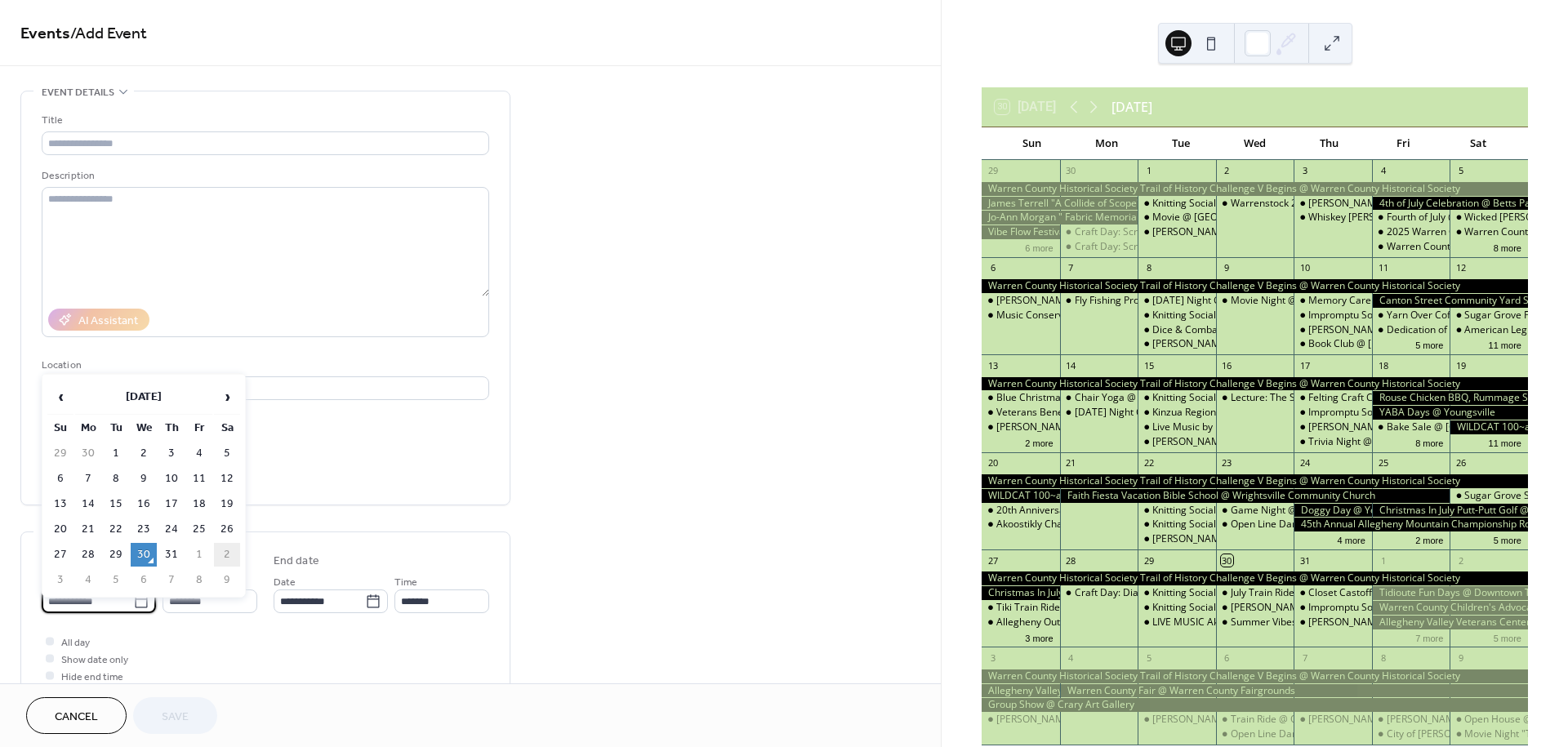 click on "2" at bounding box center [227, 554] 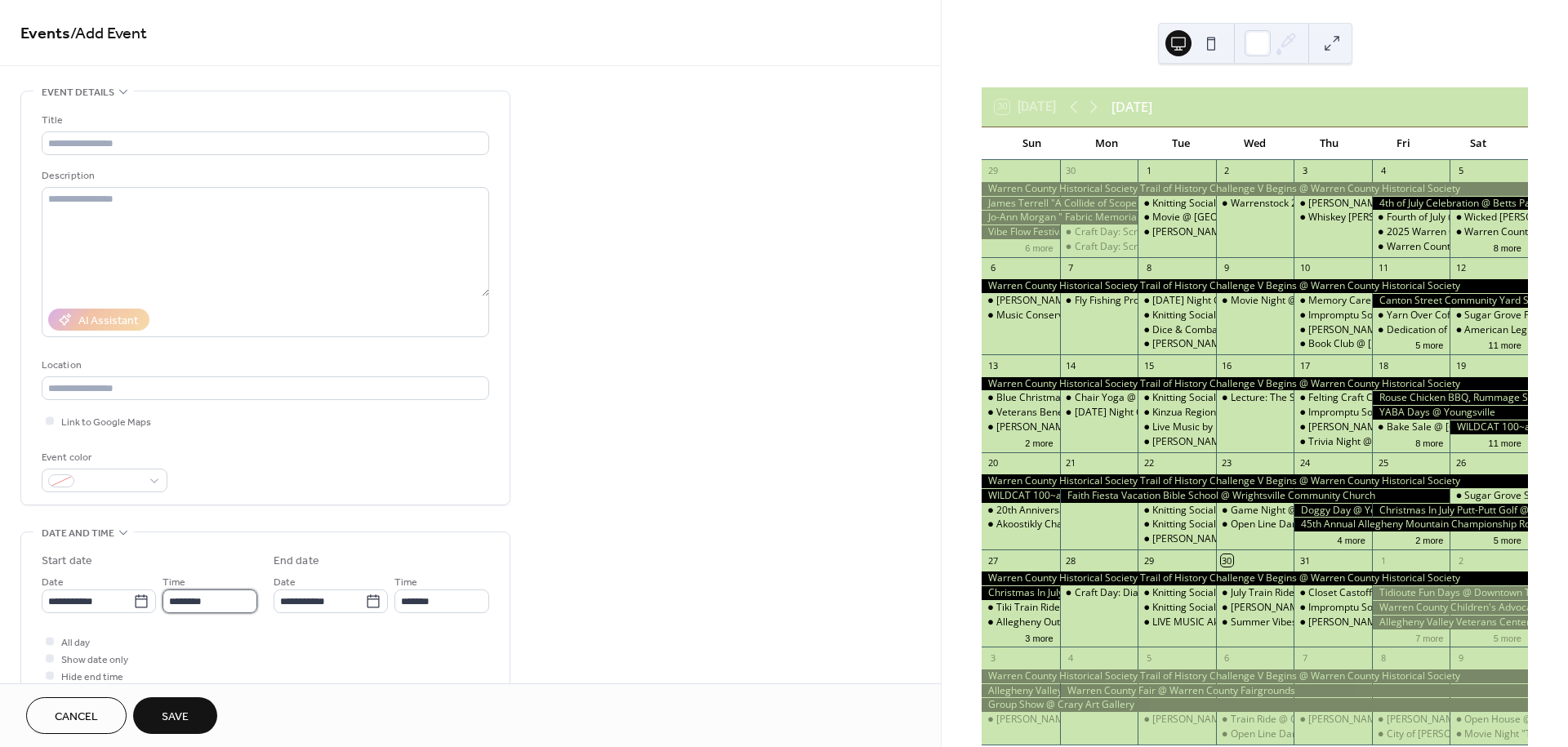 click on "********" at bounding box center [210, 601] 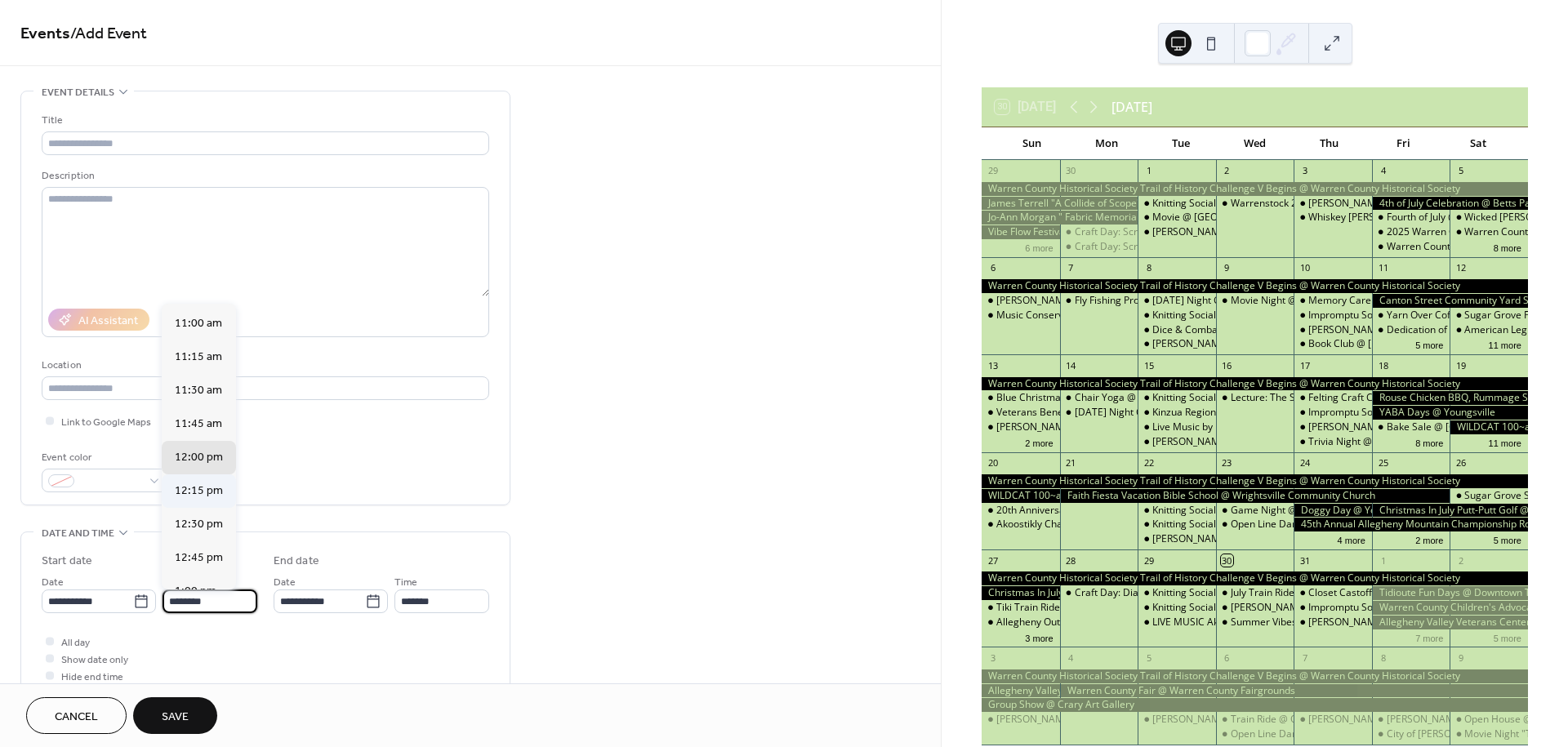 scroll, scrollTop: 1442, scrollLeft: 0, axis: vertical 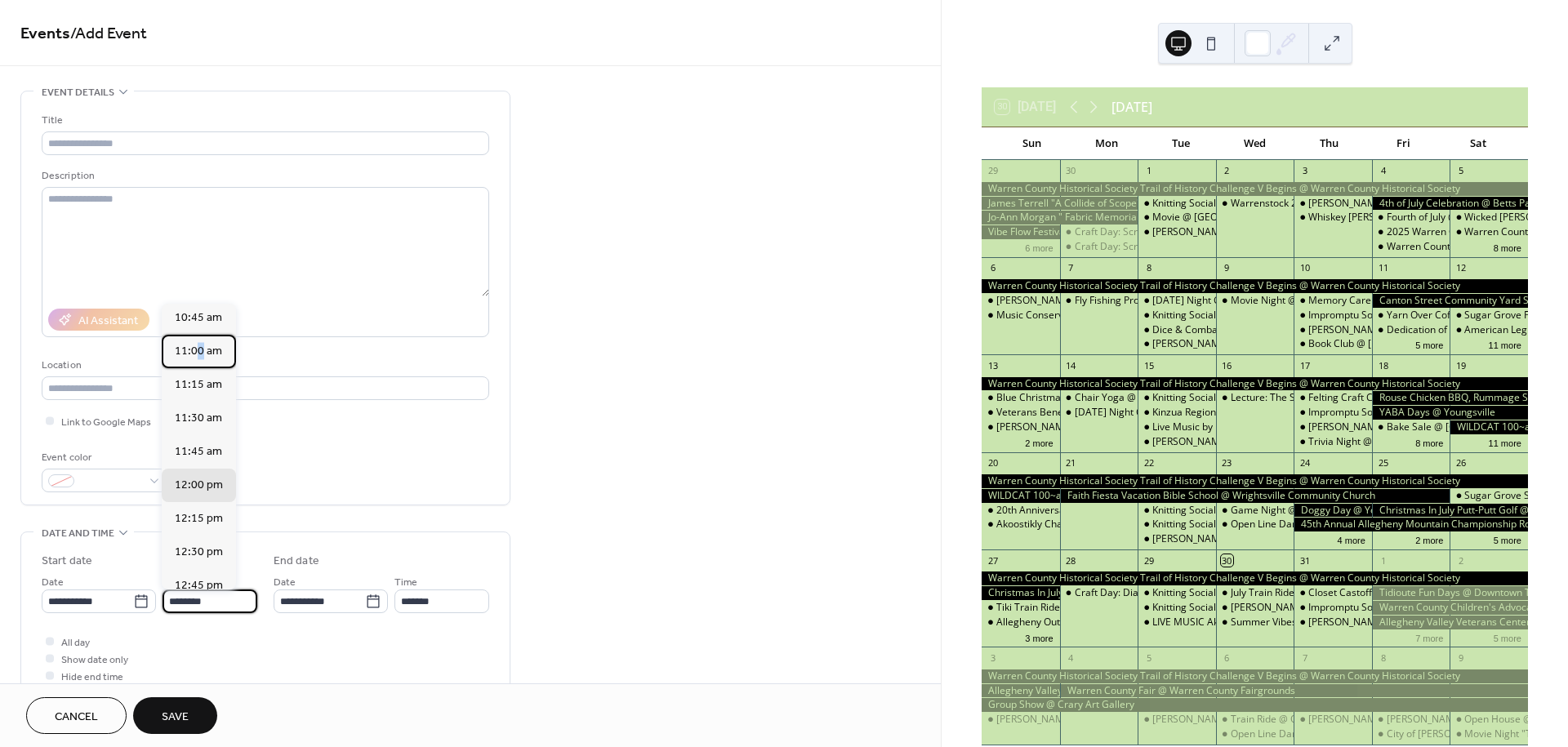 click on "11:00 am" at bounding box center [198, 351] 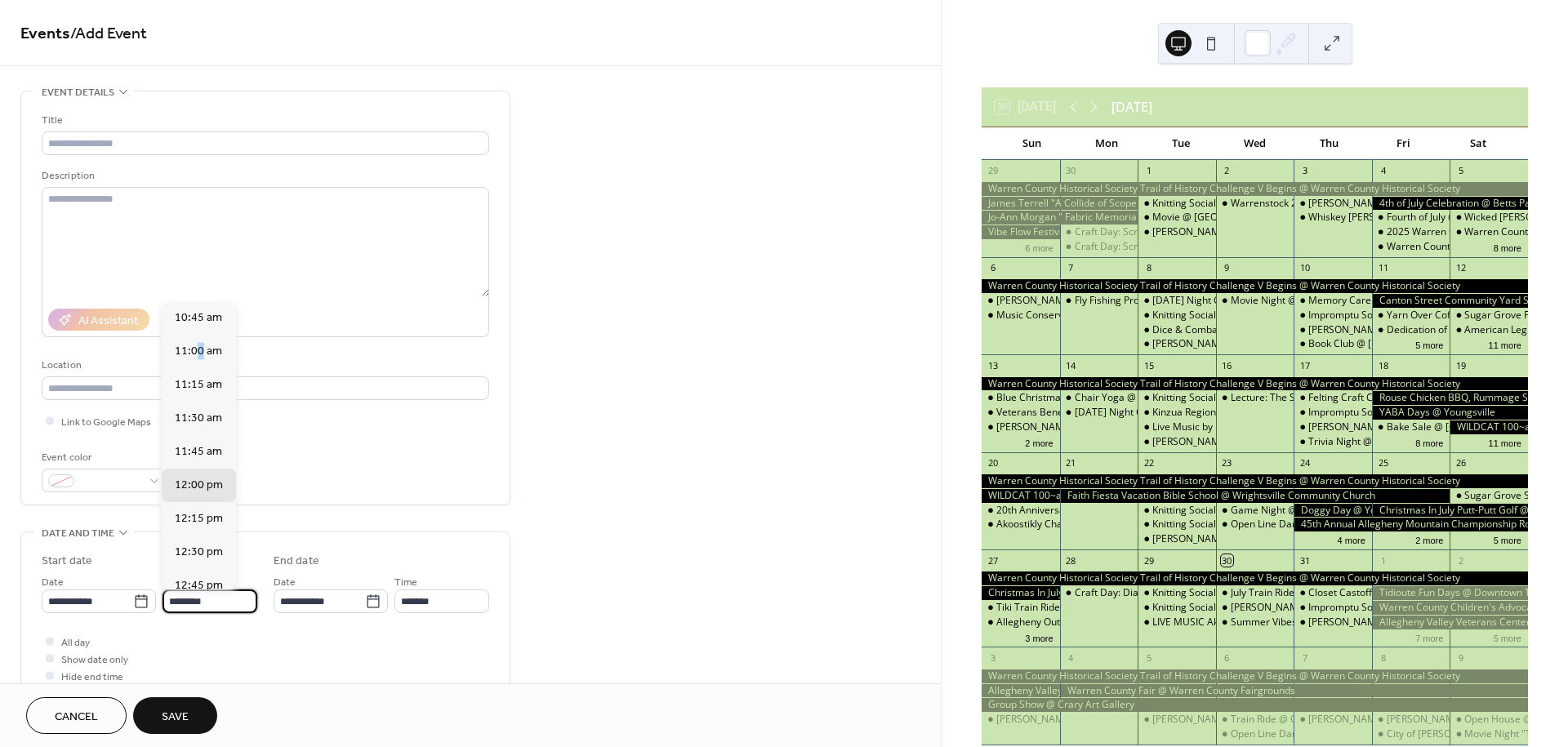 type on "********" 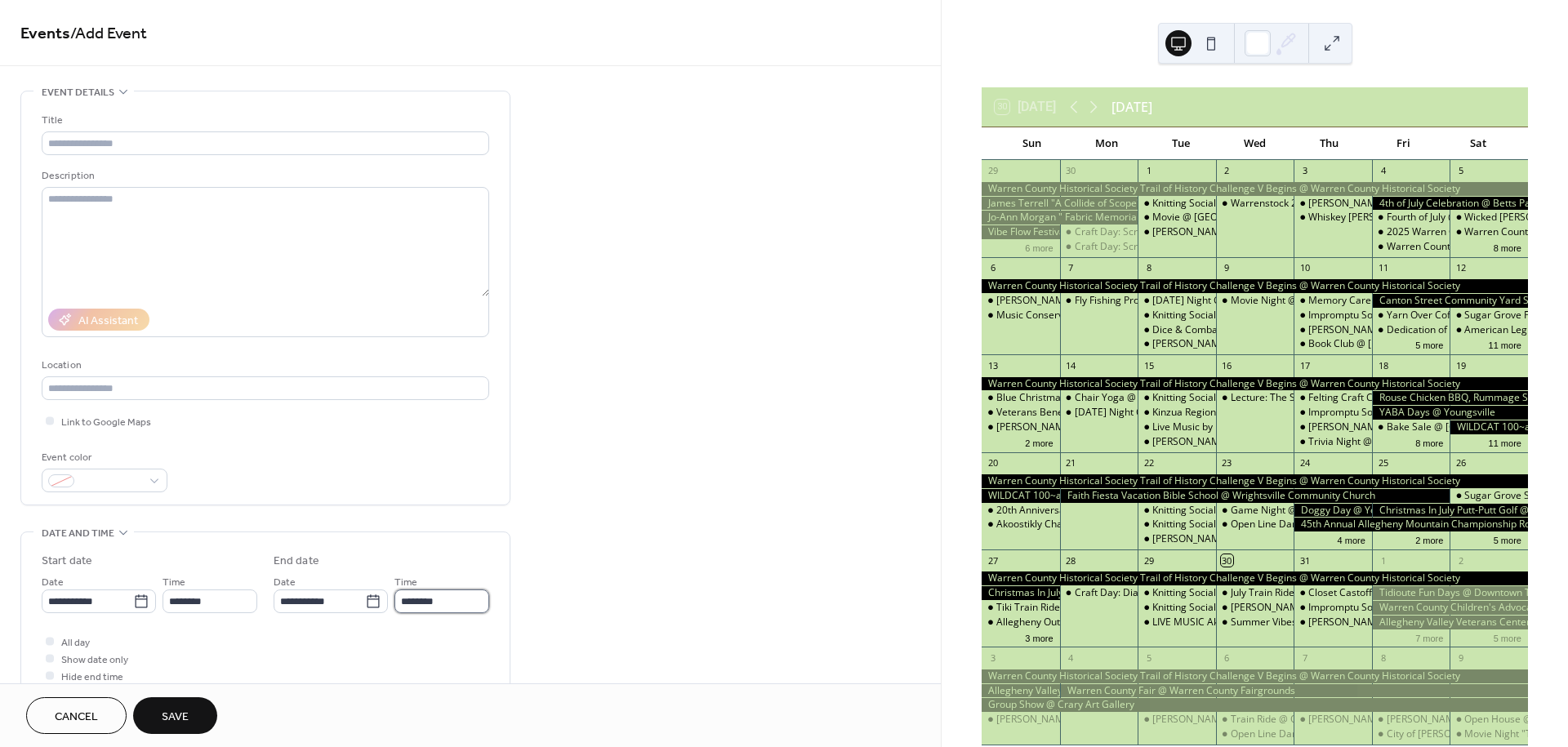 click on "********" at bounding box center [442, 601] 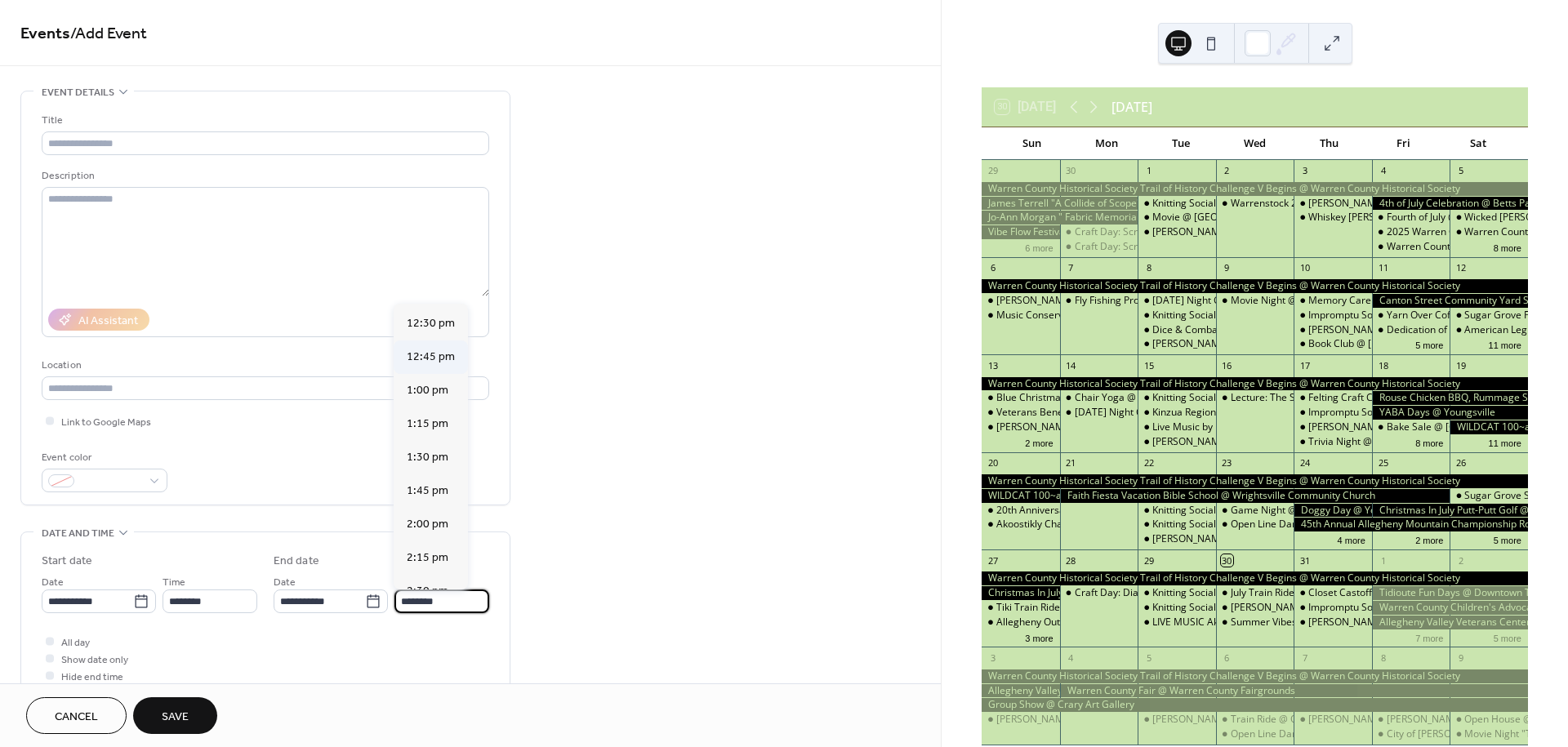 scroll, scrollTop: 181, scrollLeft: 0, axis: vertical 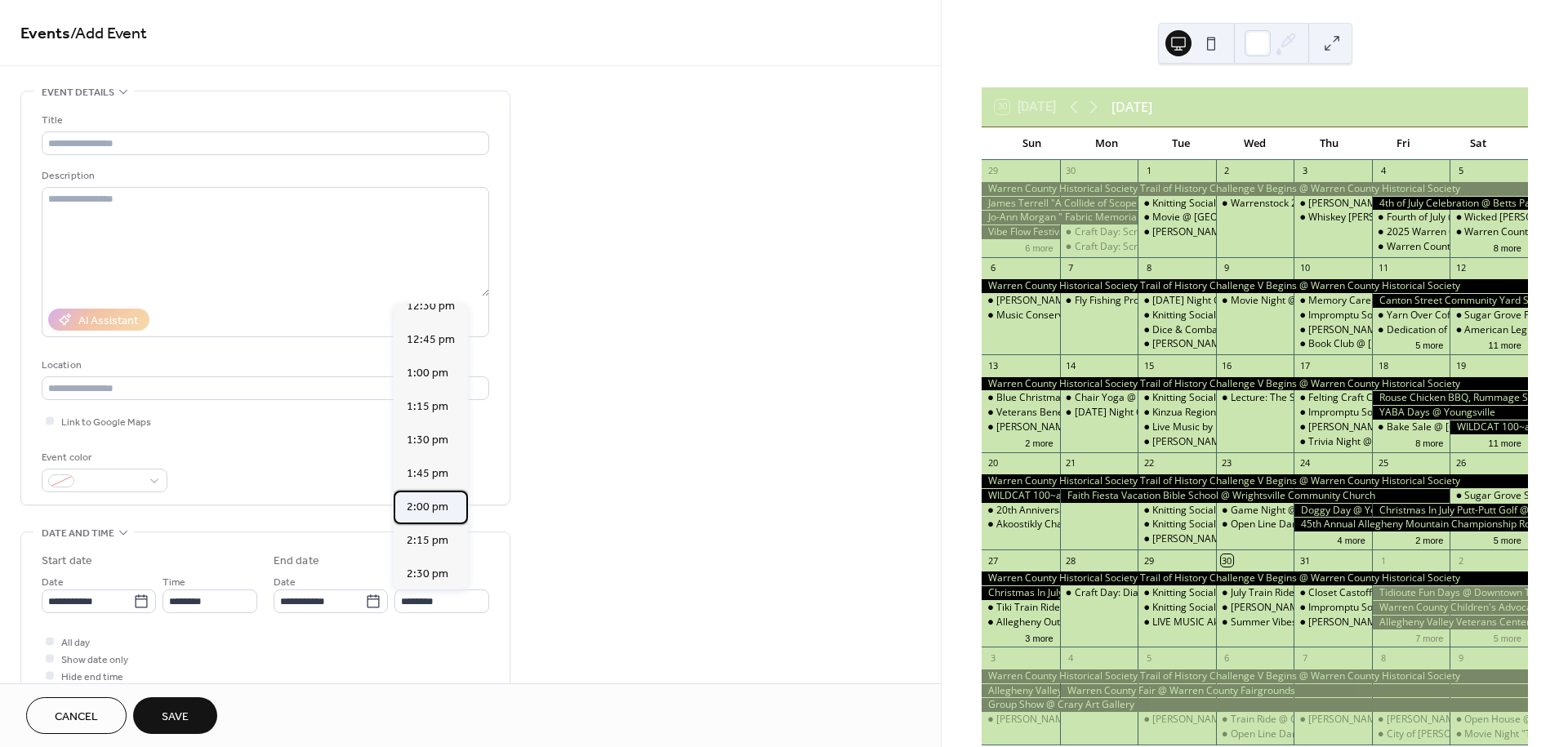 click on "2:00 pm" at bounding box center (427, 507) 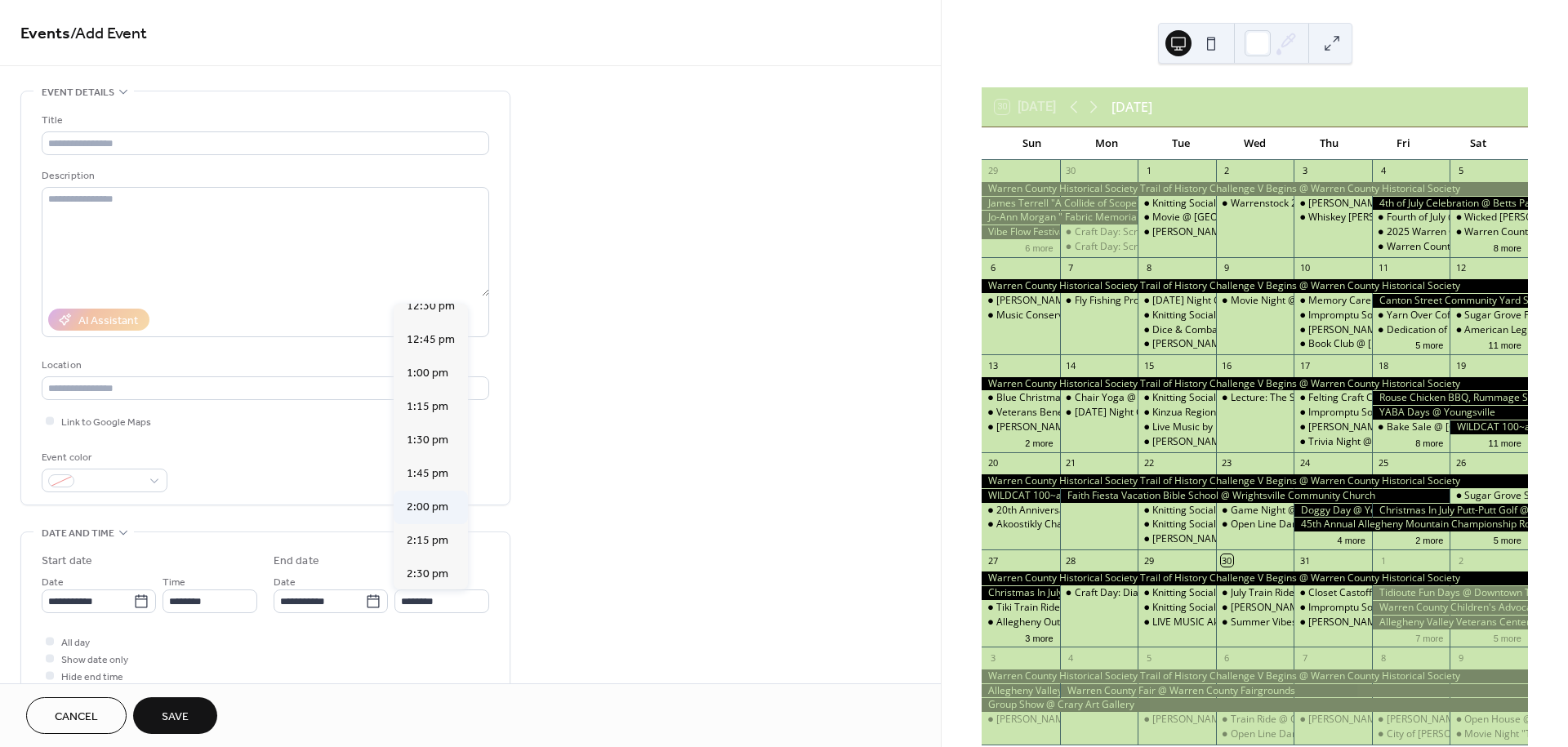 type on "*******" 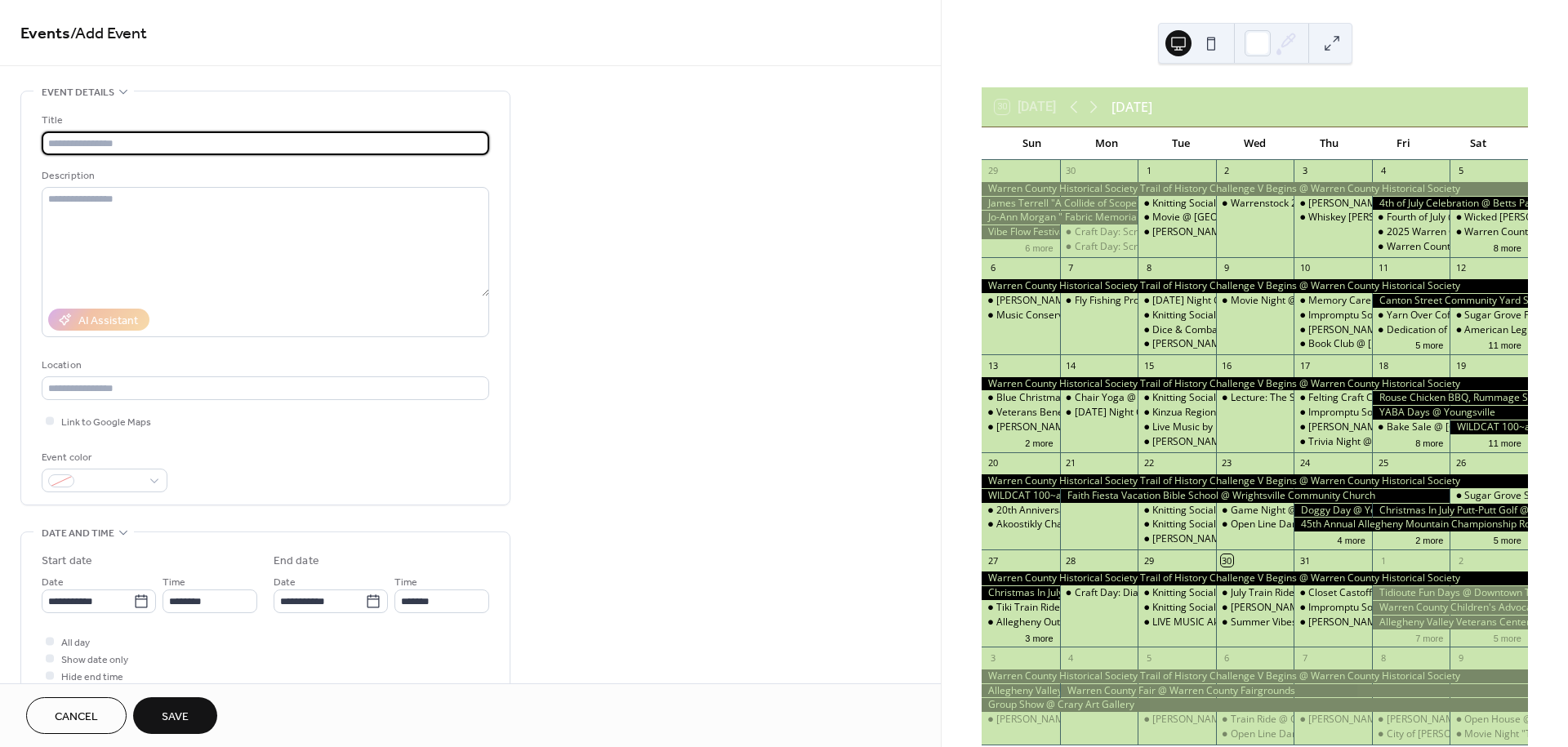 paste on "**********" 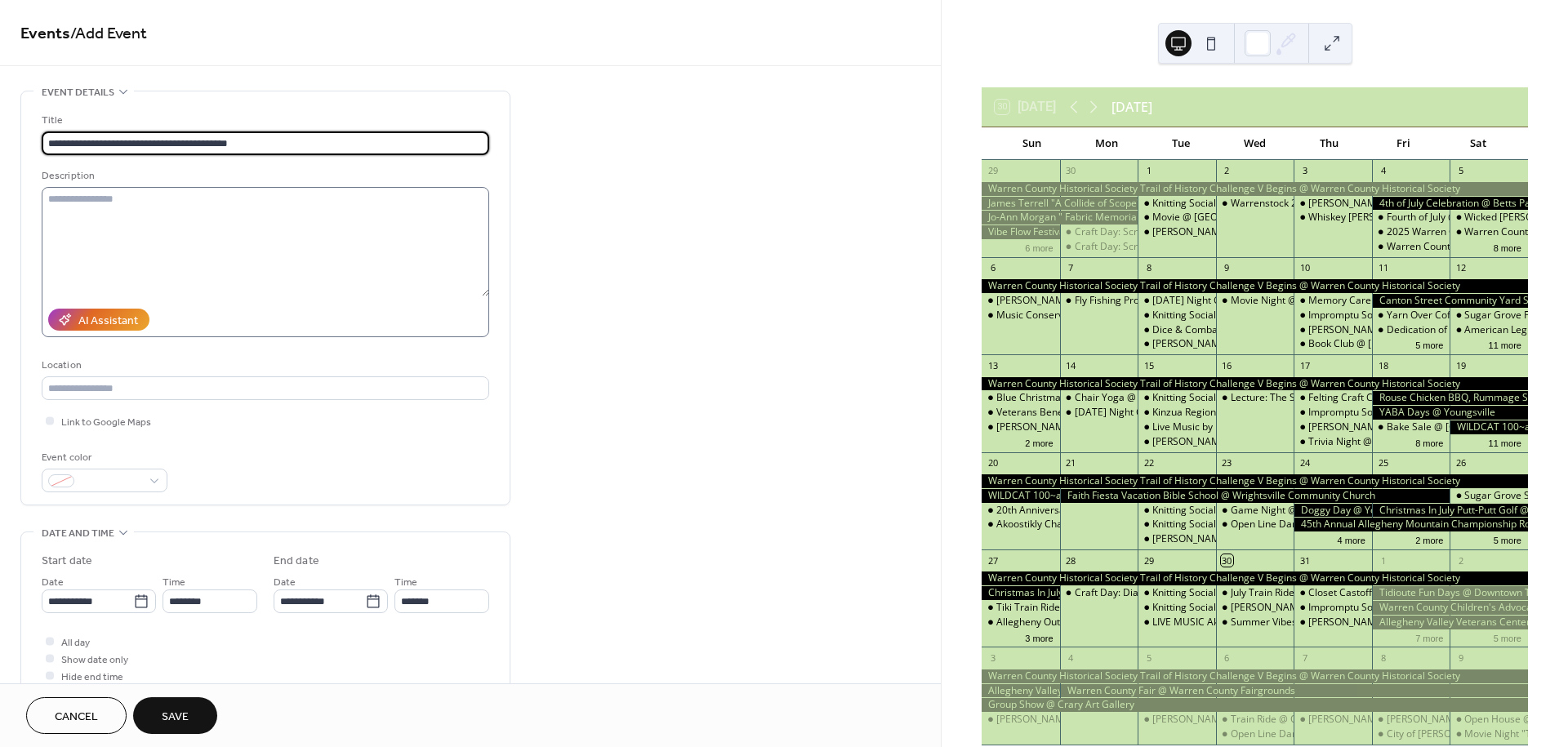 type on "**********" 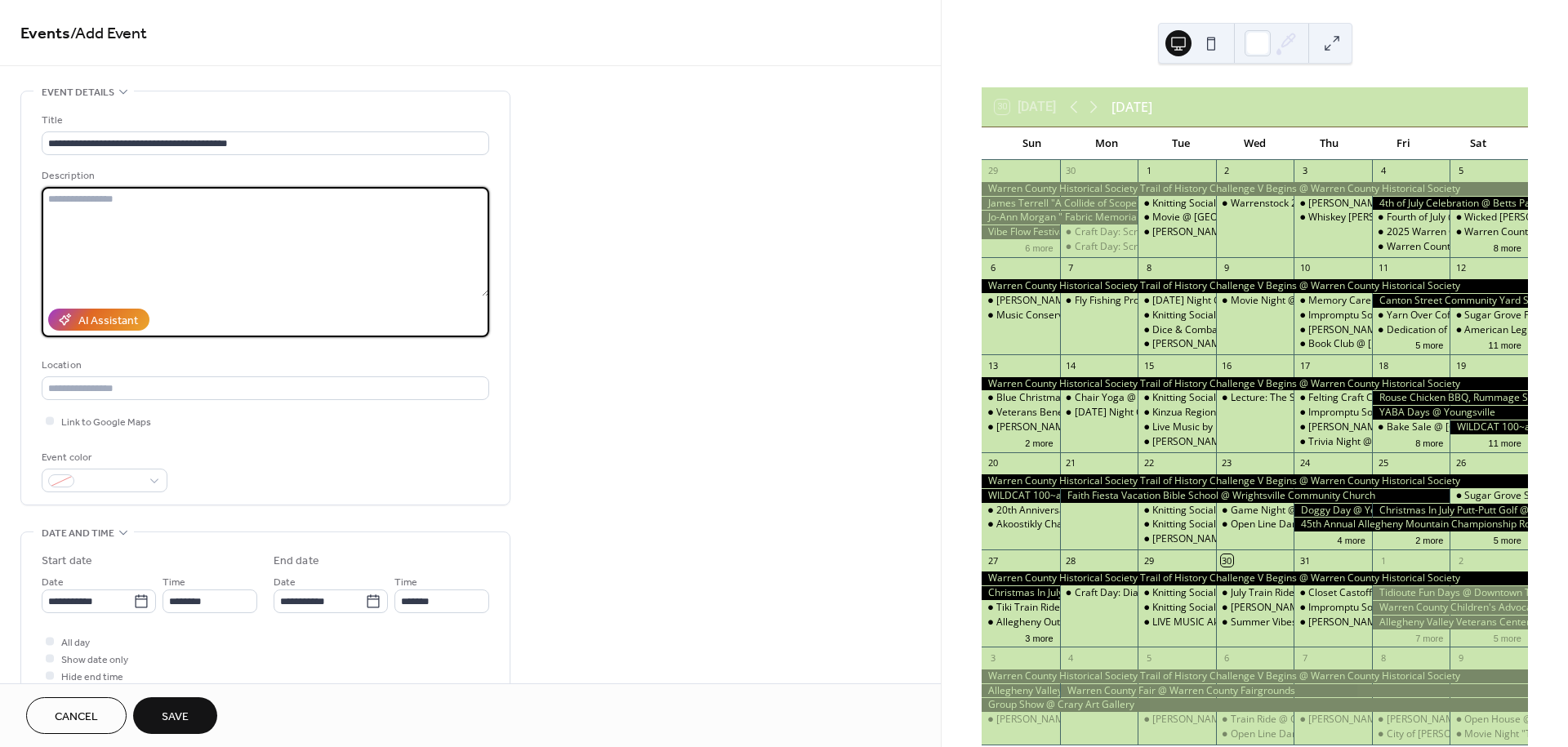 click at bounding box center (265, 242) 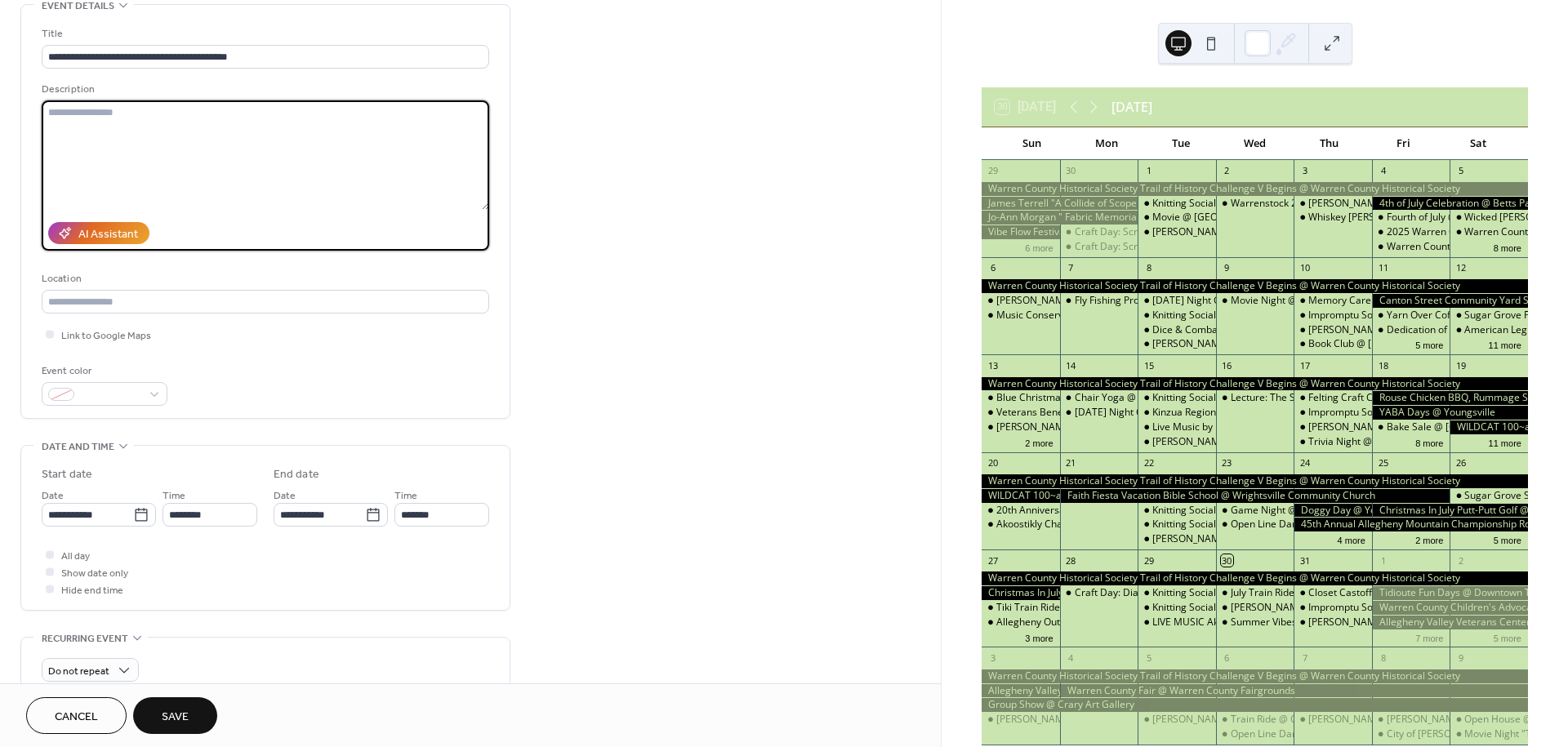 scroll, scrollTop: 91, scrollLeft: 0, axis: vertical 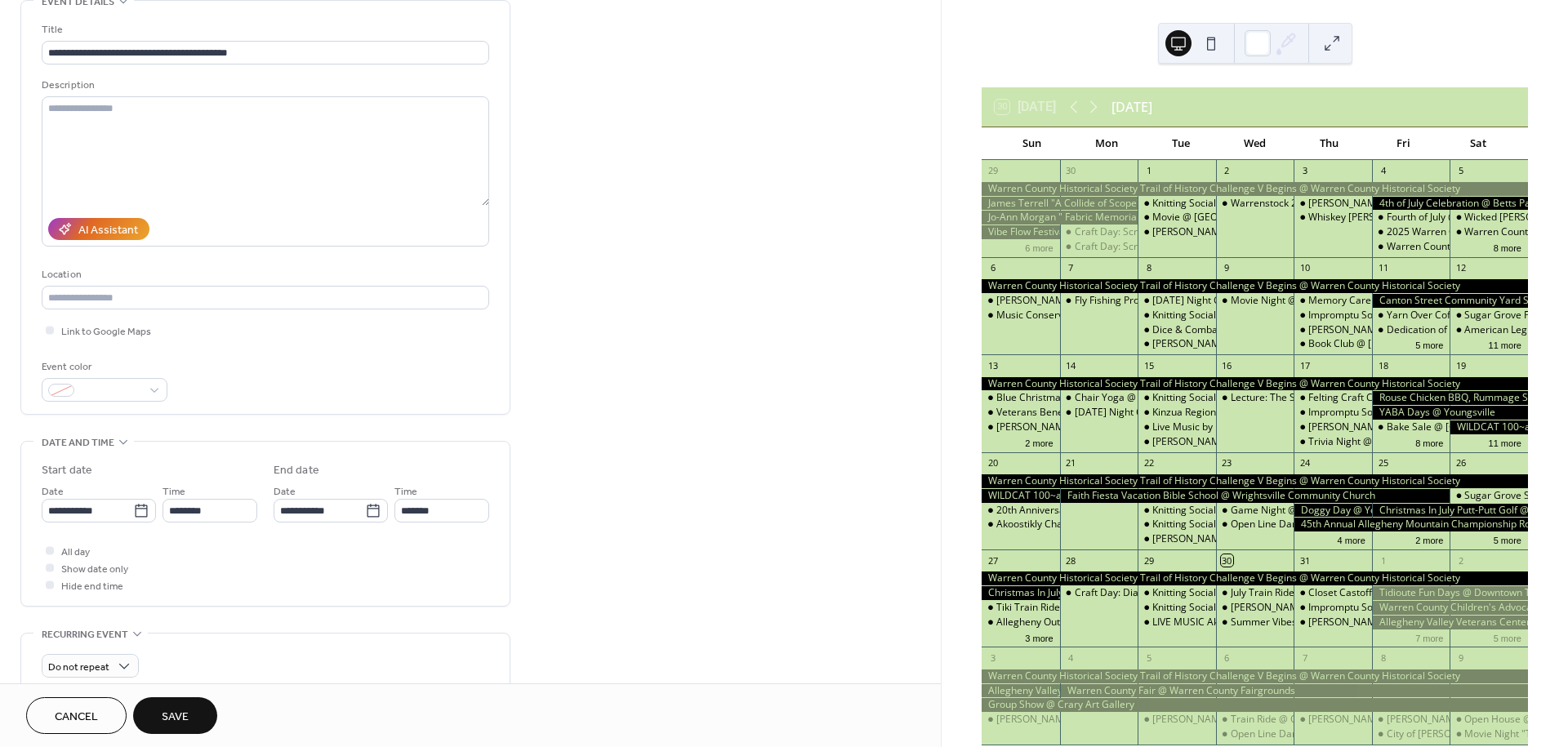 click on "Save" at bounding box center [175, 717] 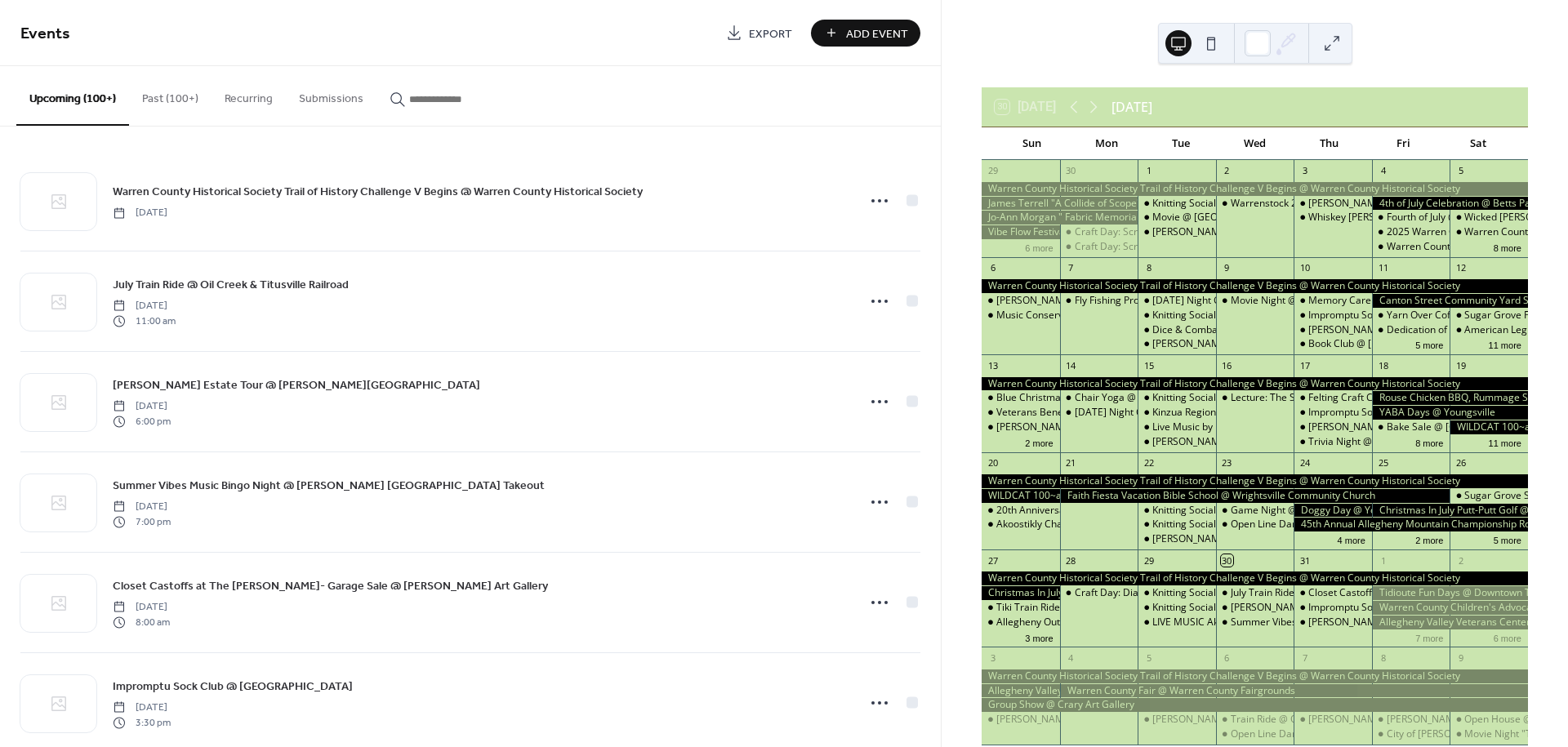 click on "Add Event" at bounding box center (877, 33) 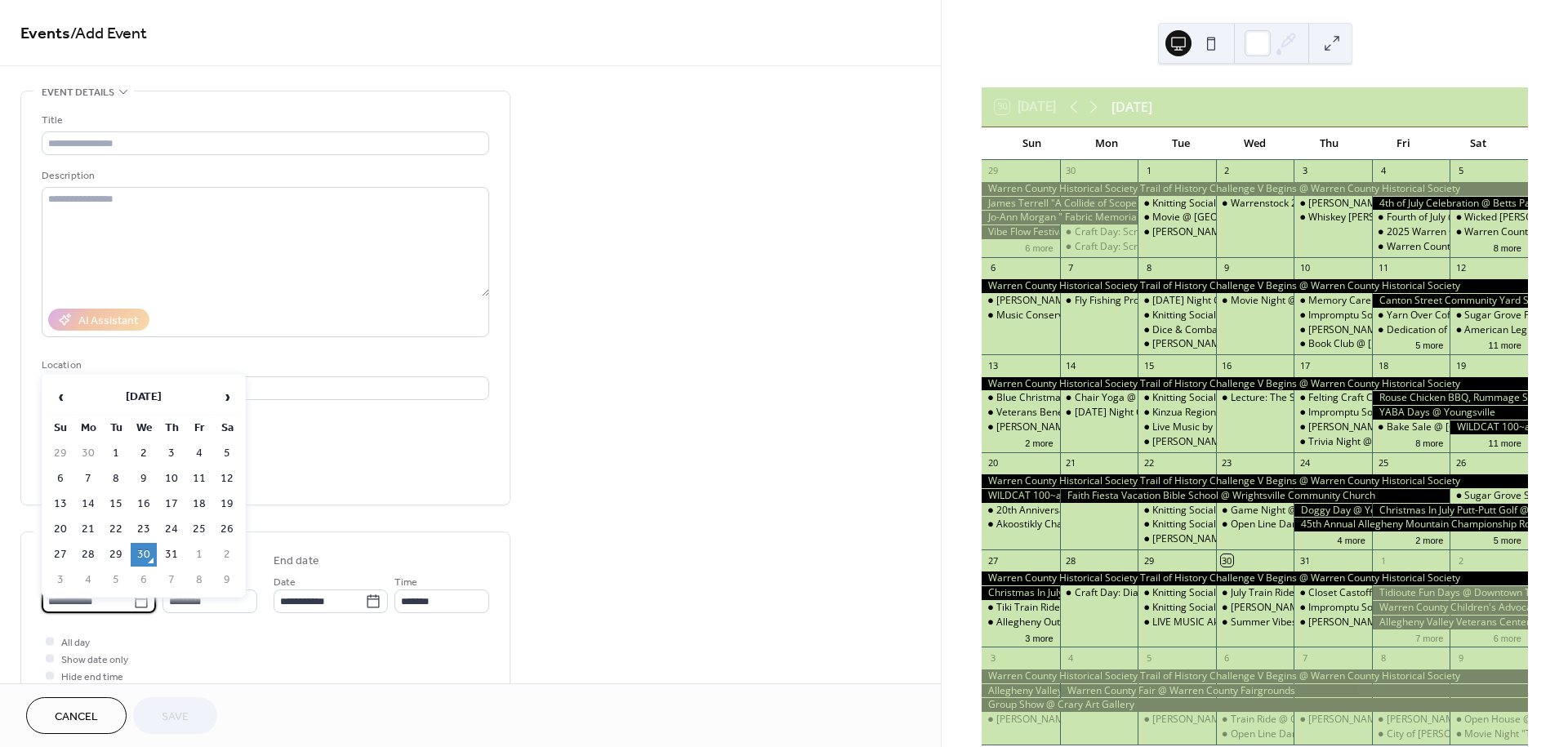 click on "**********" at bounding box center [87, 601] 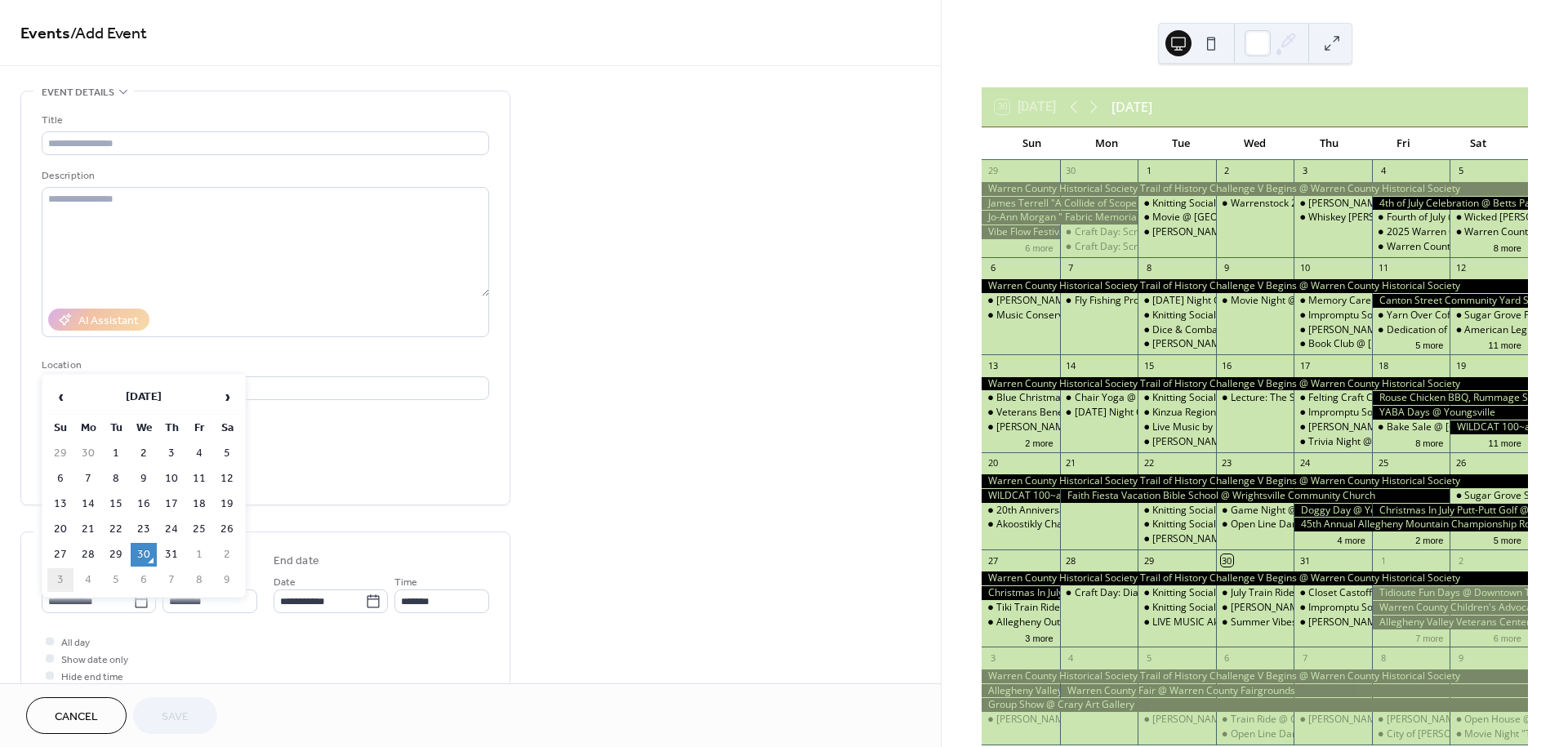 click on "3" at bounding box center (60, 580) 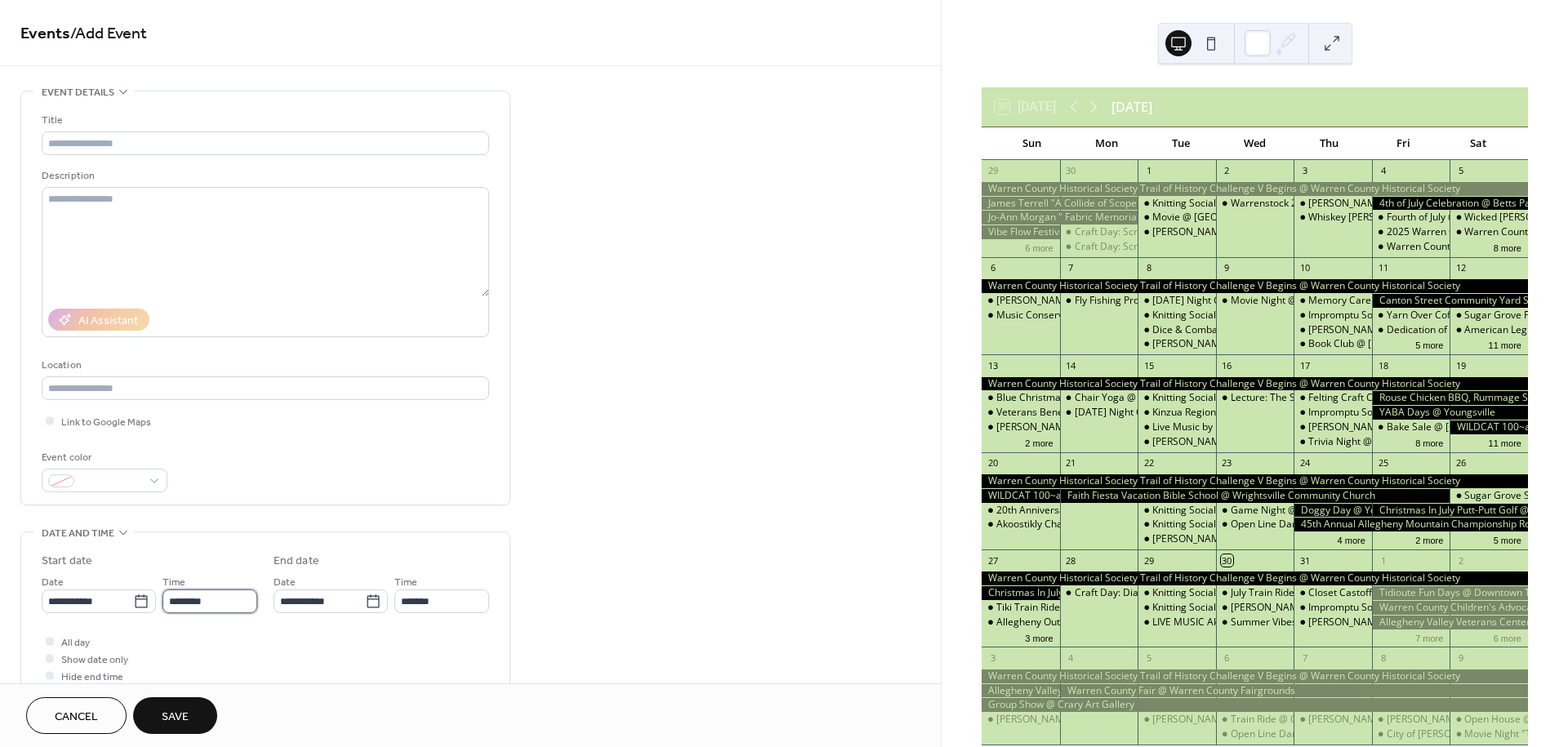 click on "********" at bounding box center [210, 601] 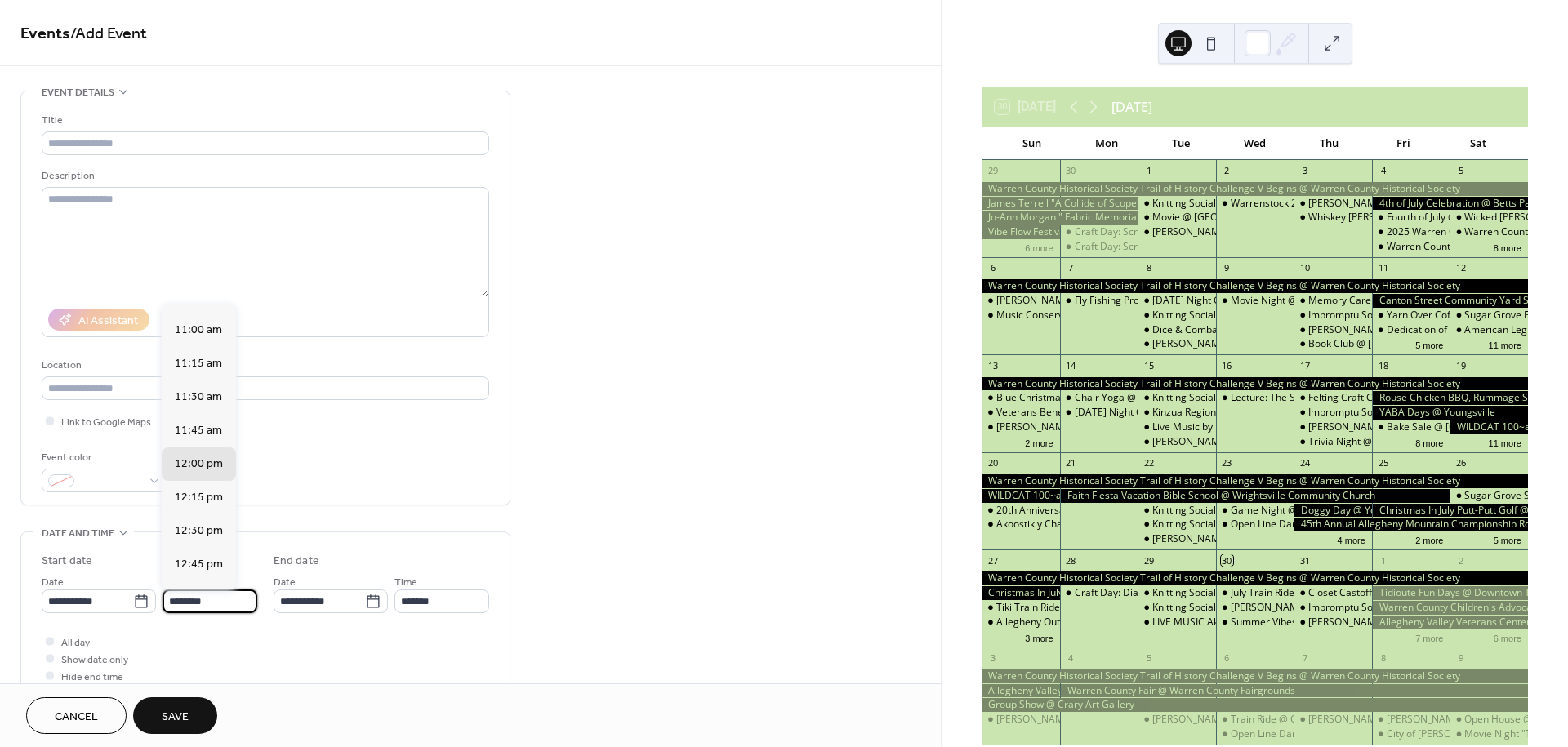 scroll, scrollTop: 1442, scrollLeft: 0, axis: vertical 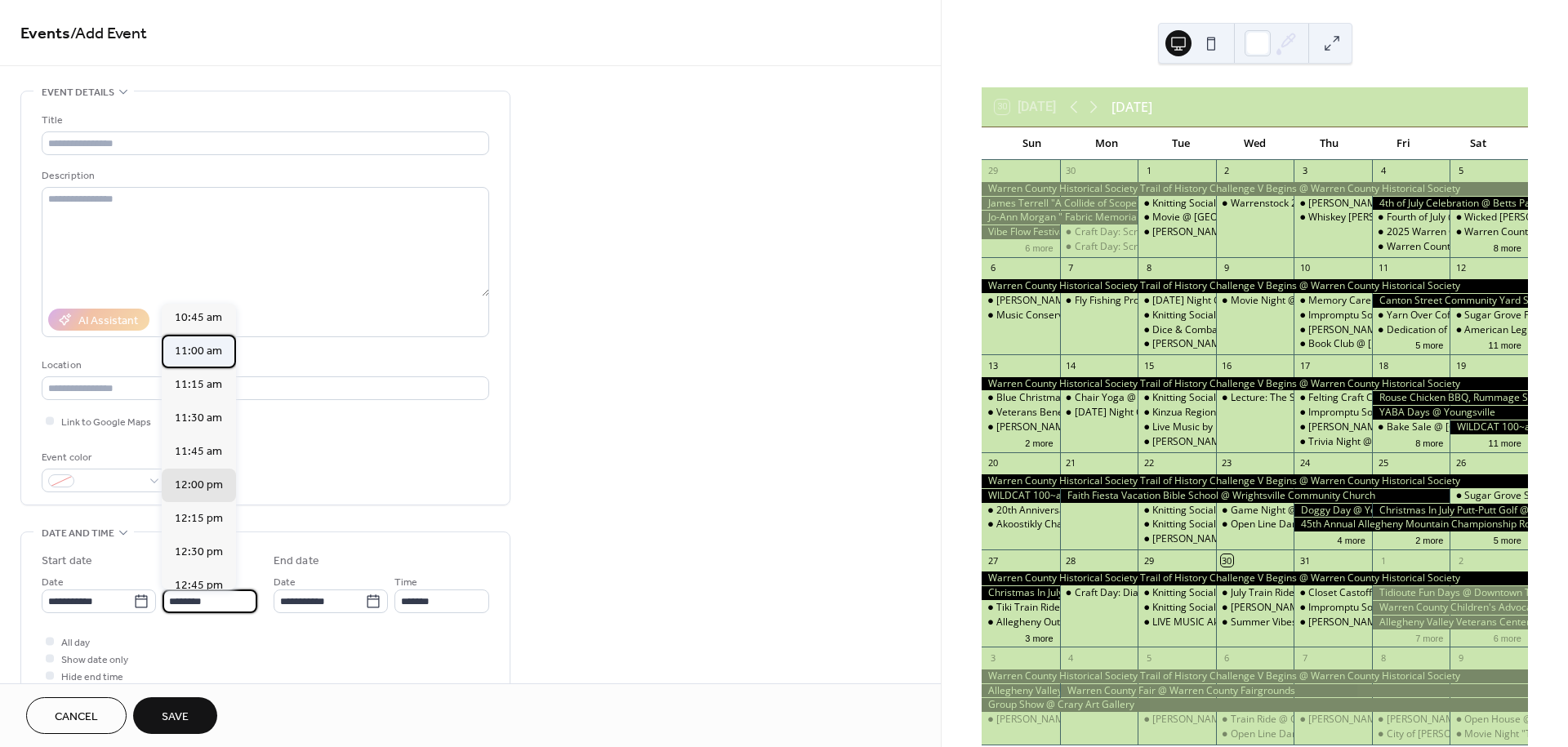 click on "11:00 am" at bounding box center (198, 351) 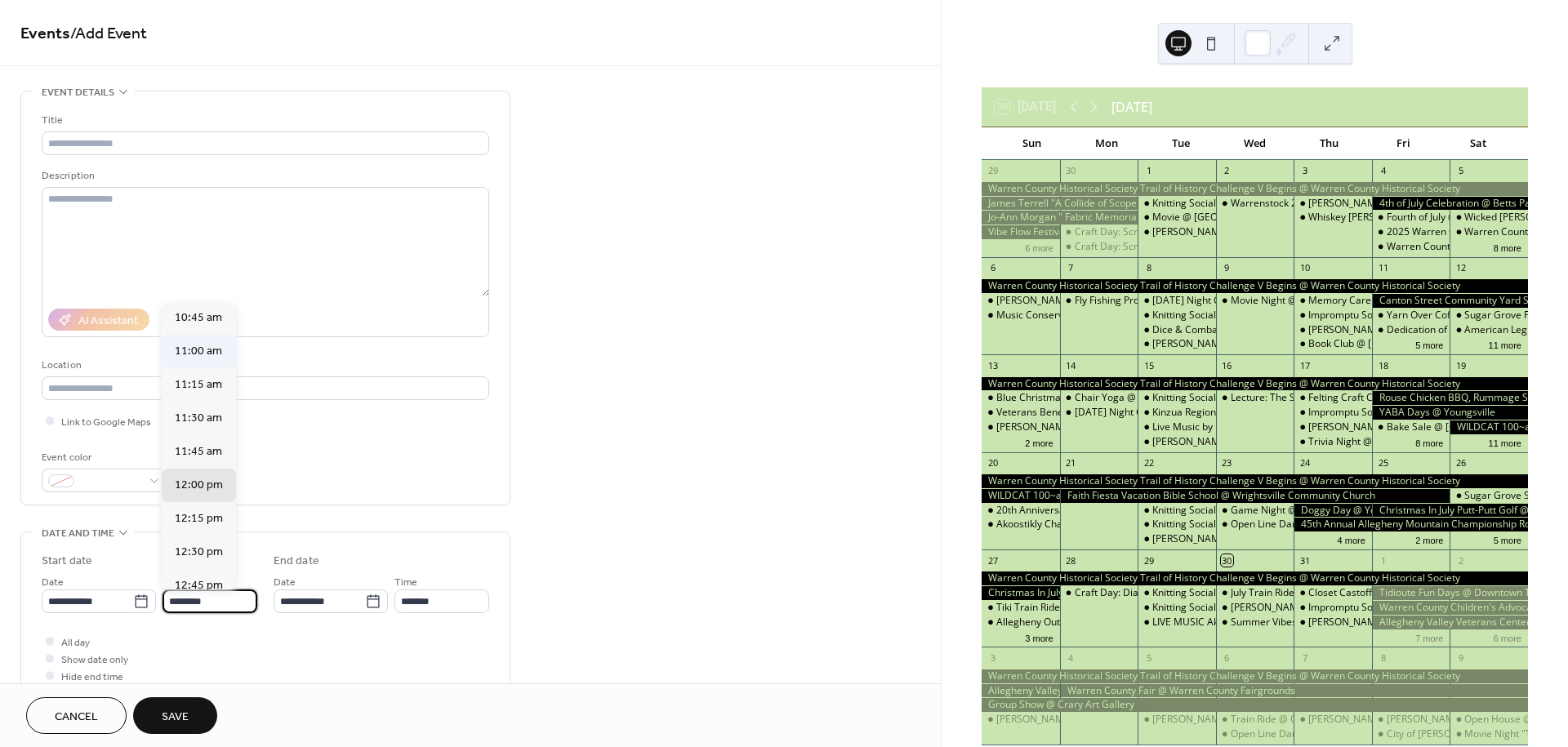 type on "********" 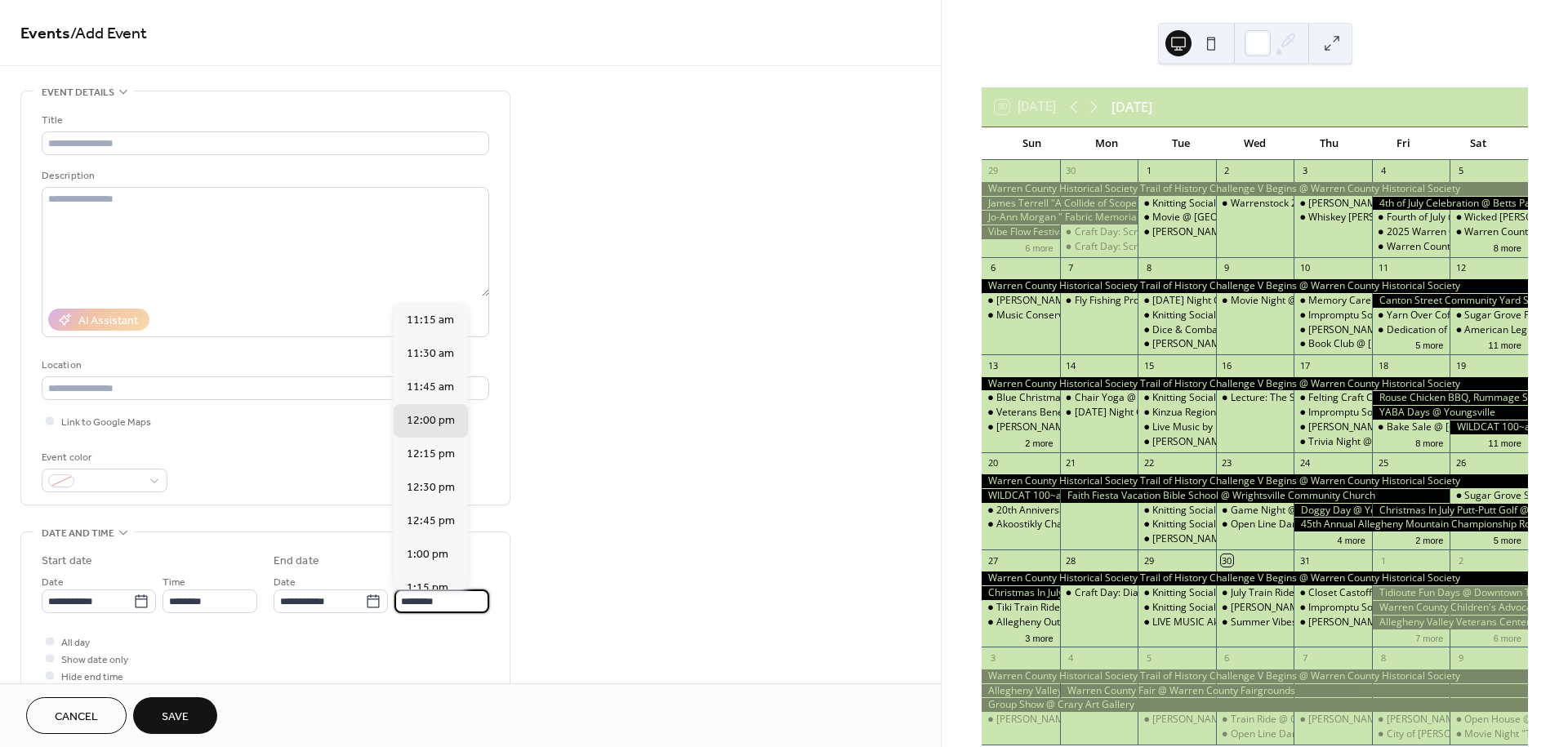 click on "********" at bounding box center [442, 601] 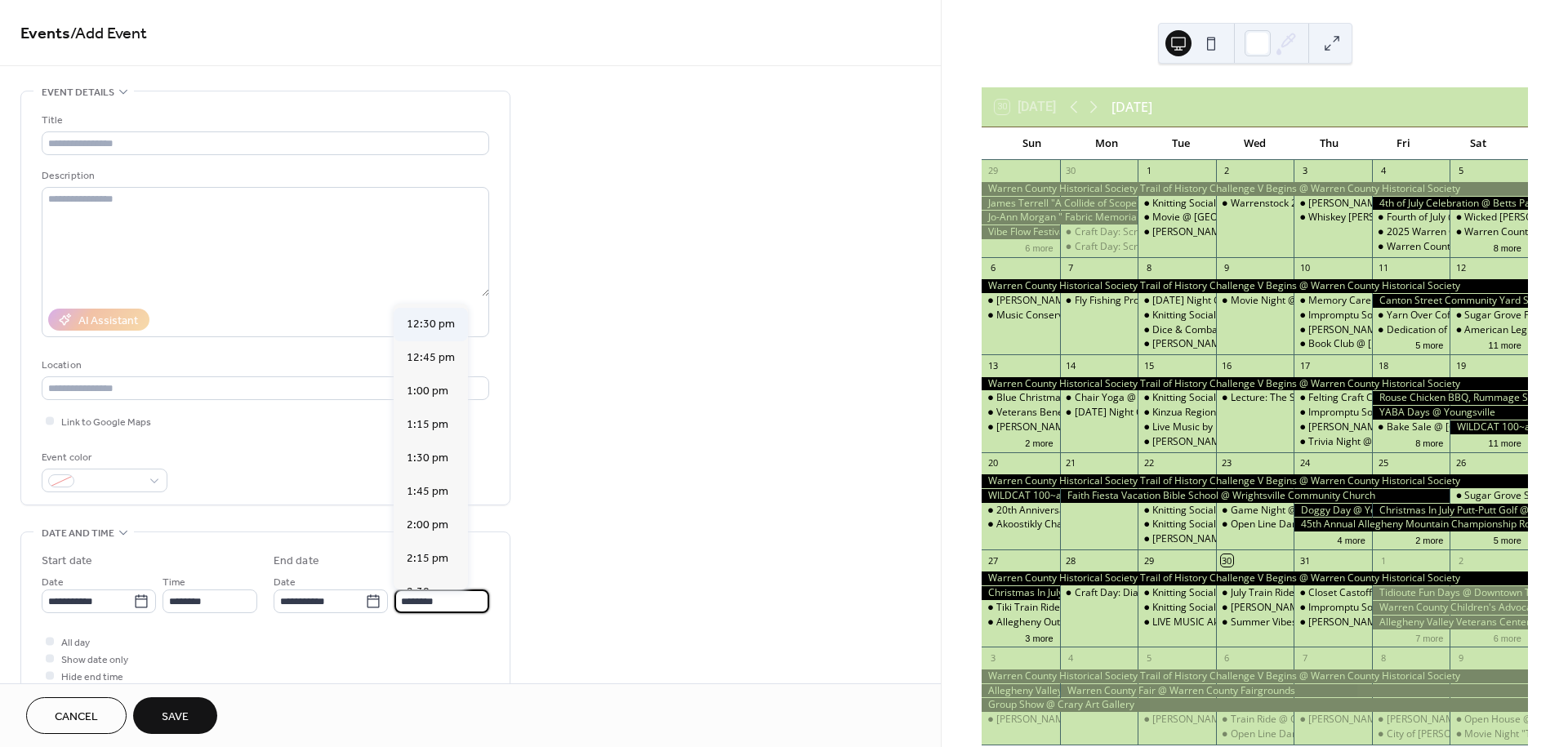 scroll, scrollTop: 181, scrollLeft: 0, axis: vertical 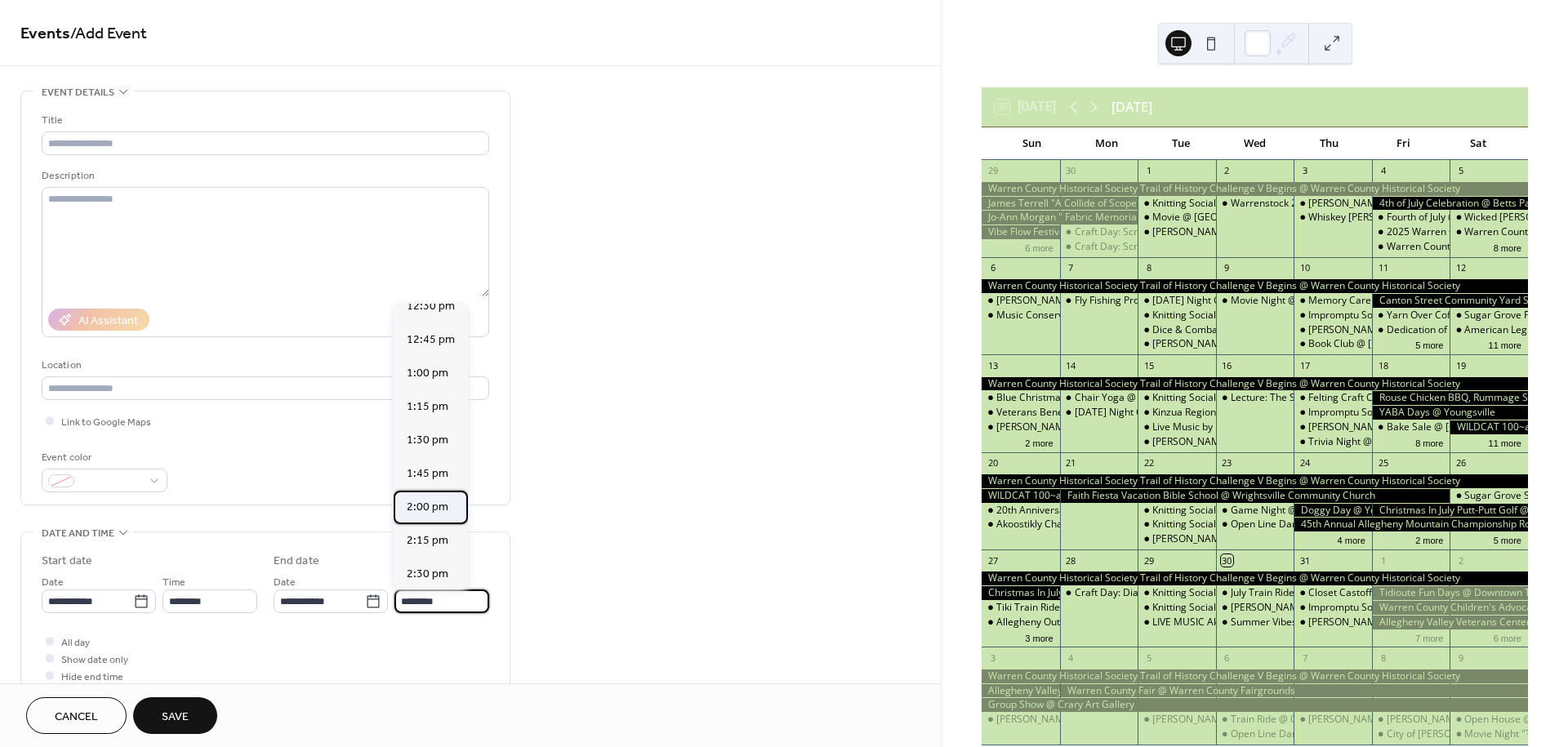 click on "2:00 pm" at bounding box center [427, 507] 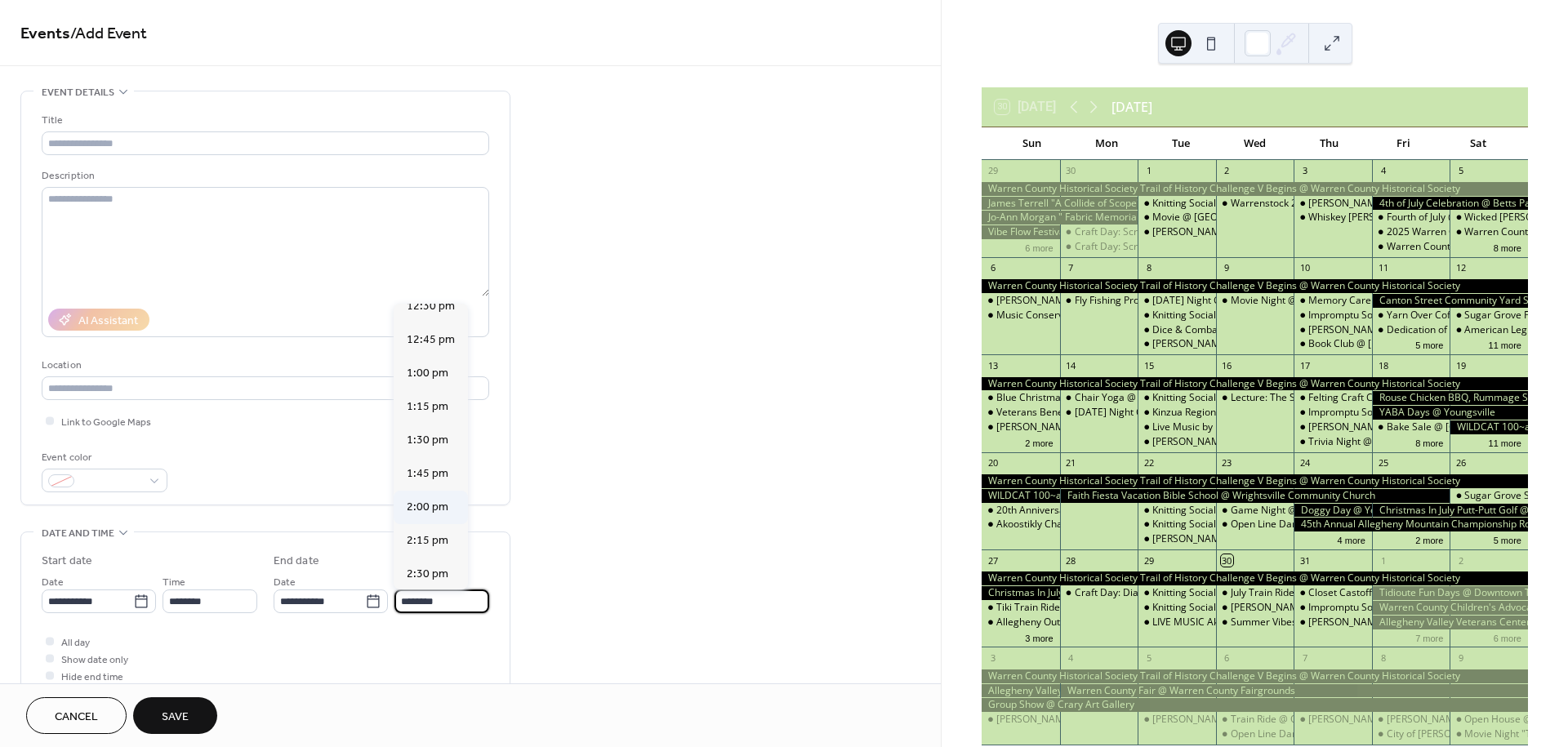 type on "*******" 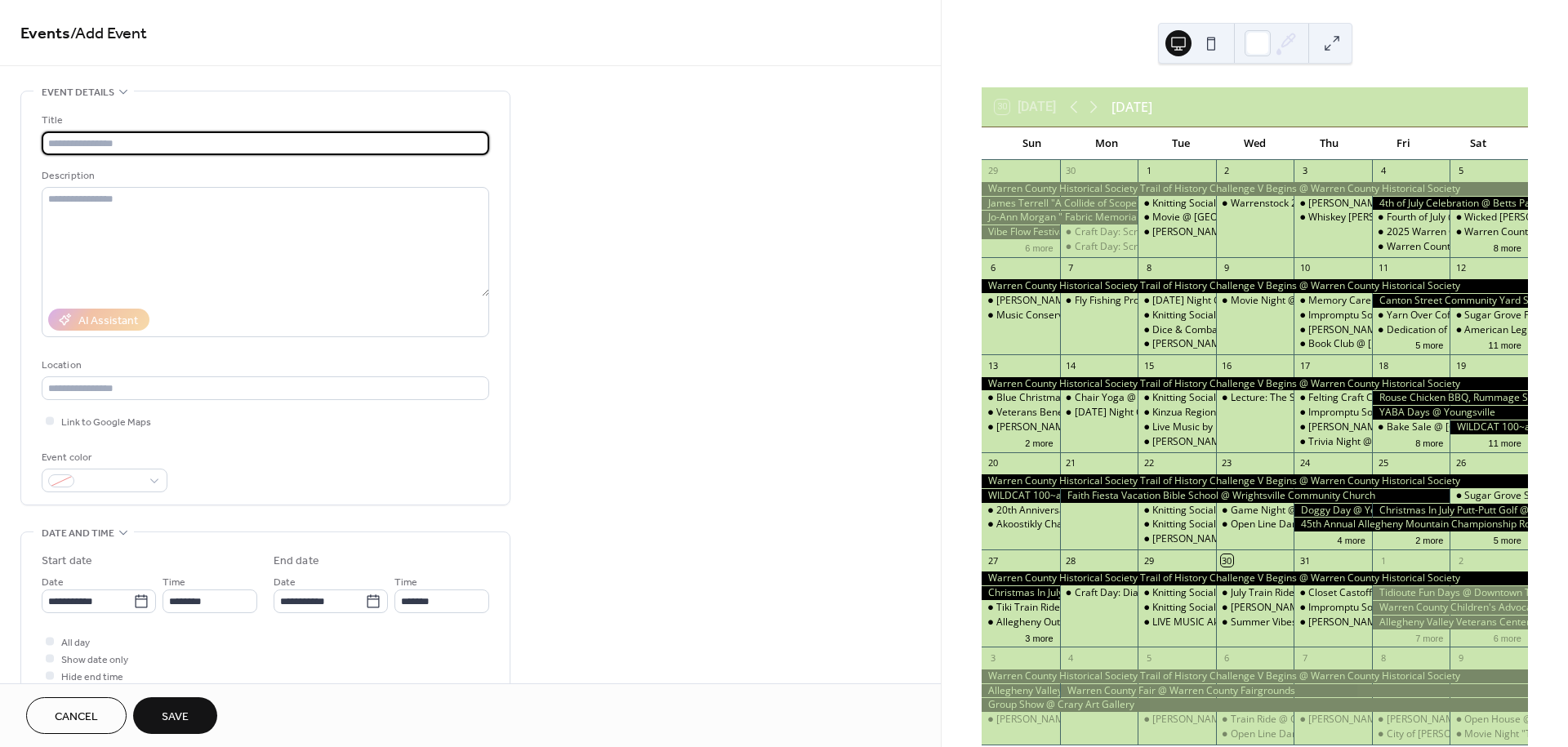 paste on "**********" 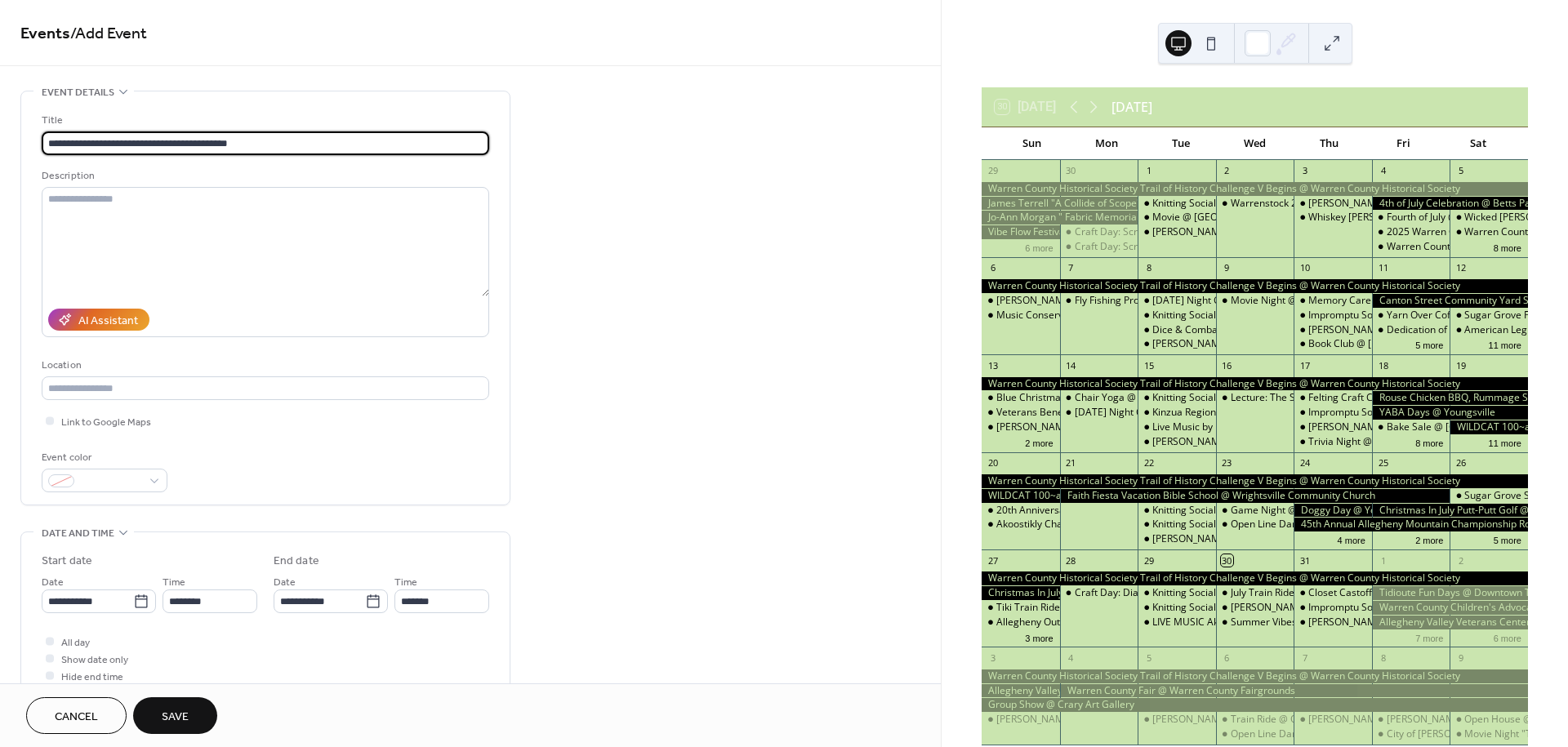 type on "**********" 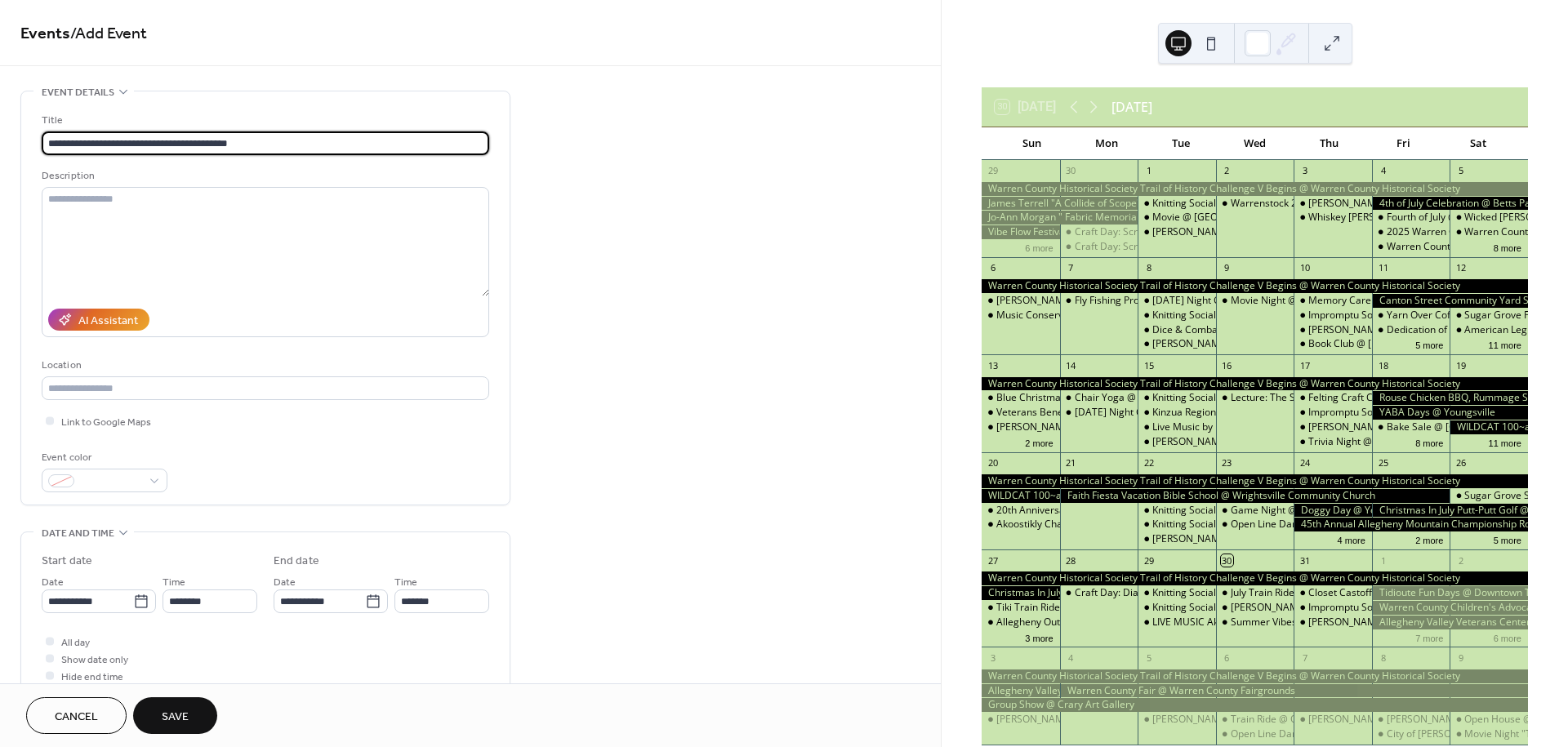 click on "Save" at bounding box center [175, 717] 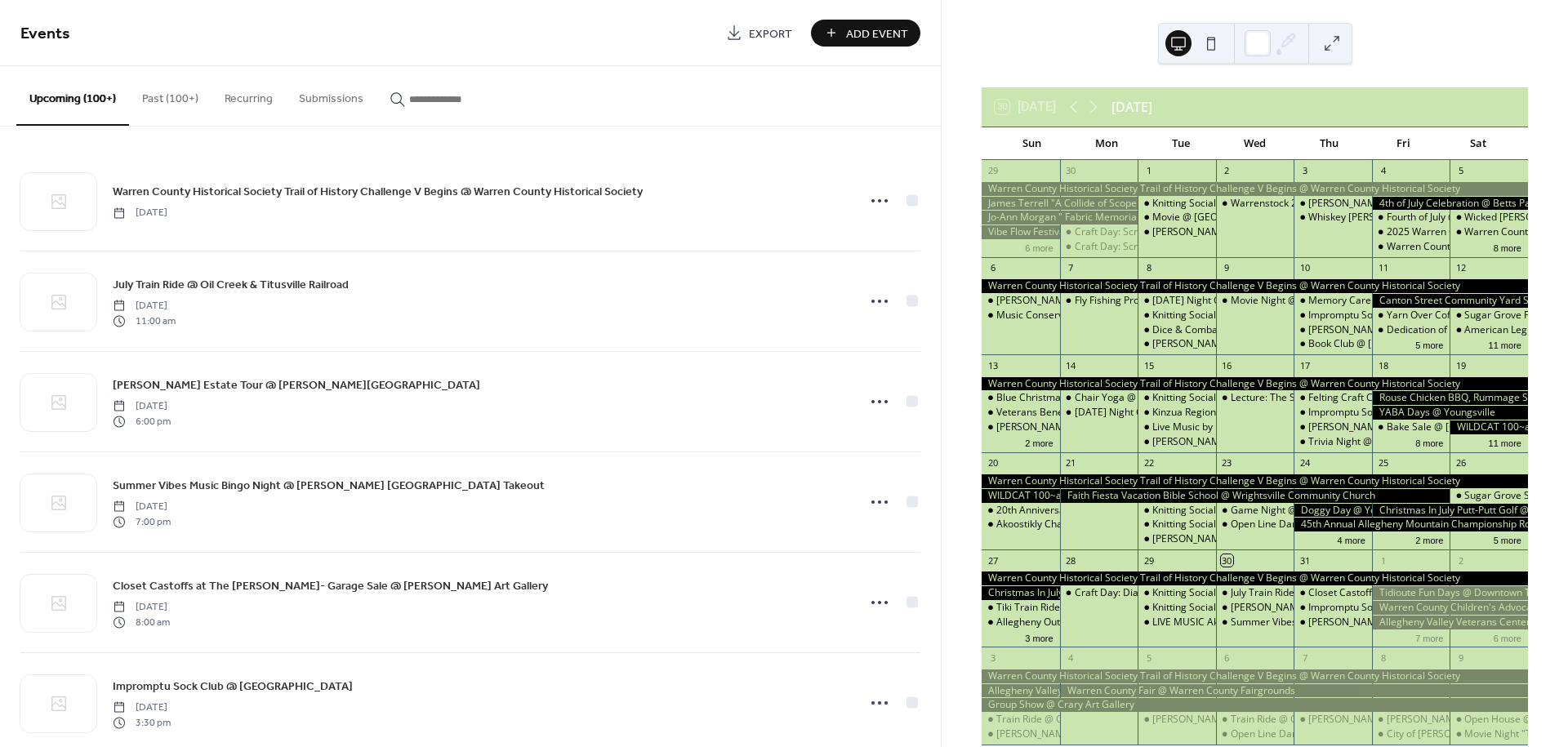 click on "Add Event" at bounding box center (877, 33) 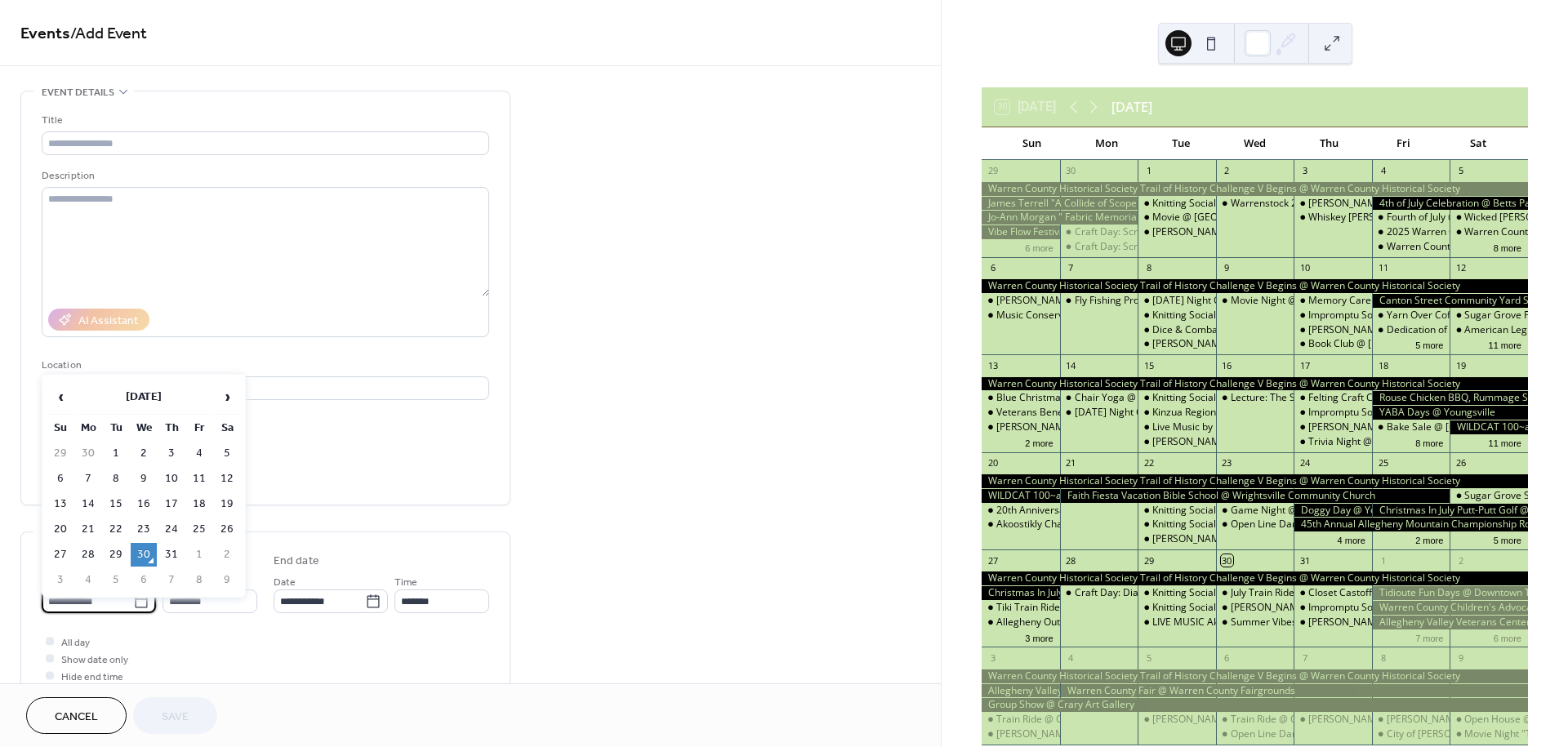 click on "**********" at bounding box center [87, 601] 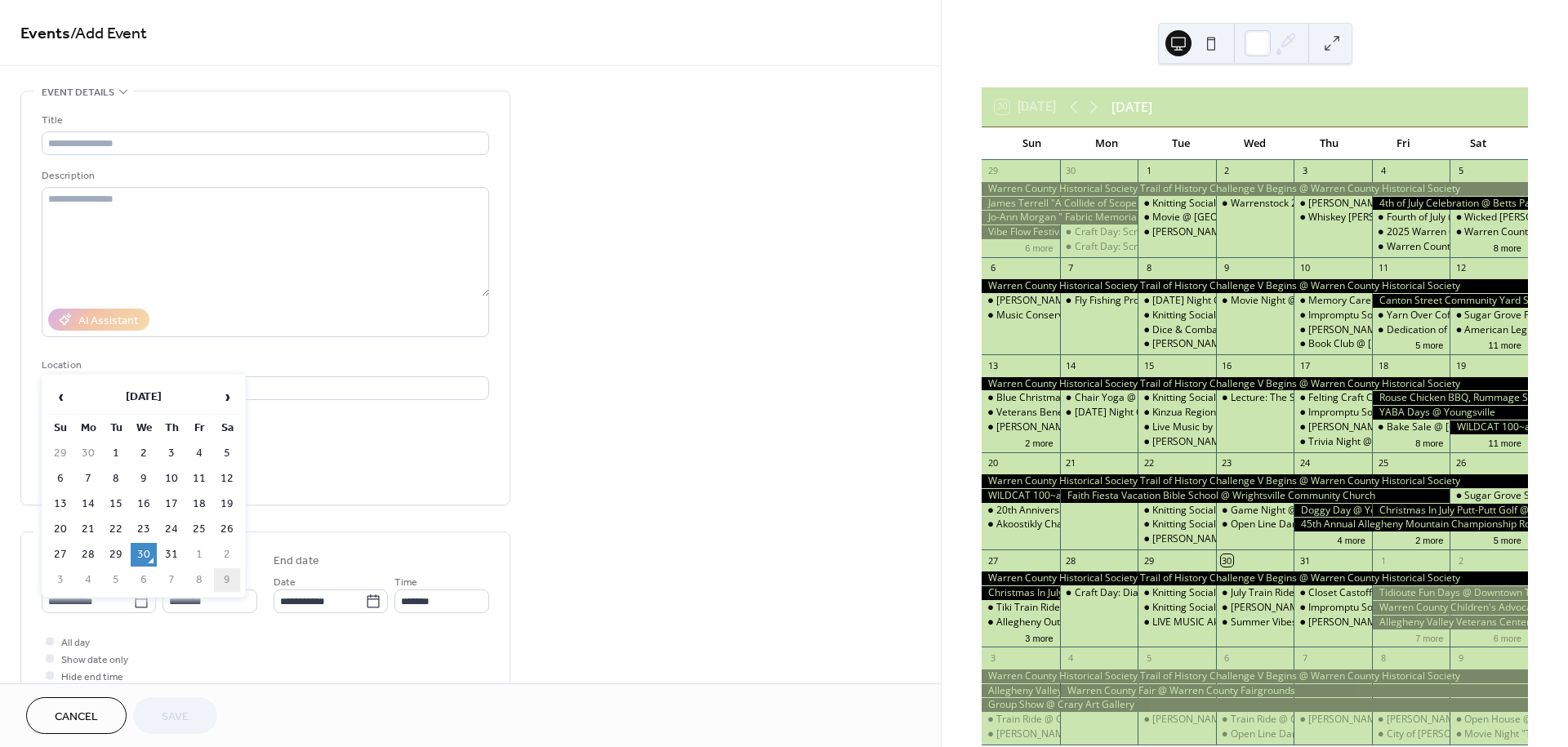 click on "9" at bounding box center [227, 580] 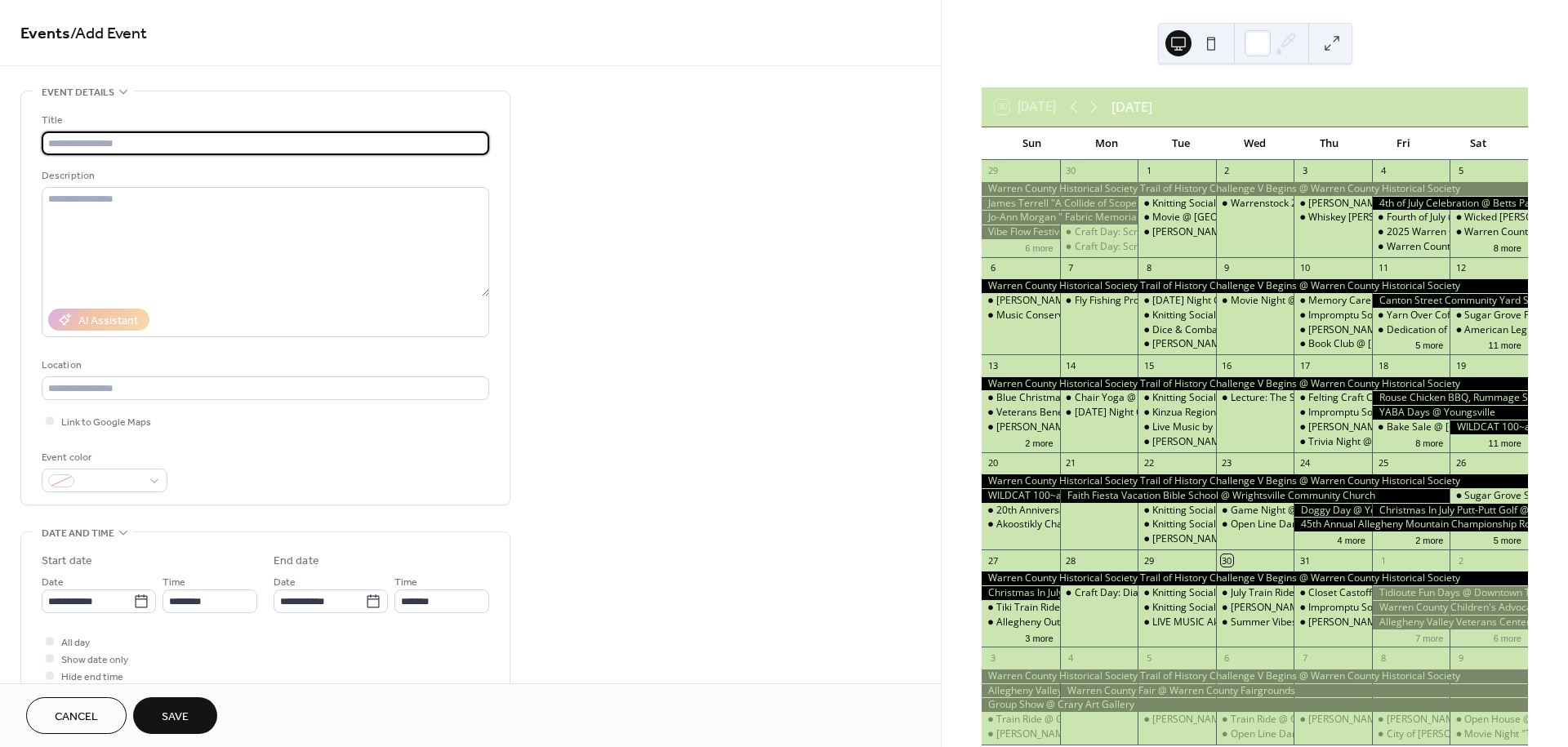 paste on "**********" 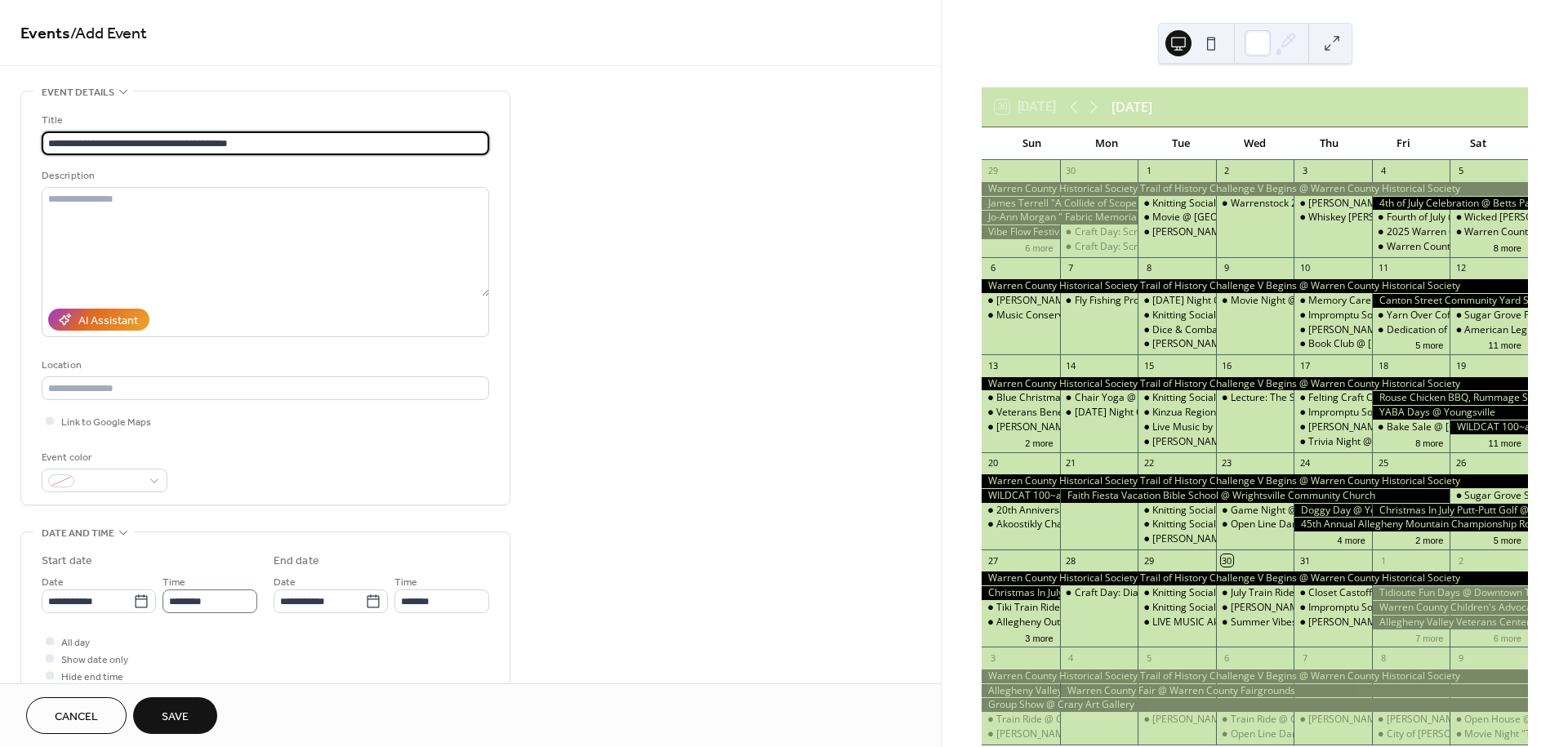 type on "**********" 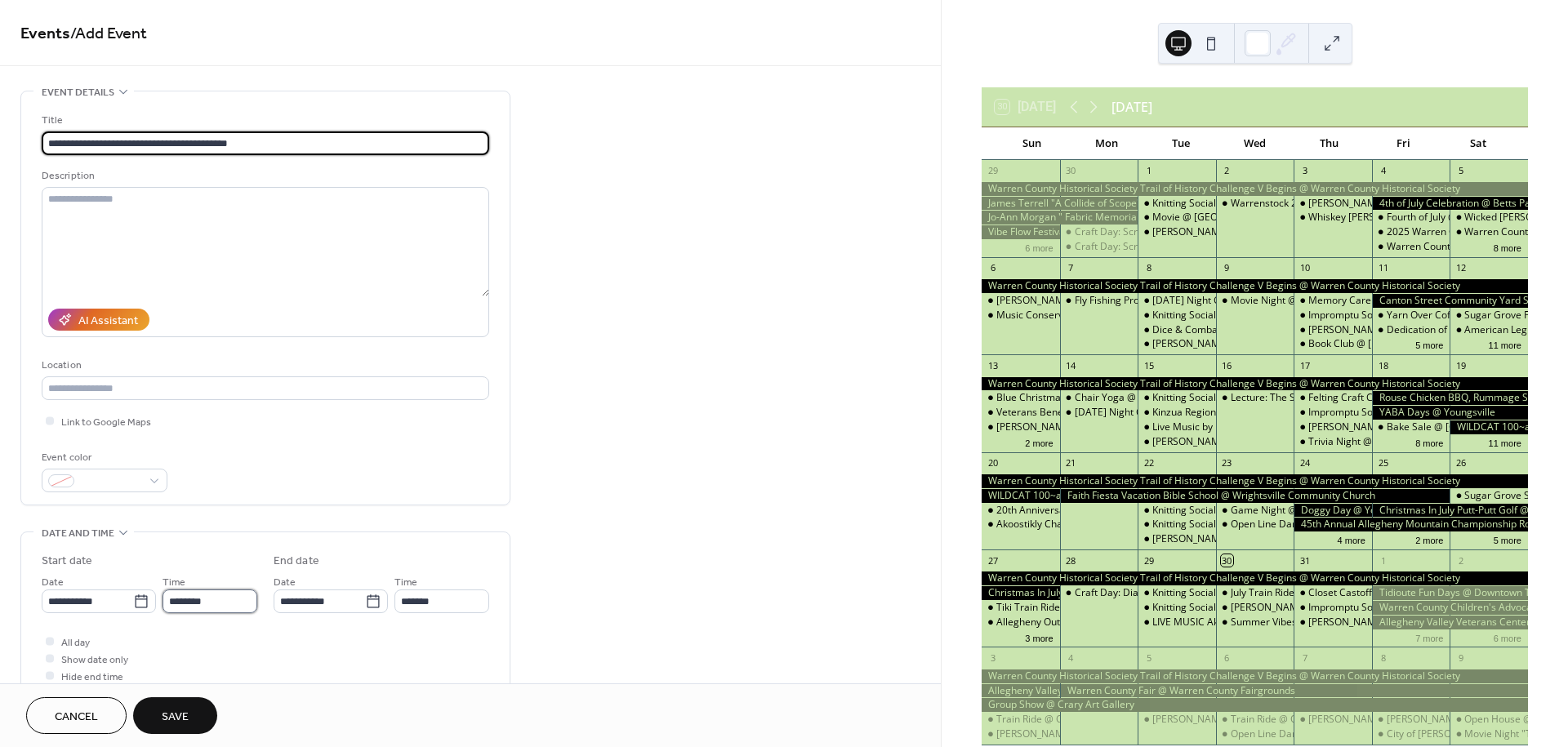 click on "********" at bounding box center [210, 601] 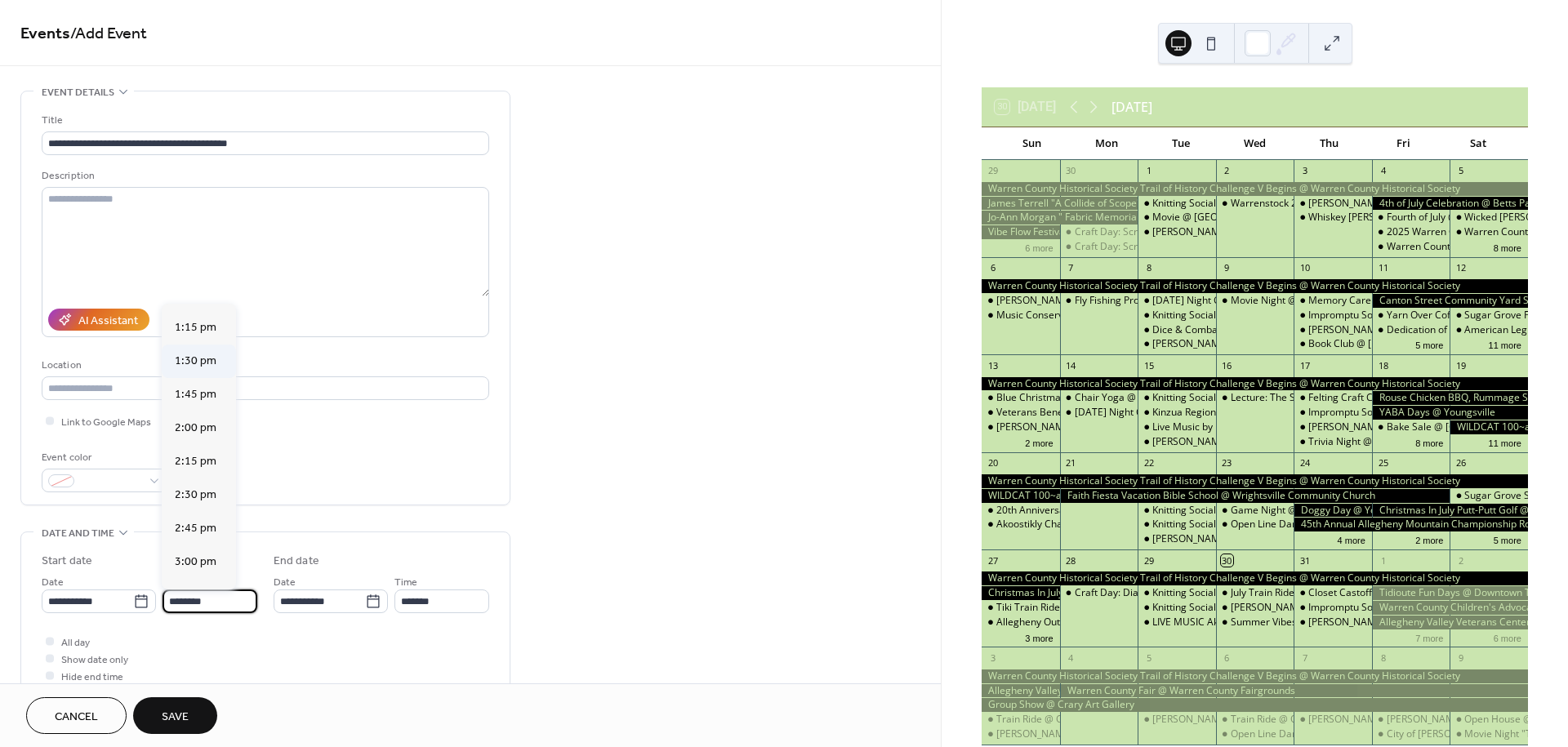 scroll, scrollTop: 1714, scrollLeft: 0, axis: vertical 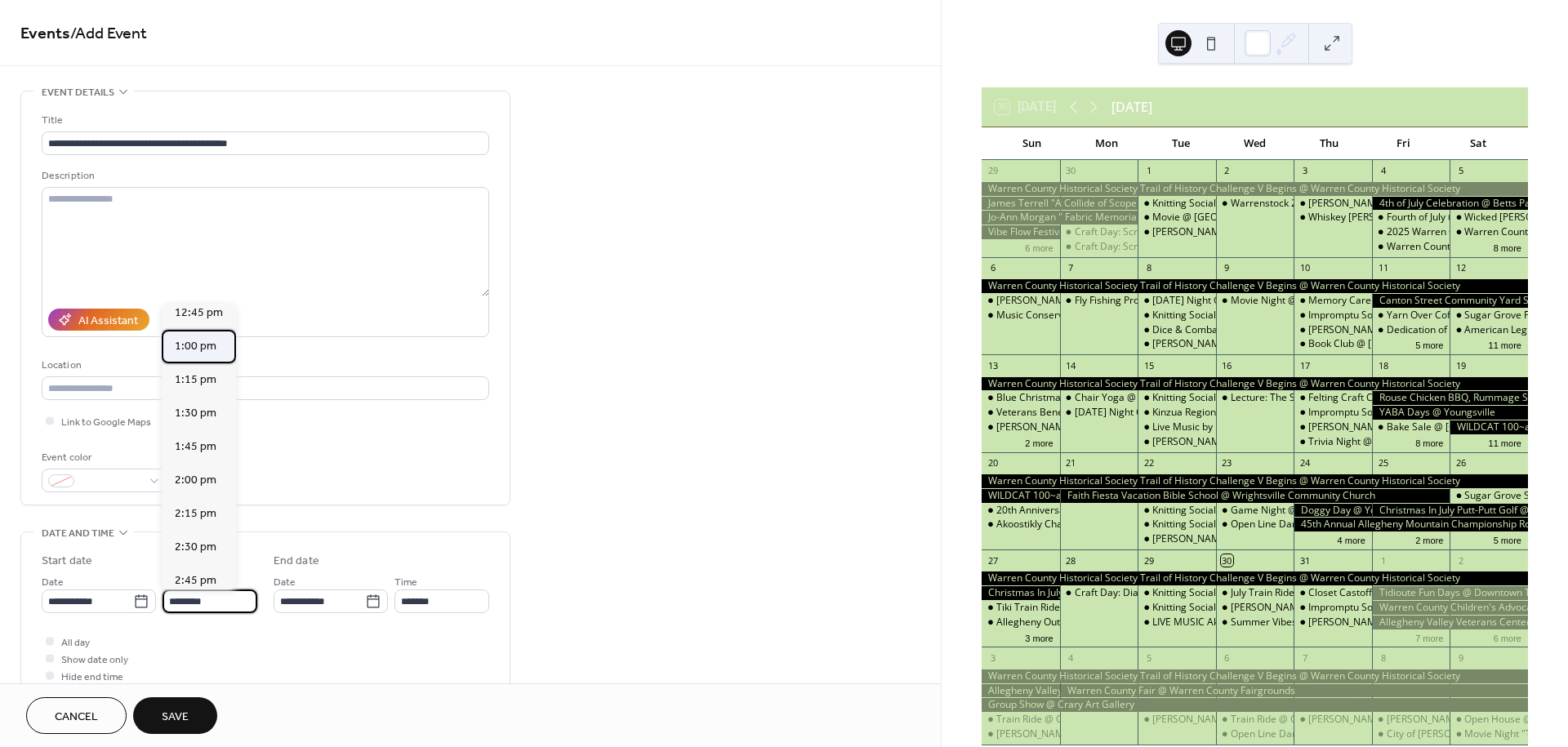 click on "1:00 pm" at bounding box center (195, 346) 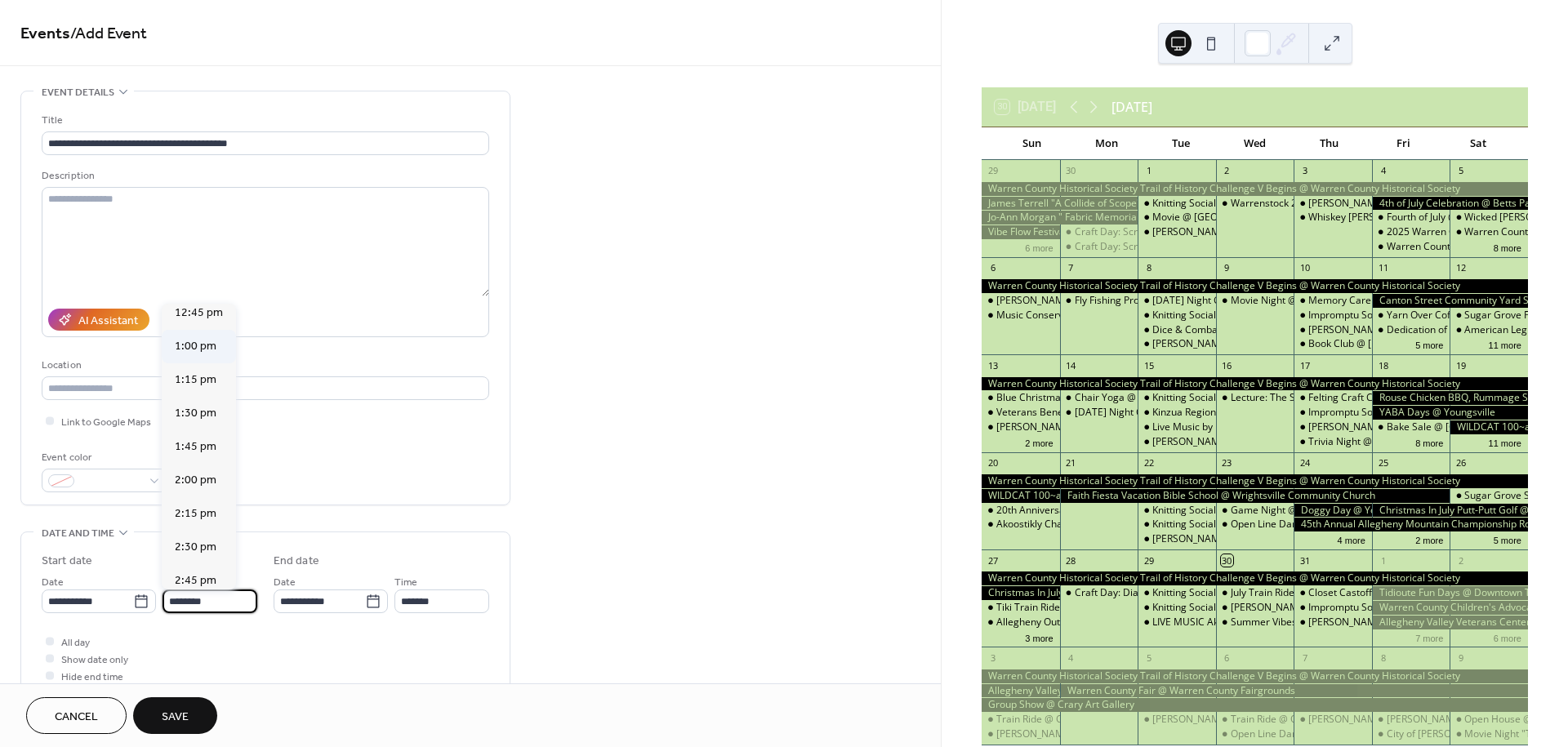 type on "*******" 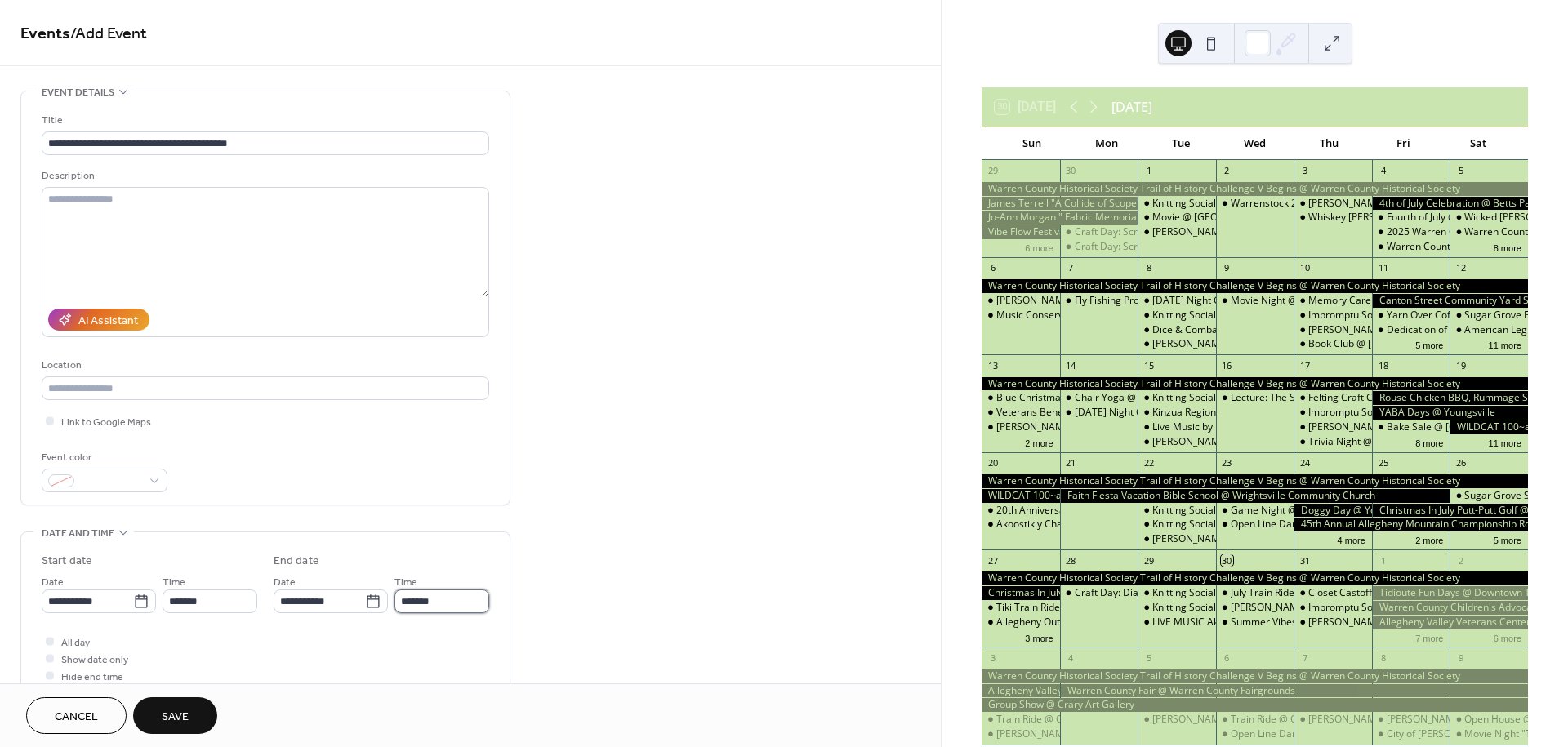 click on "*******" at bounding box center [442, 601] 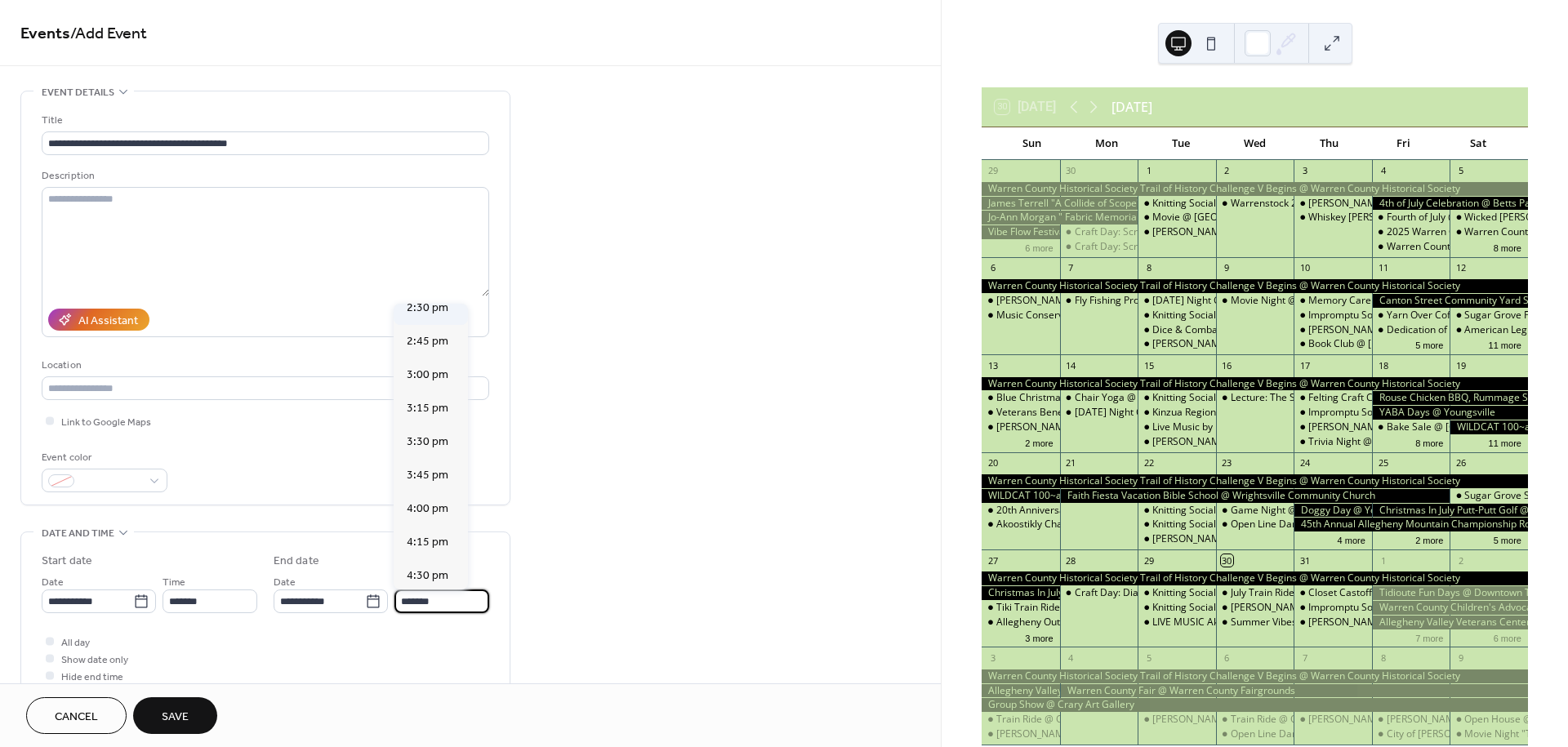 scroll, scrollTop: 181, scrollLeft: 0, axis: vertical 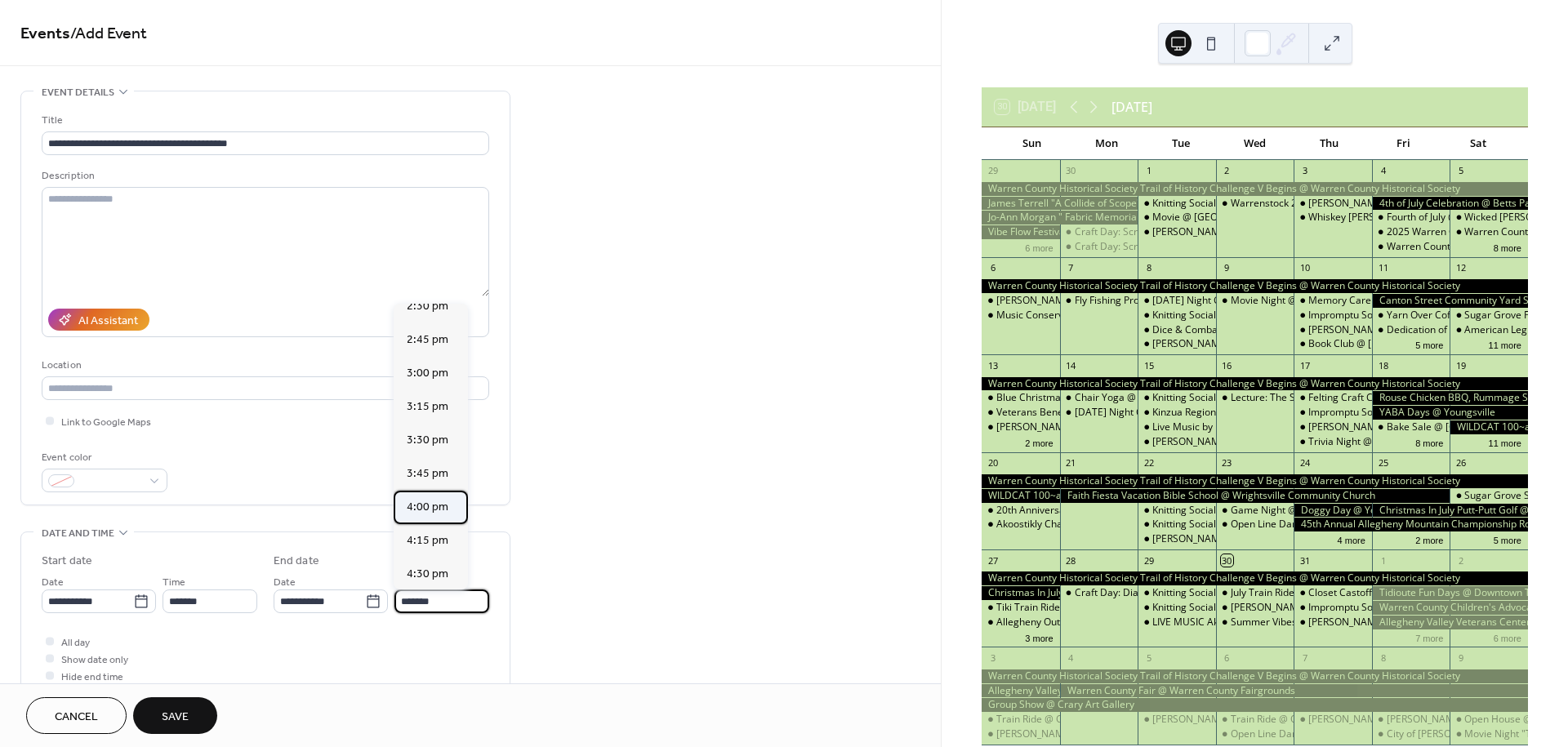 click on "4:00 pm" at bounding box center [427, 507] 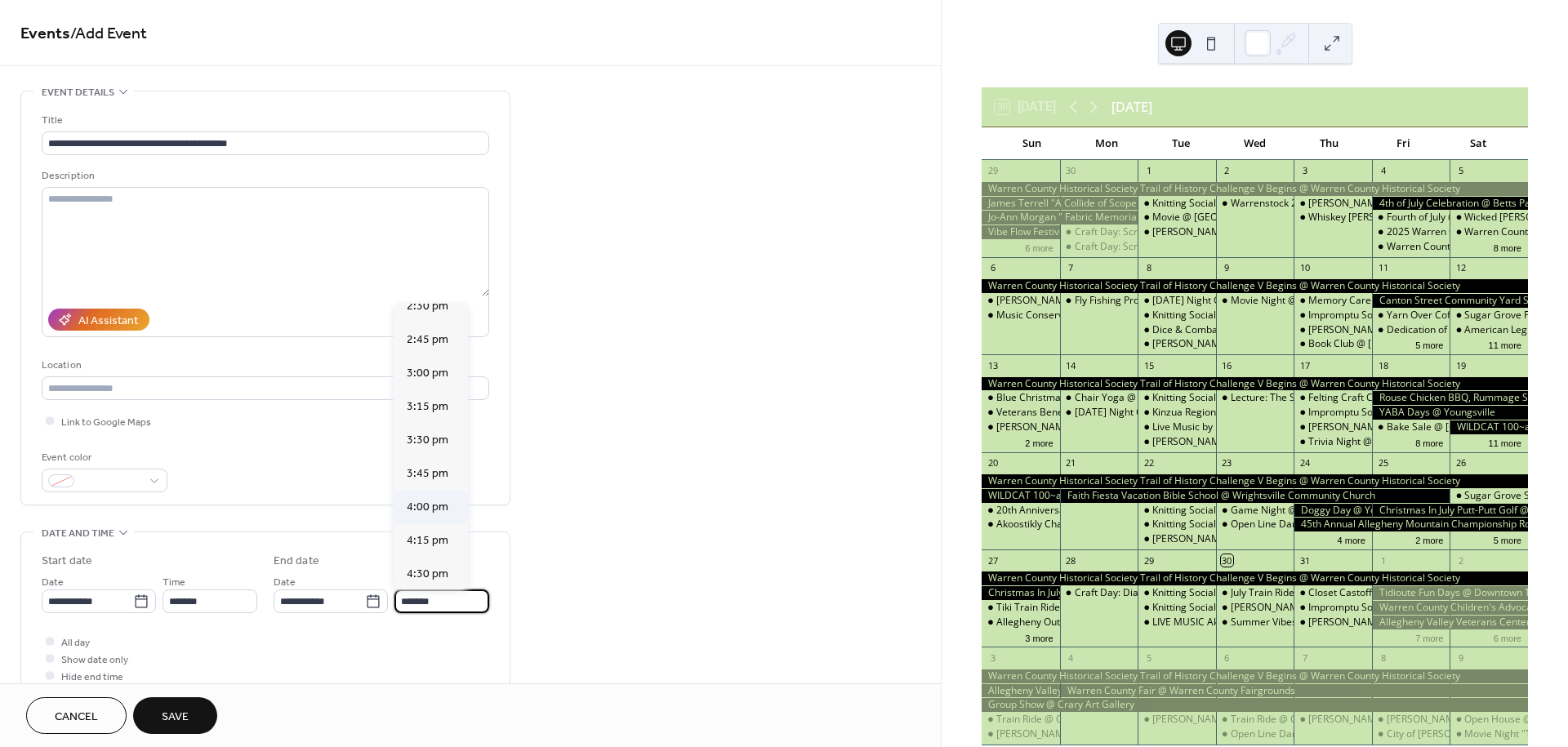 type on "*******" 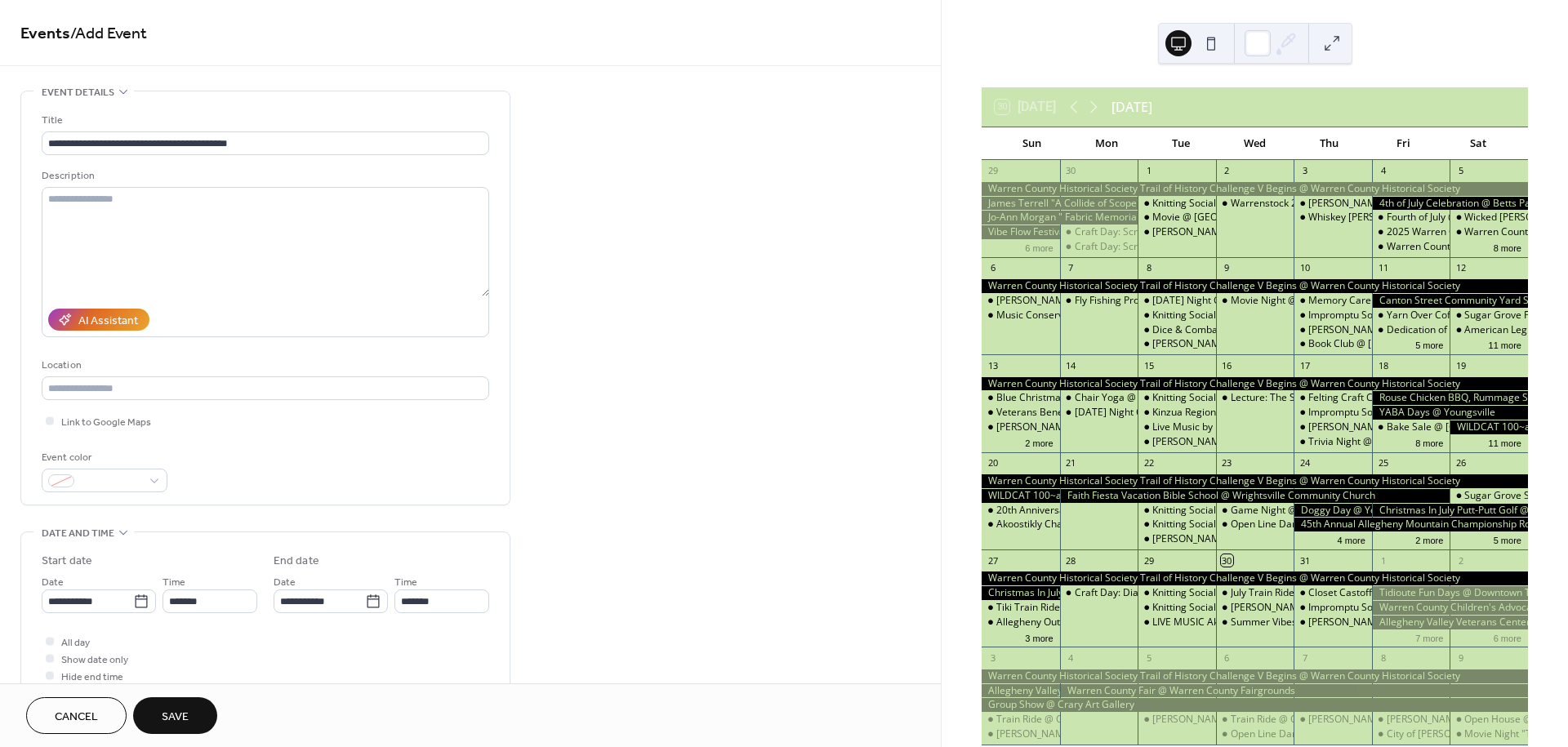 click on "Save" at bounding box center (175, 715) 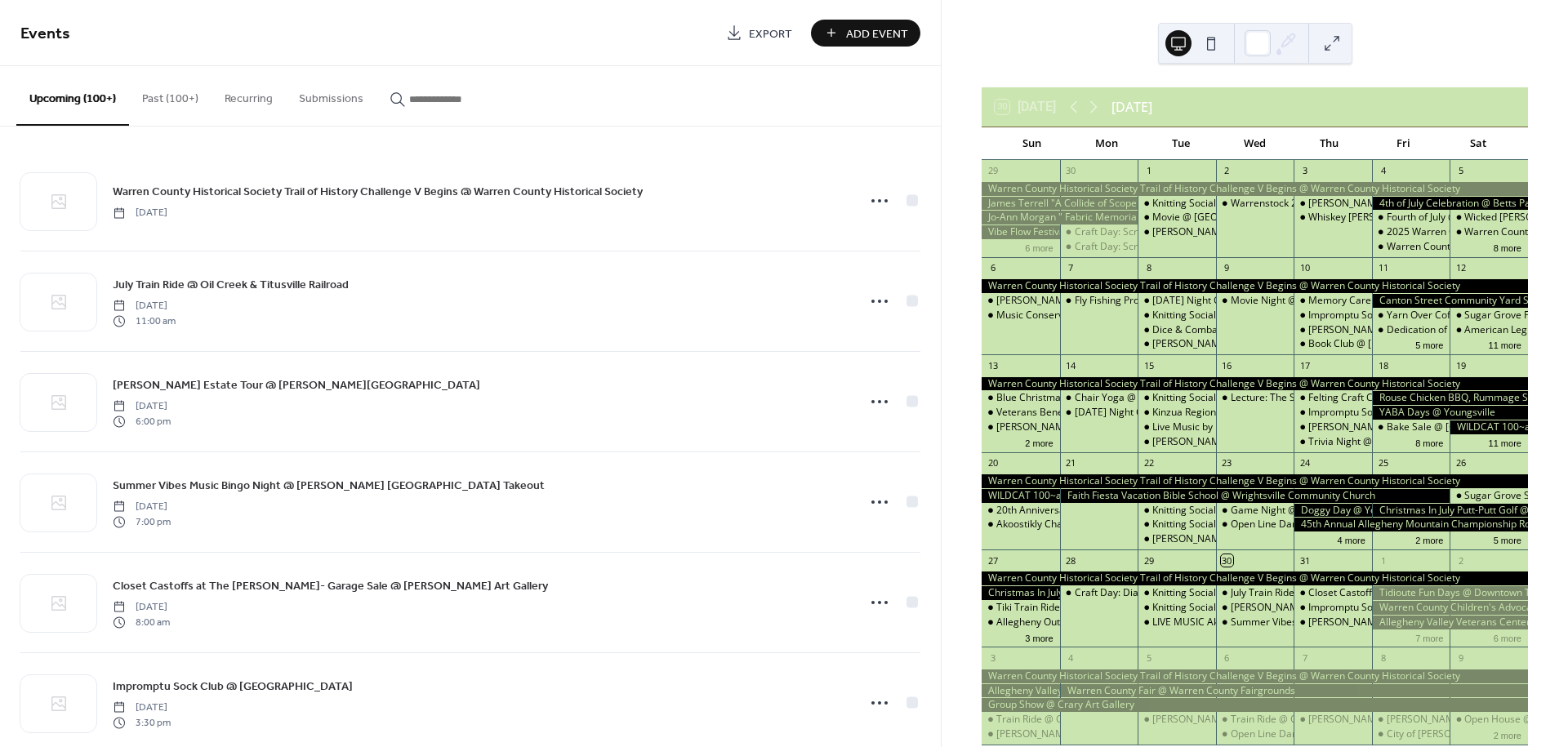 click on "Events Export Add Event" at bounding box center [470, 33] 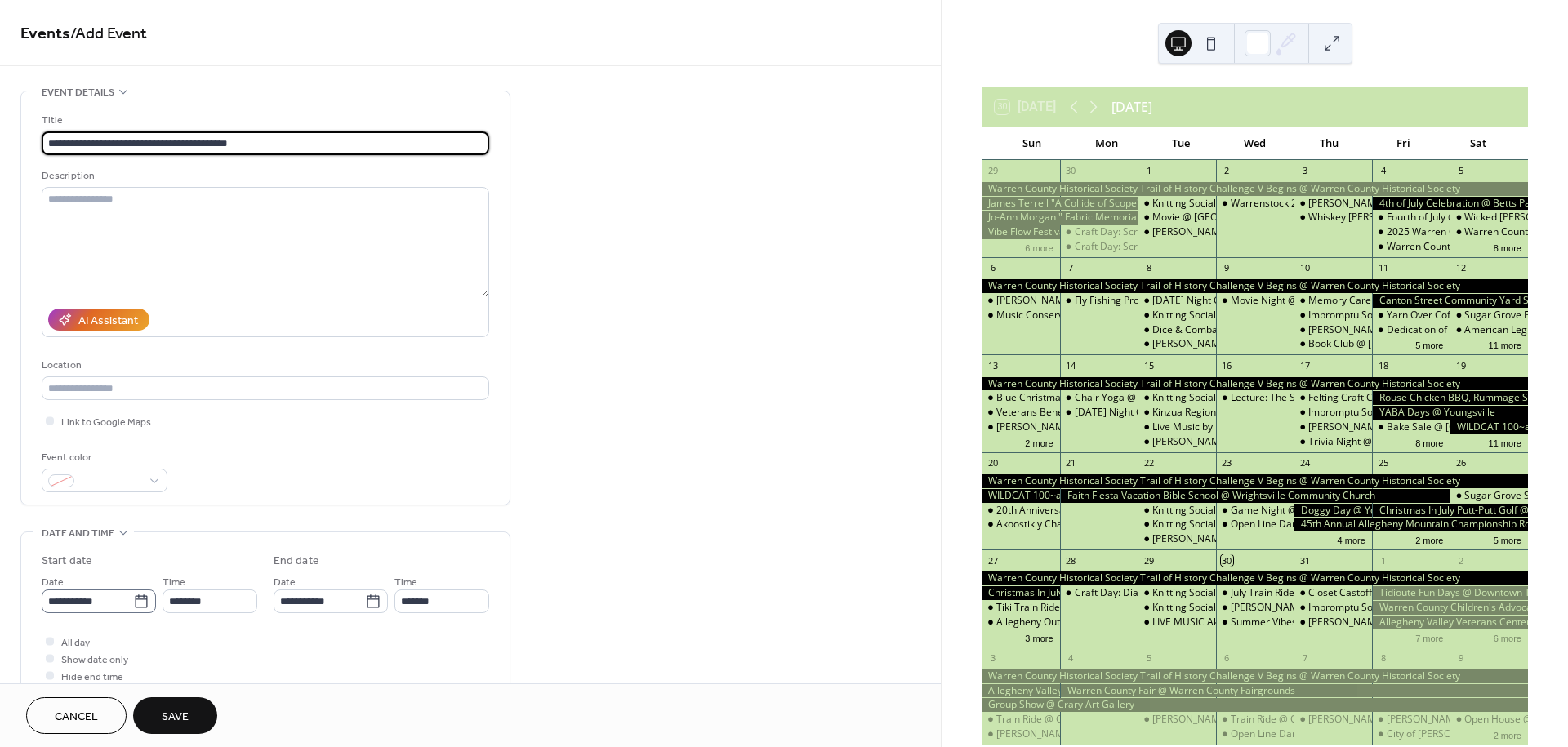 type on "**********" 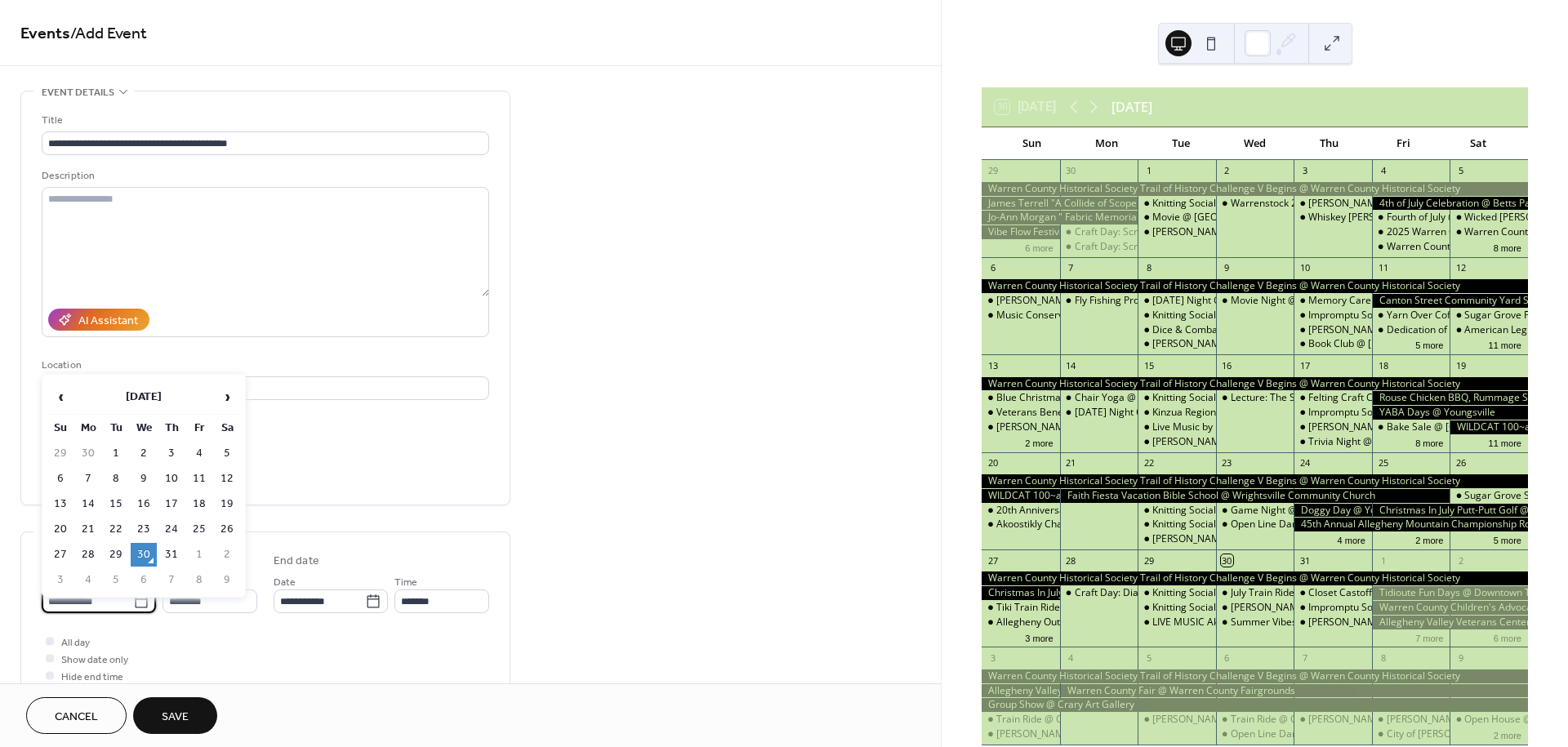 click on "**********" at bounding box center [87, 601] 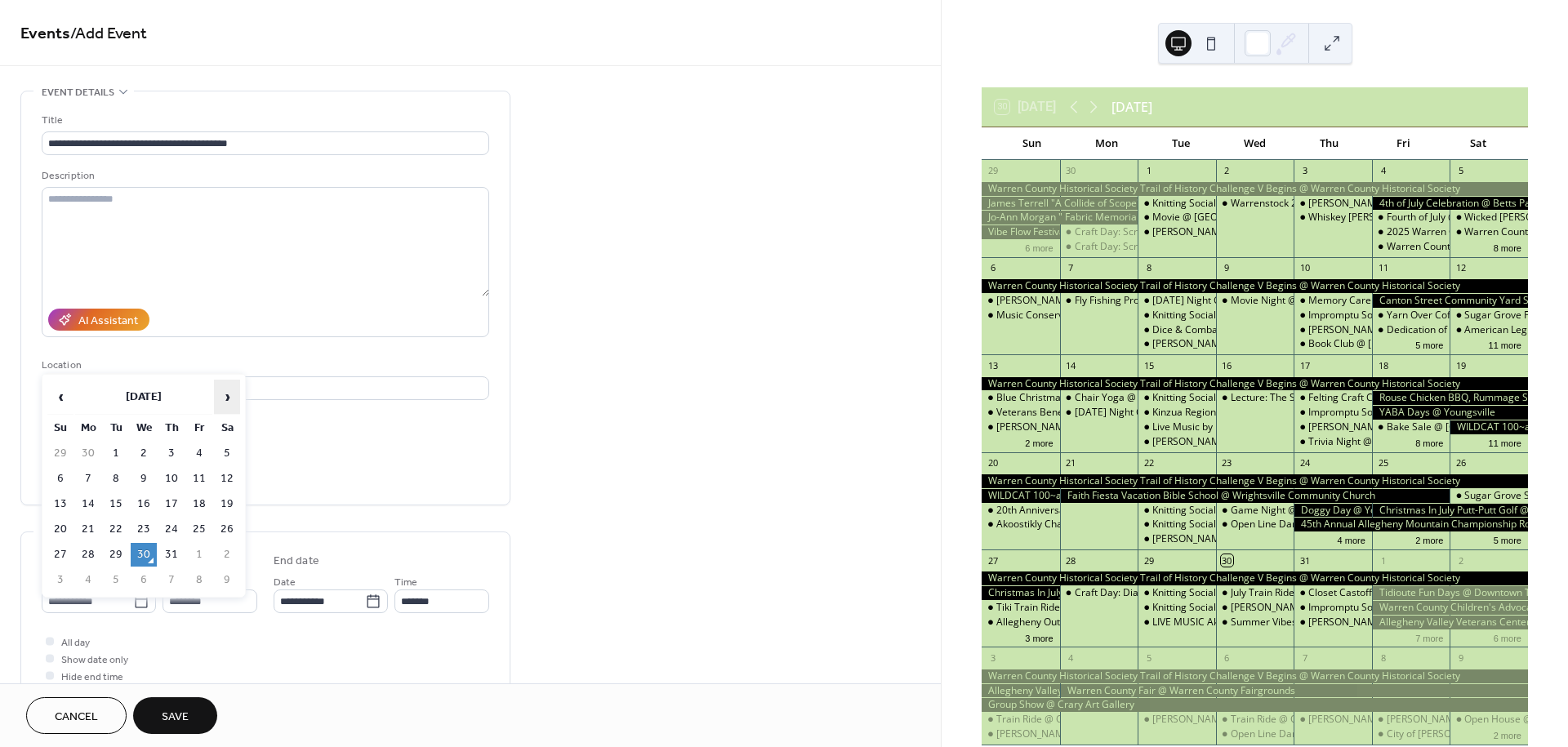 click on "›" at bounding box center [227, 397] 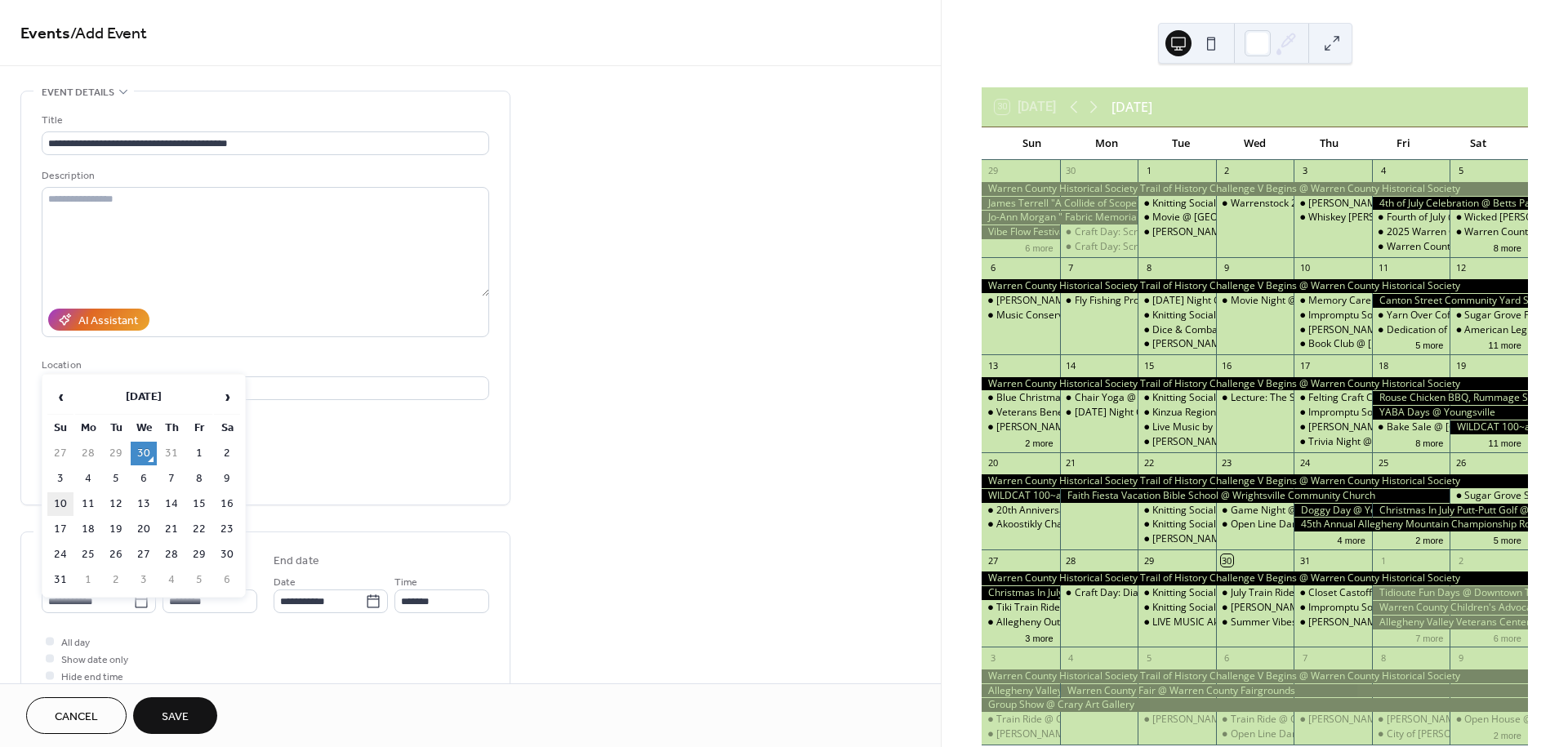 click on "10" at bounding box center [60, 504] 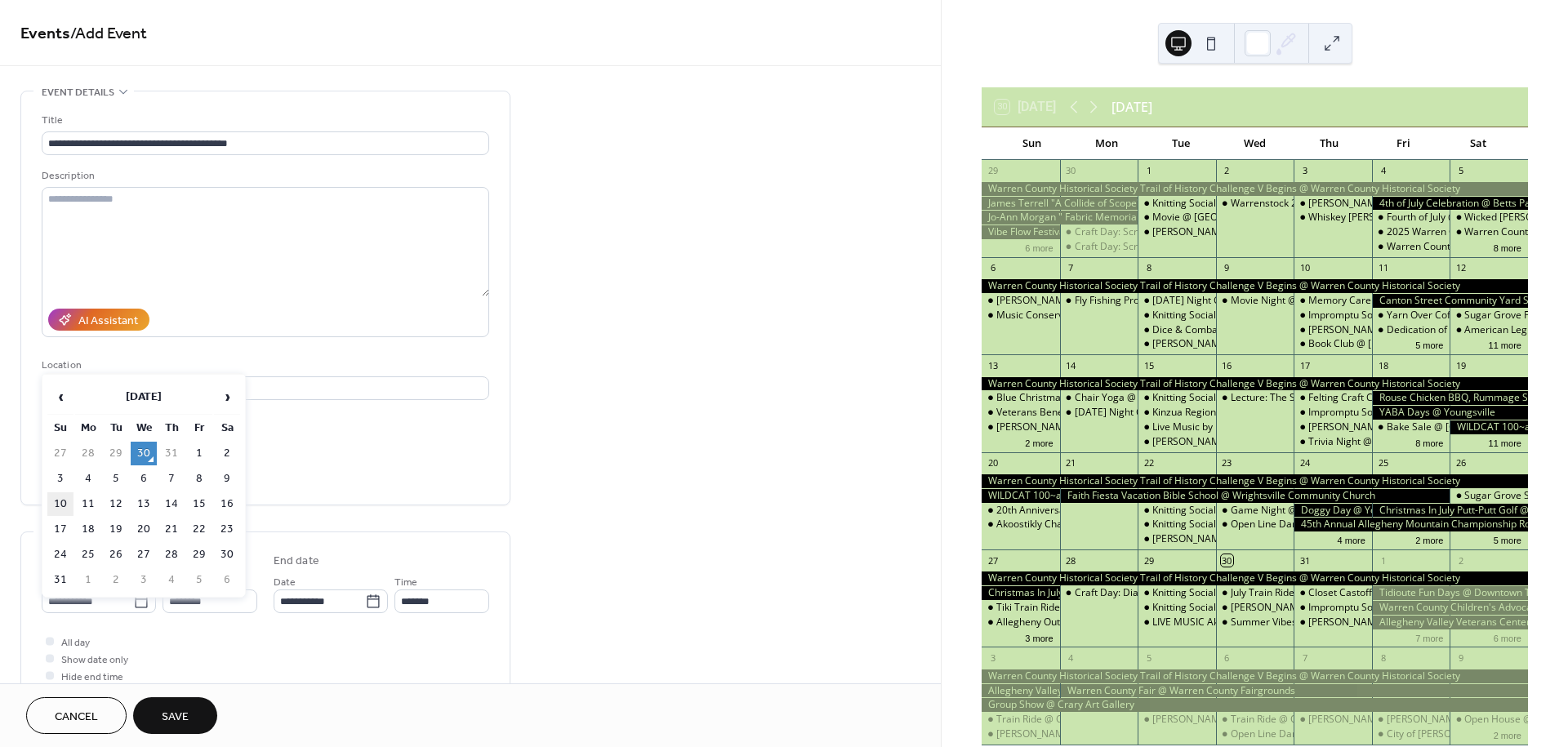 type on "**********" 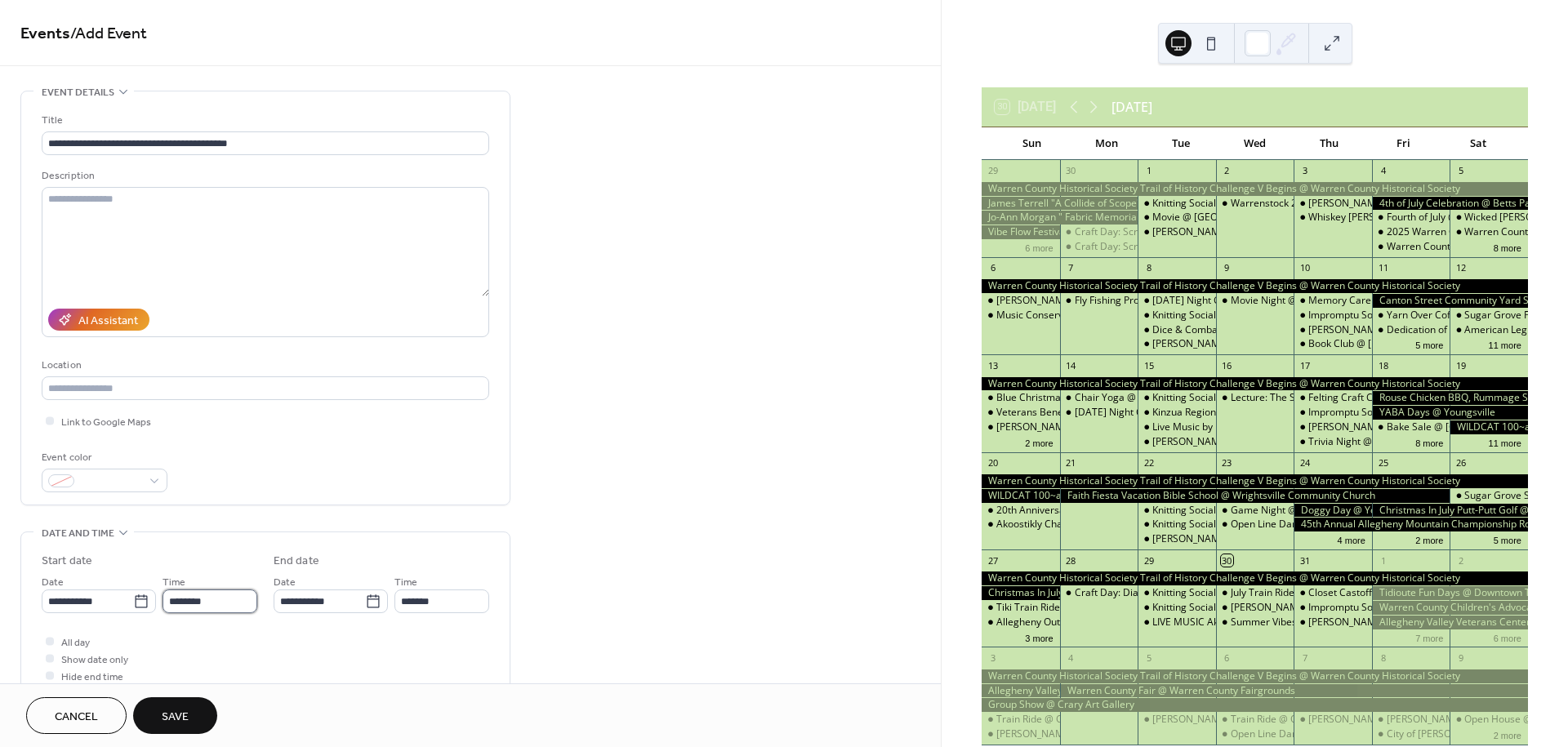 click on "********" at bounding box center [210, 601] 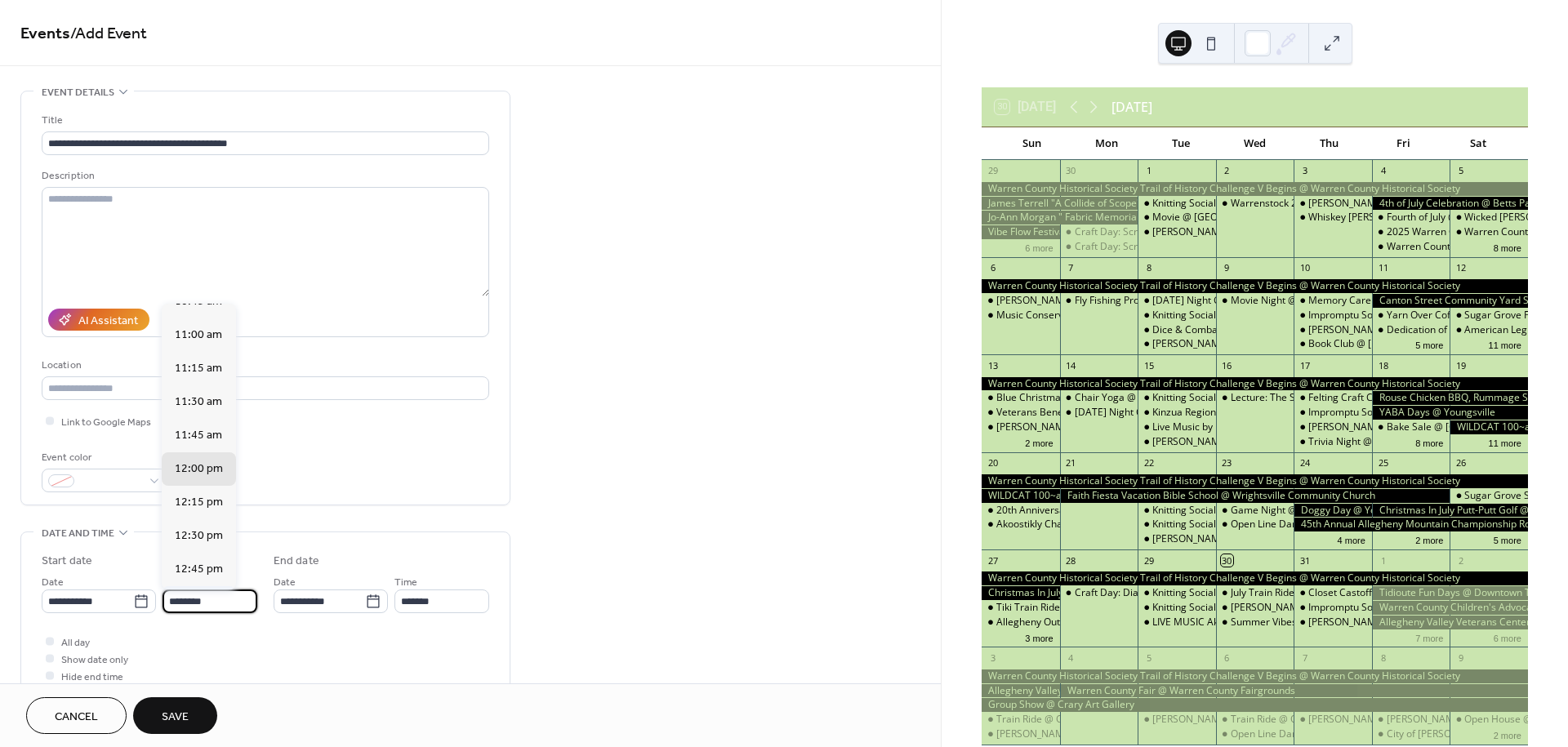scroll, scrollTop: 1442, scrollLeft: 0, axis: vertical 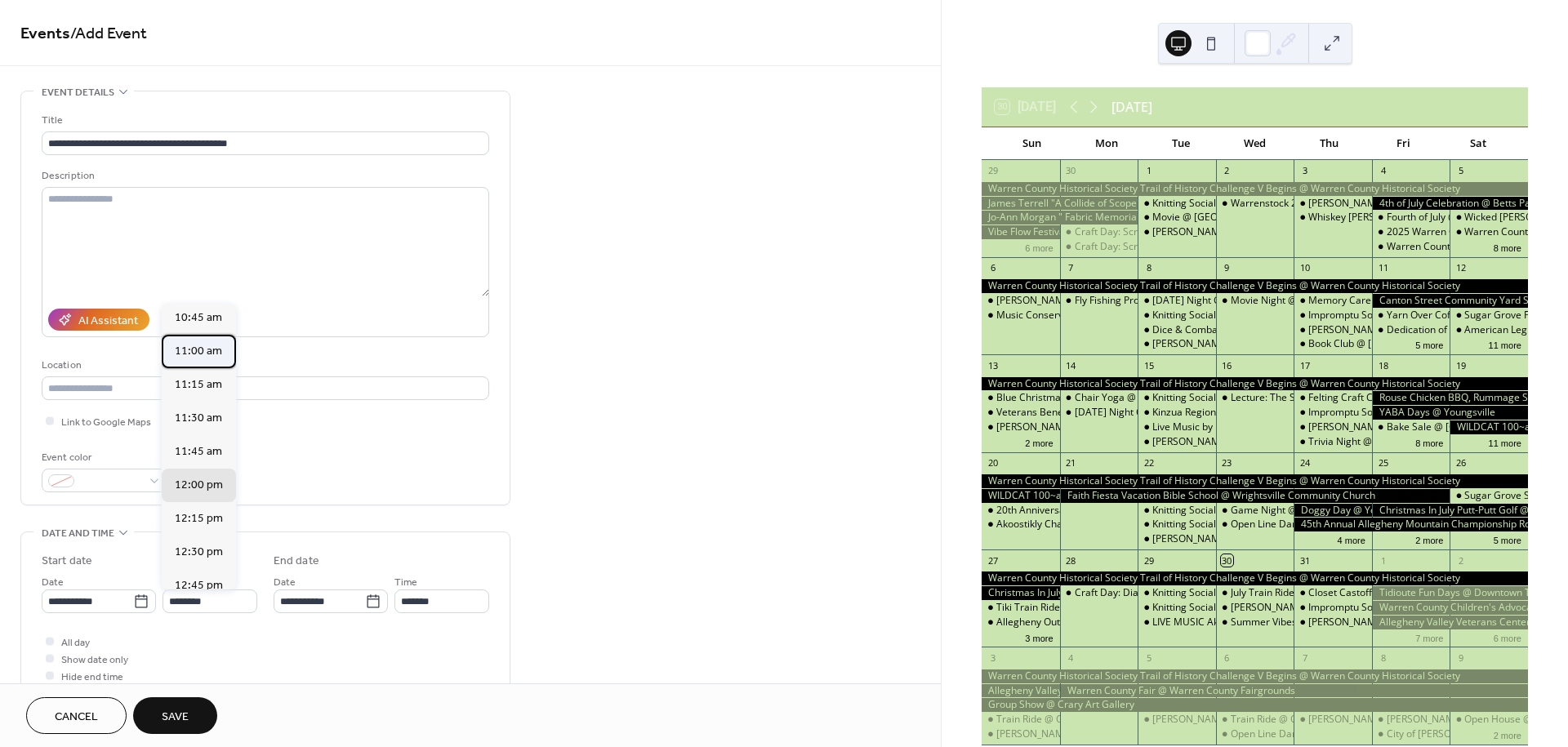 click on "11:00 am" at bounding box center (198, 351) 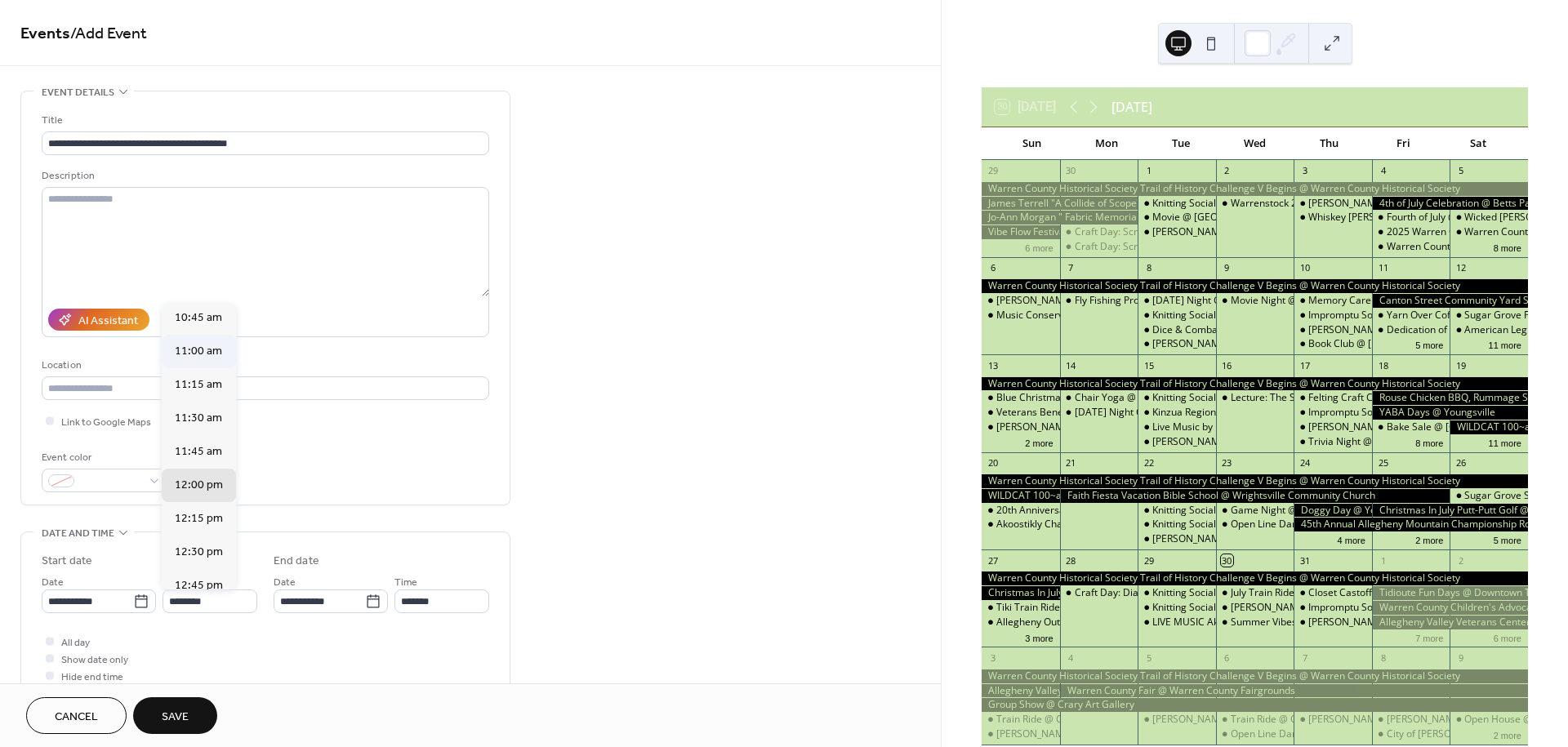 type on "********" 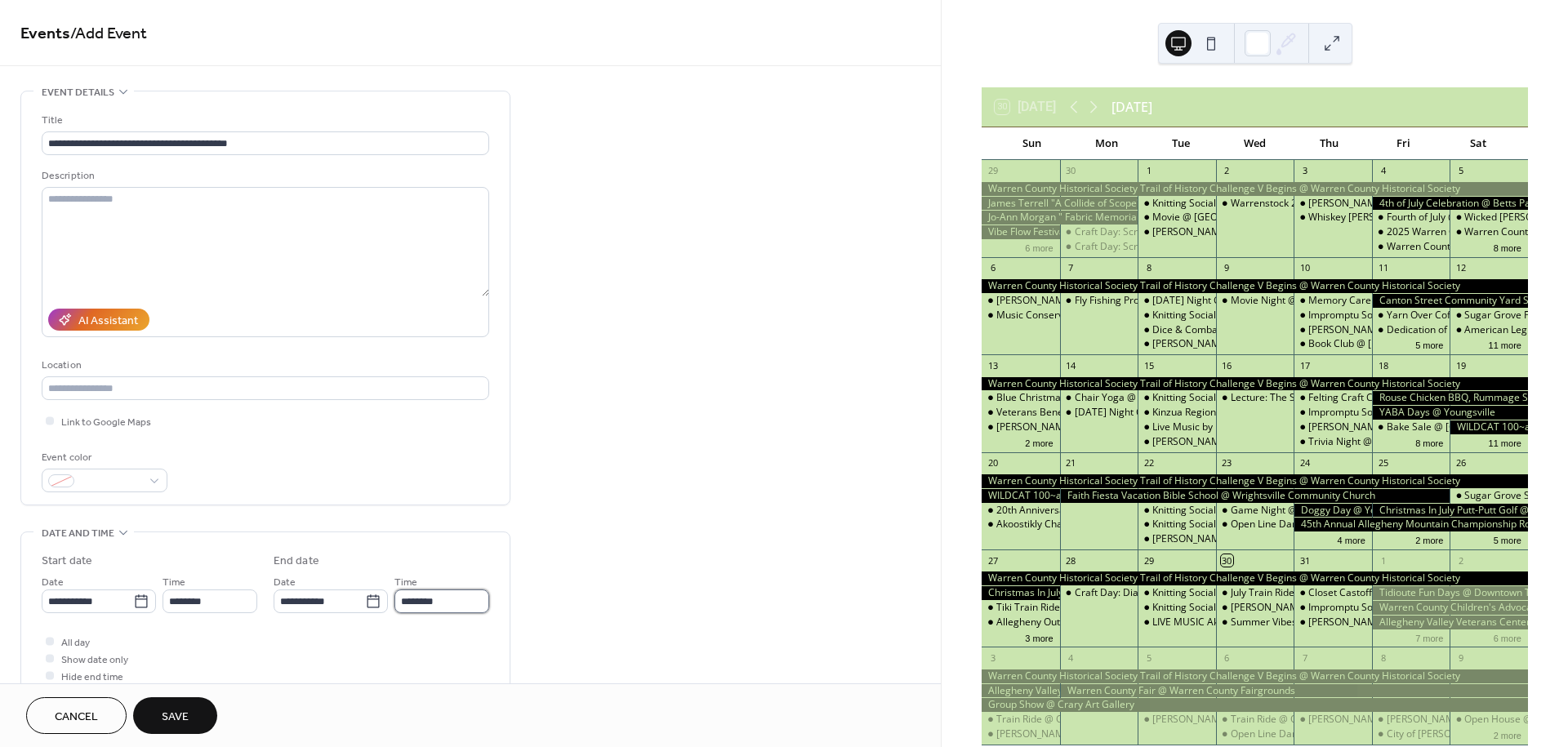 click on "********" at bounding box center [442, 601] 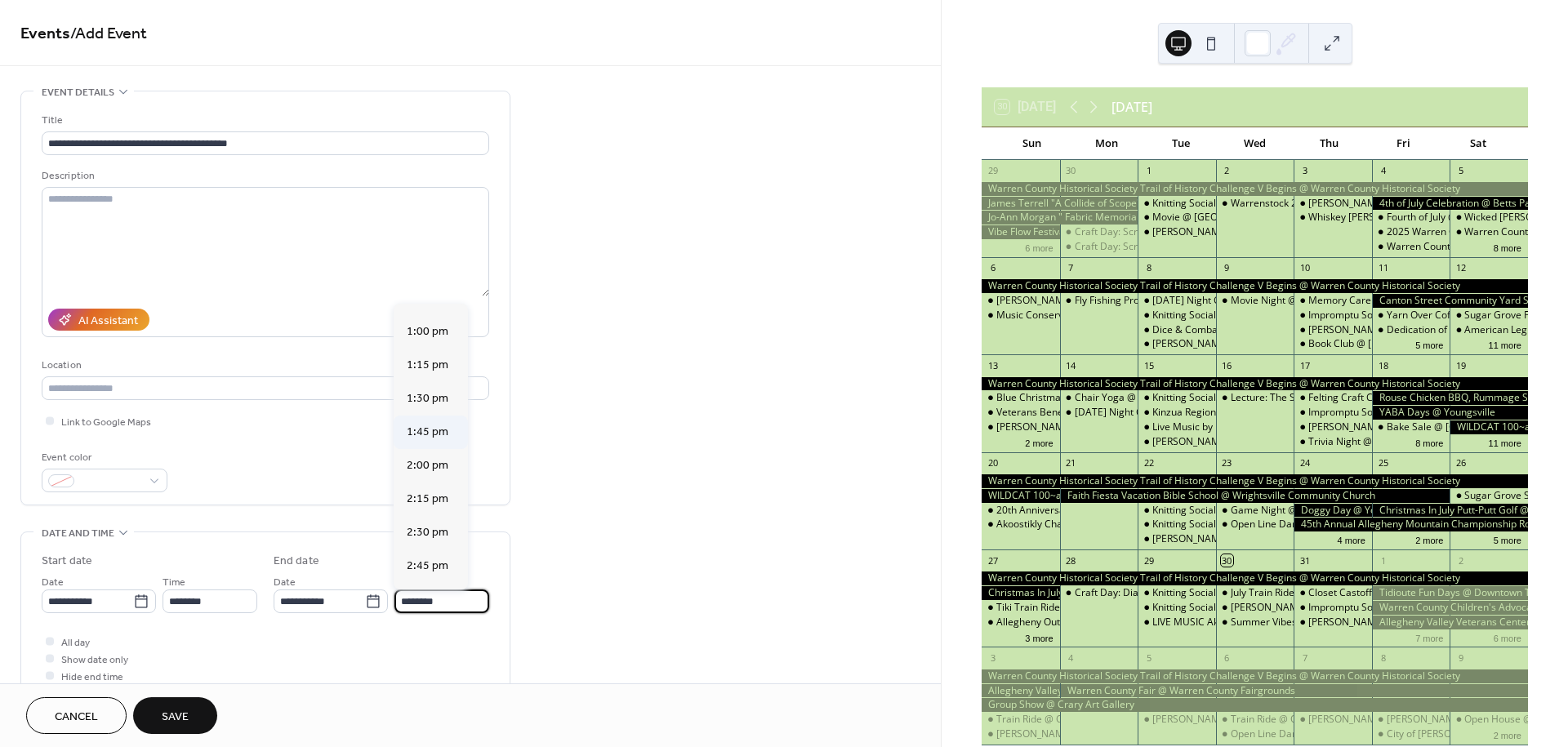 scroll, scrollTop: 272, scrollLeft: 0, axis: vertical 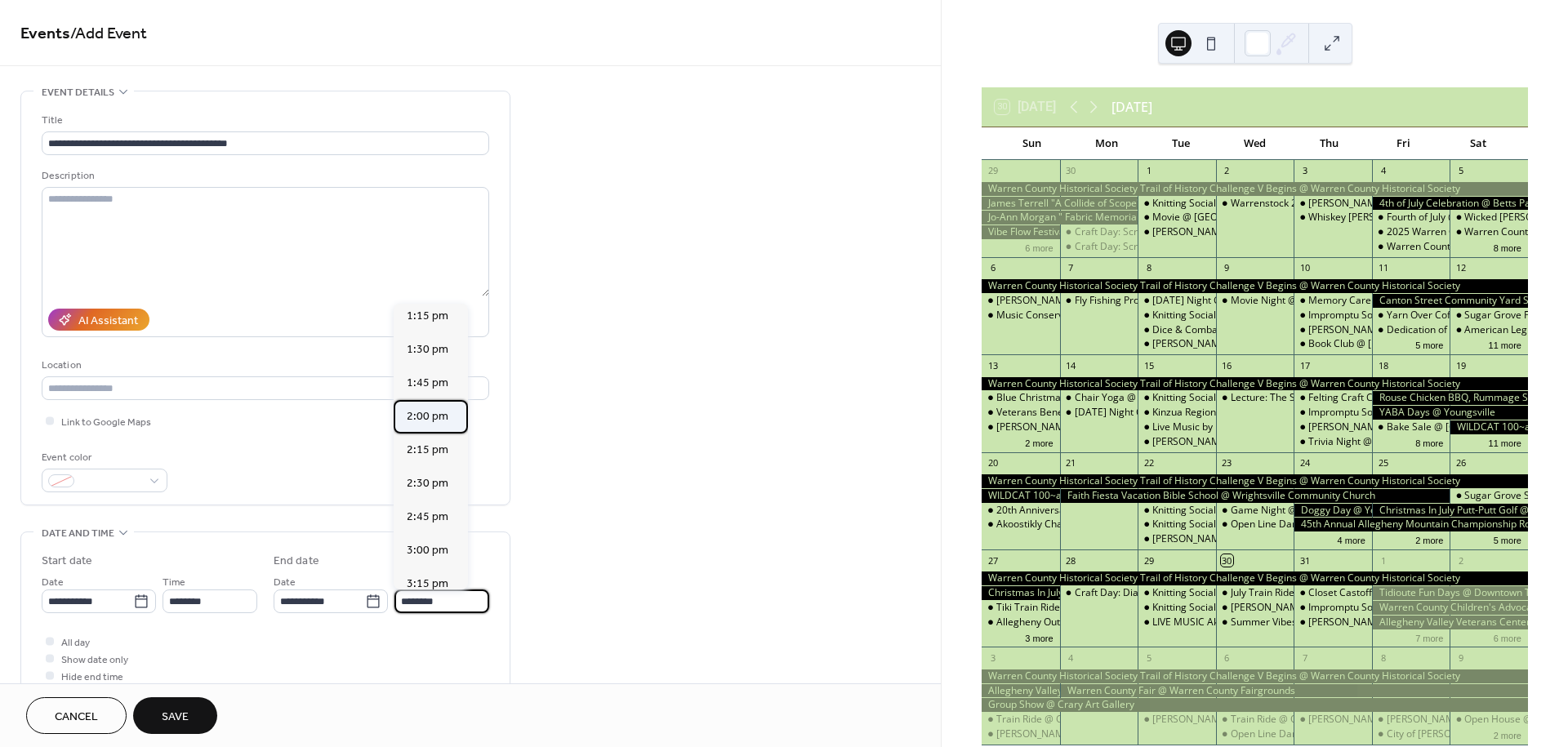 click on "2:00 pm" at bounding box center (427, 416) 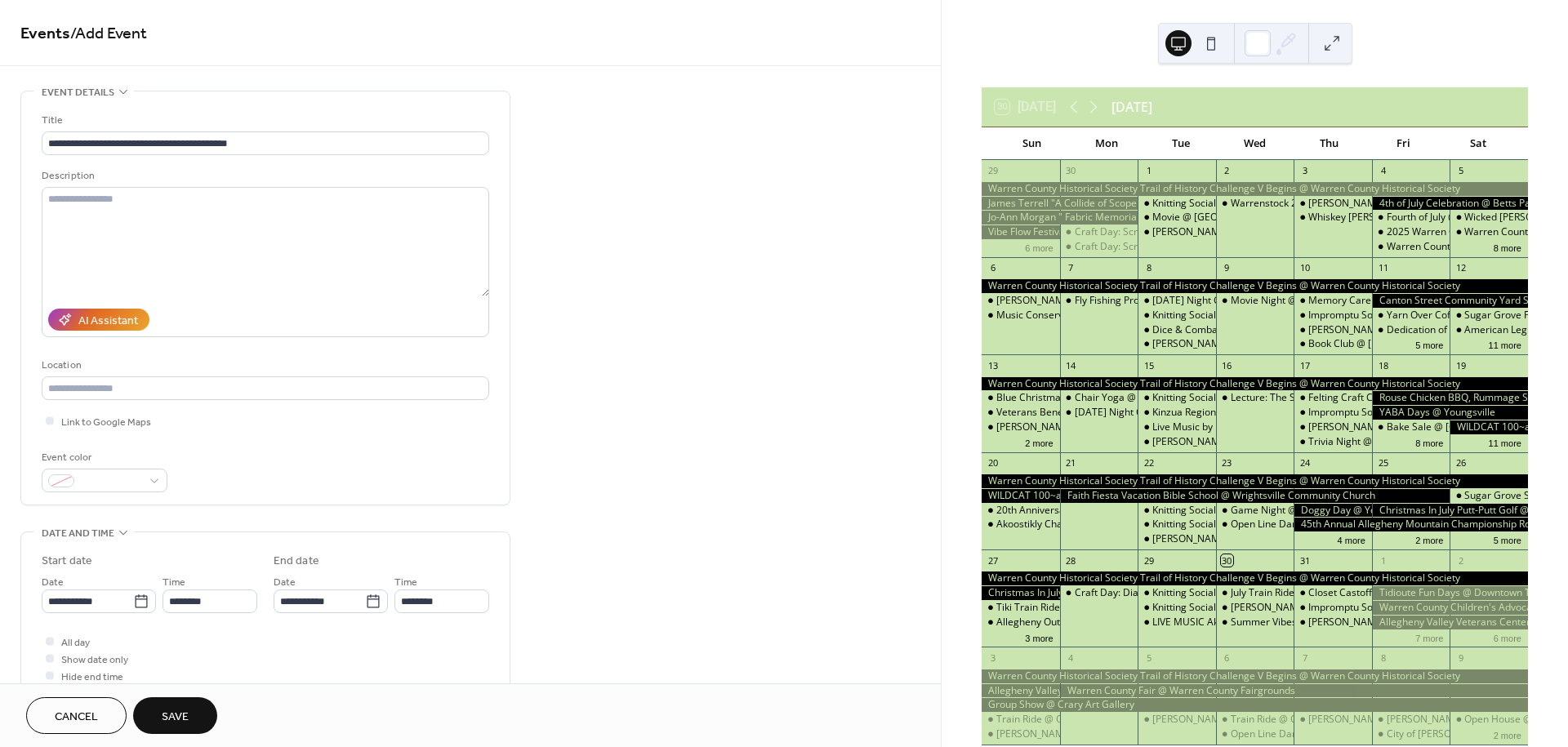 type on "*******" 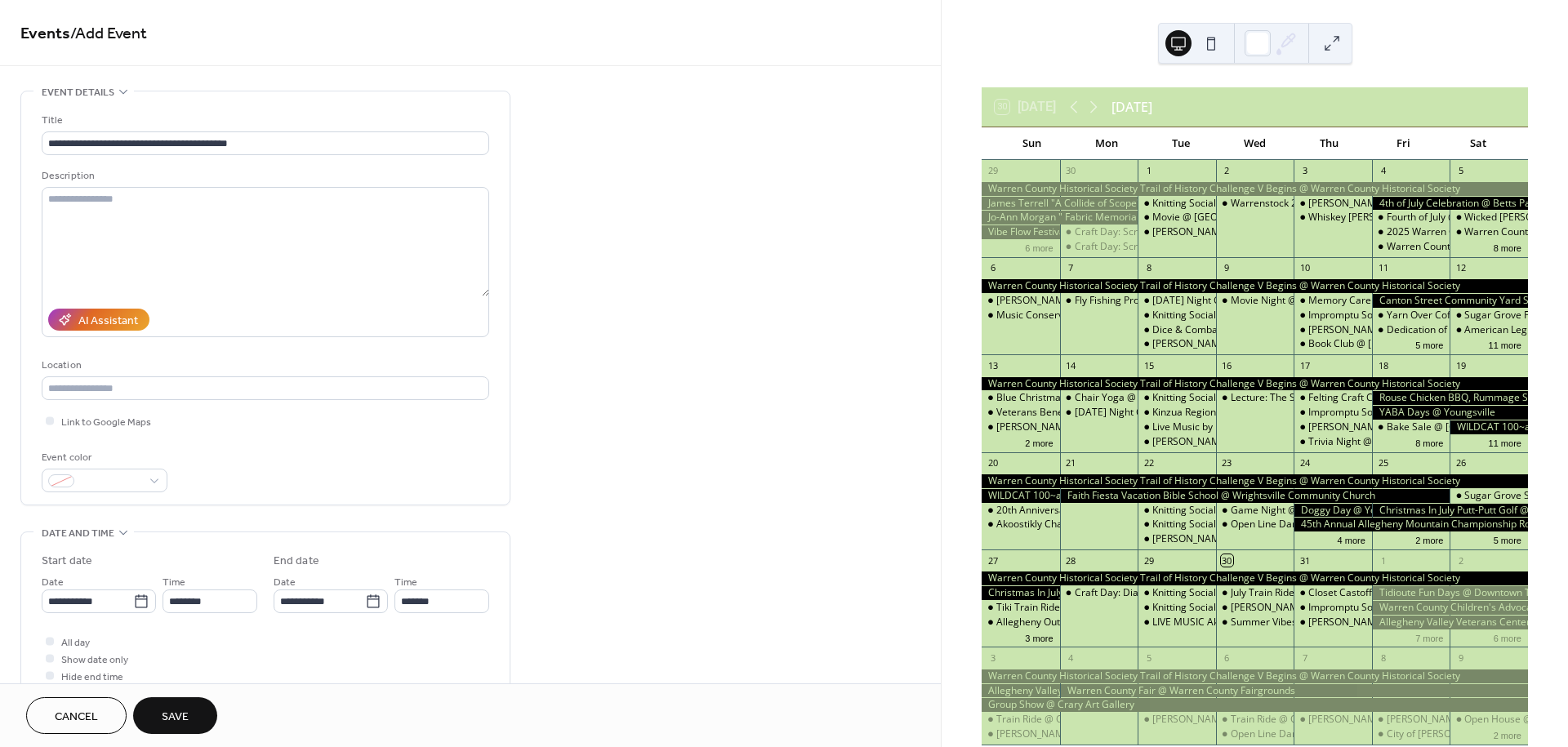 click on "Save" at bounding box center [175, 717] 